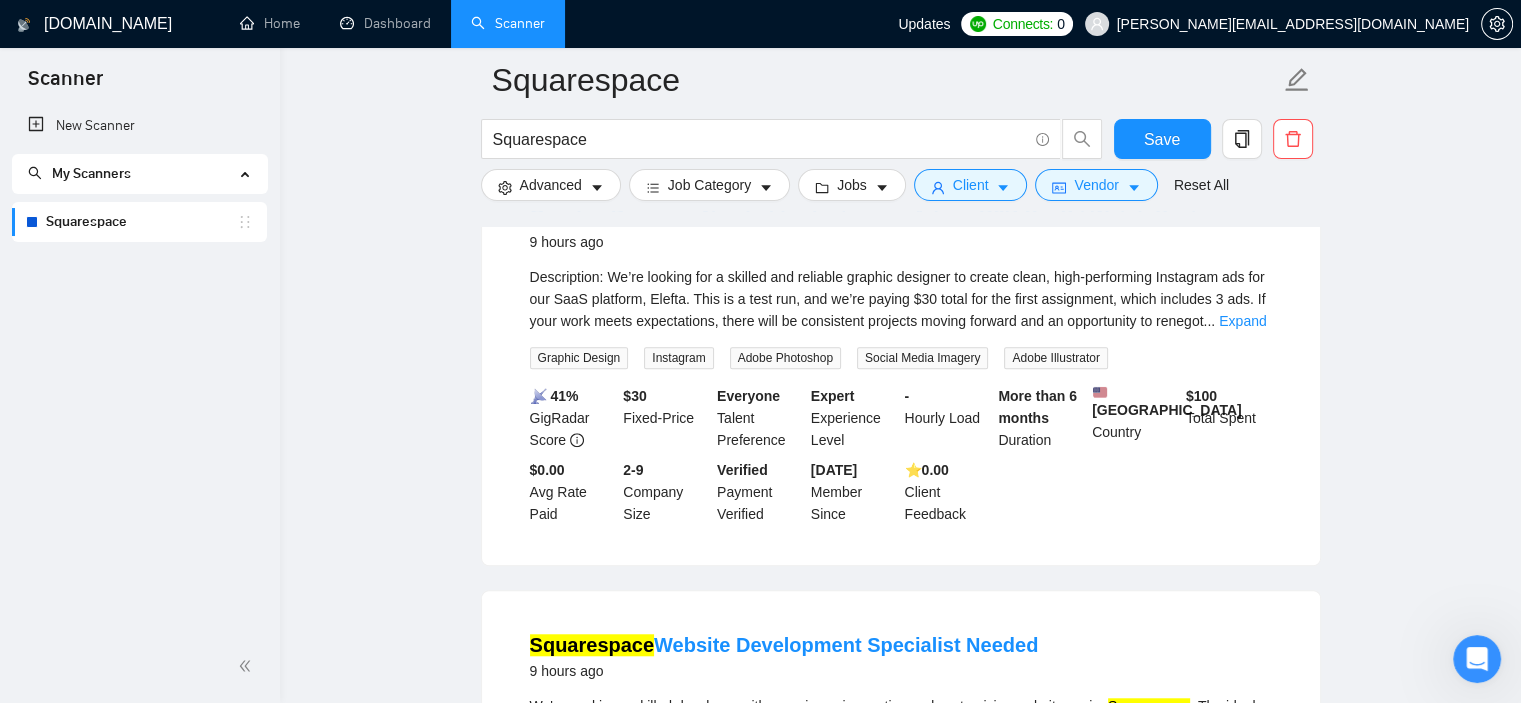 scroll, scrollTop: 0, scrollLeft: 0, axis: both 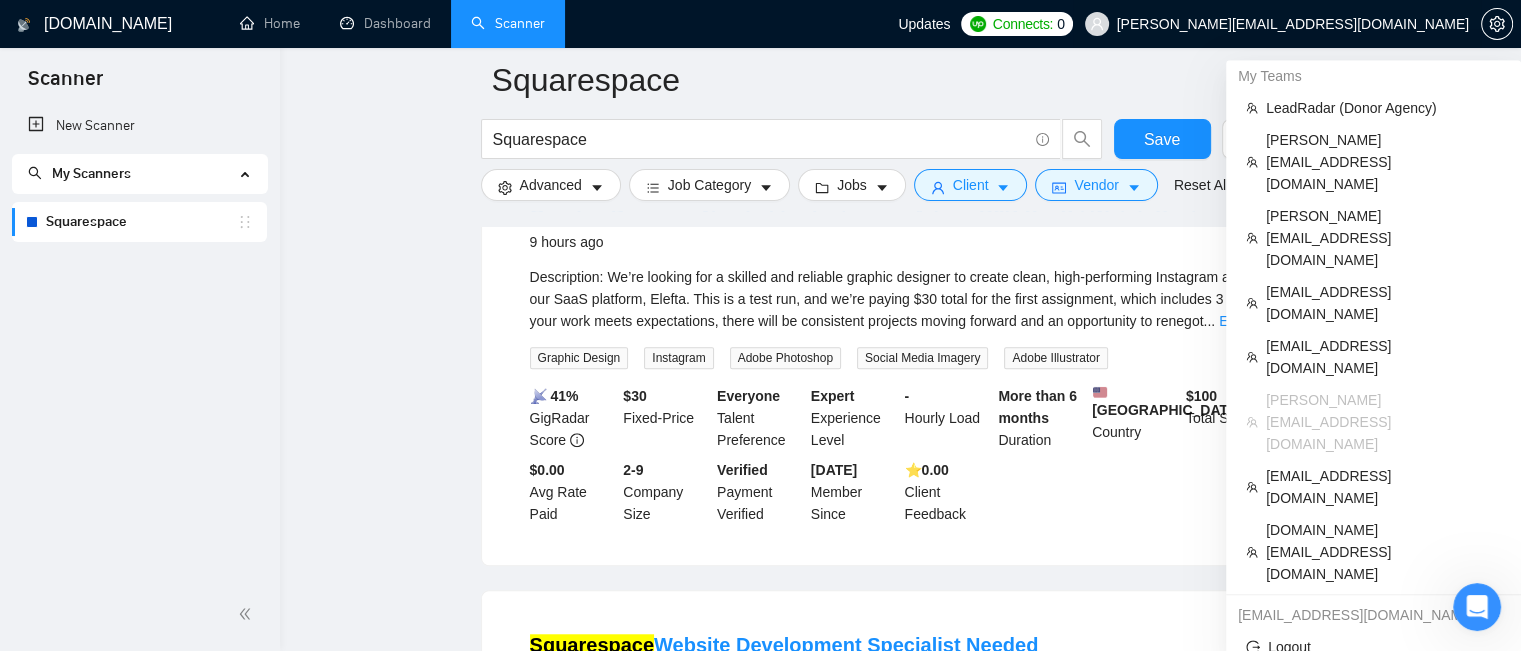 click on "[PERSON_NAME][EMAIL_ADDRESS][DOMAIN_NAME]" at bounding box center (1293, 24) 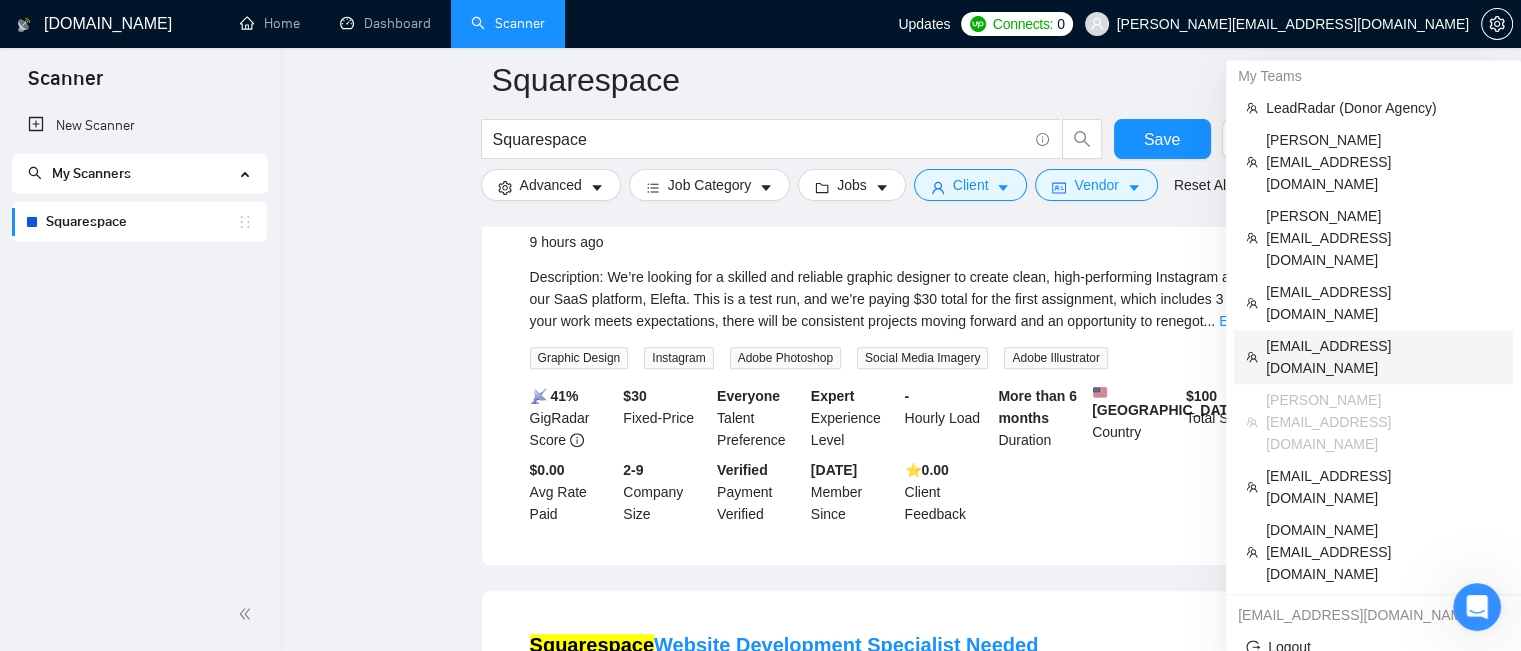 click on "[EMAIL_ADDRESS][DOMAIN_NAME]" at bounding box center (1383, 357) 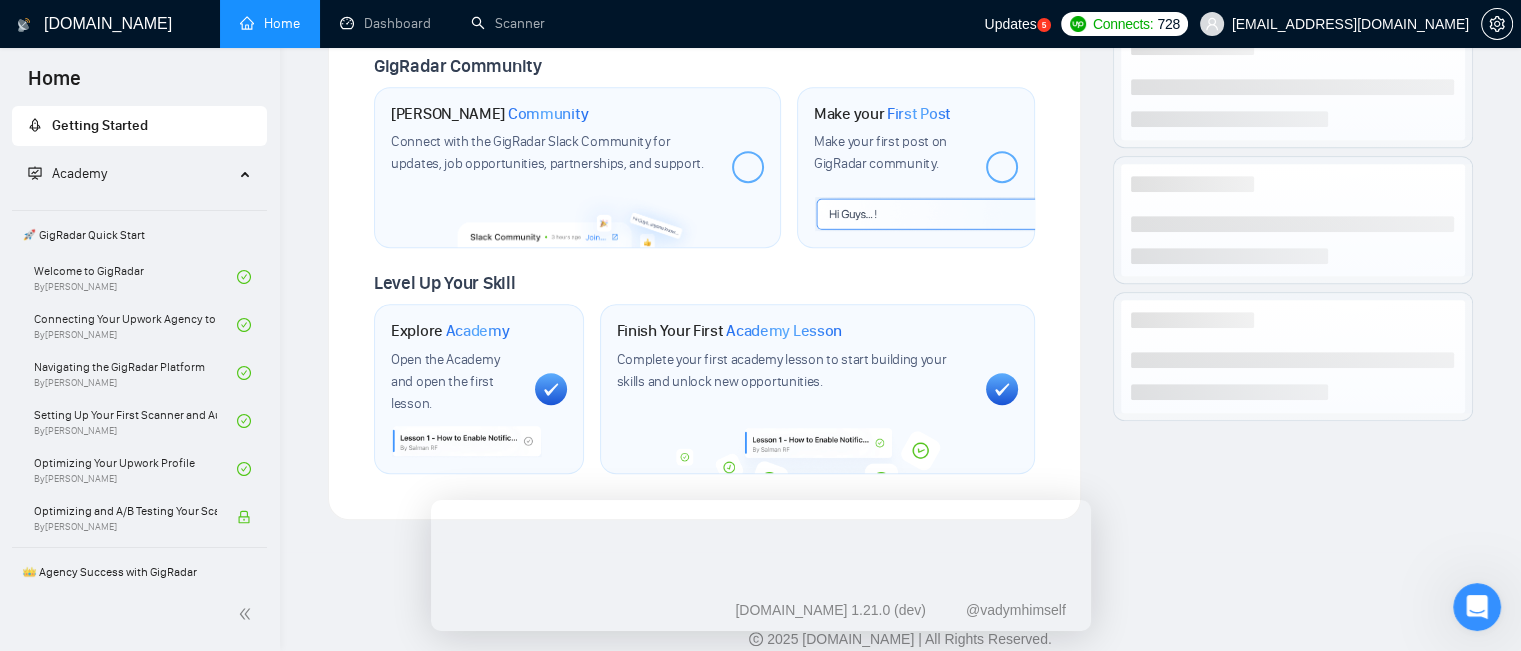 scroll, scrollTop: 365, scrollLeft: 0, axis: vertical 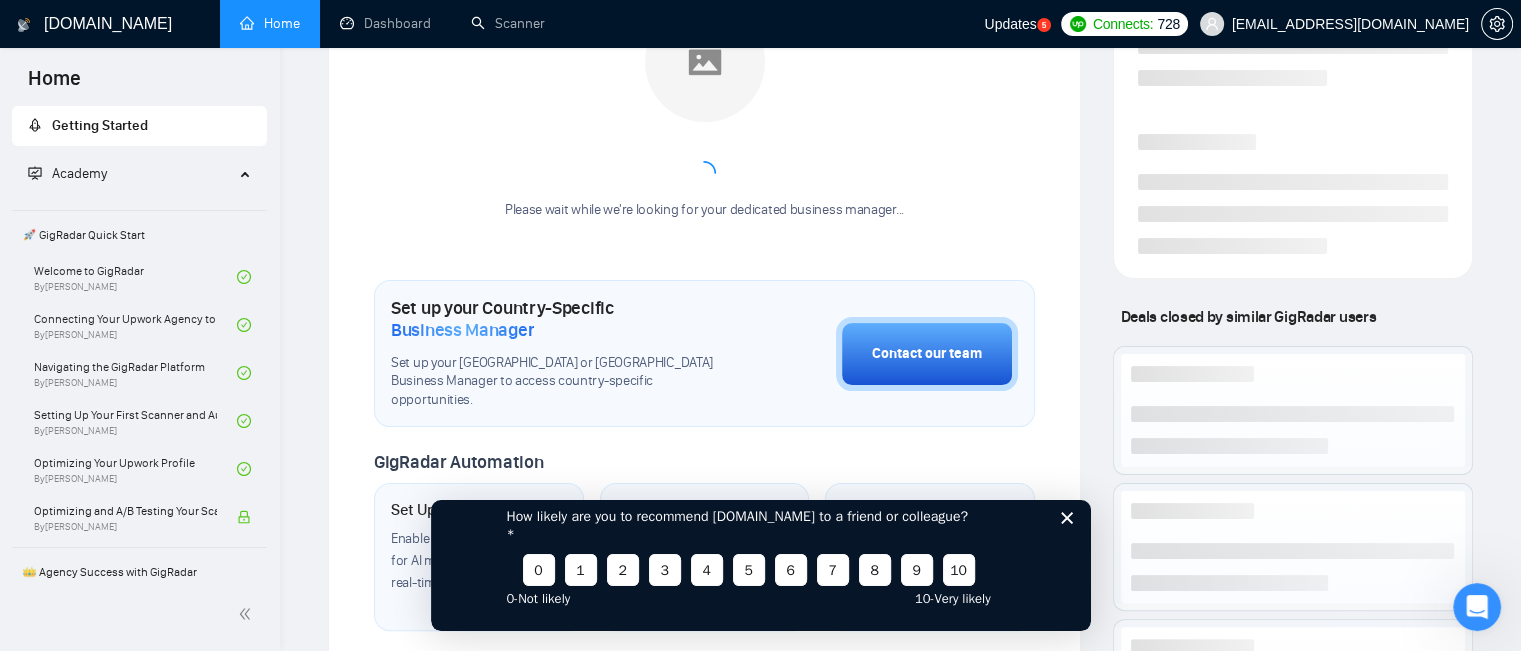 click 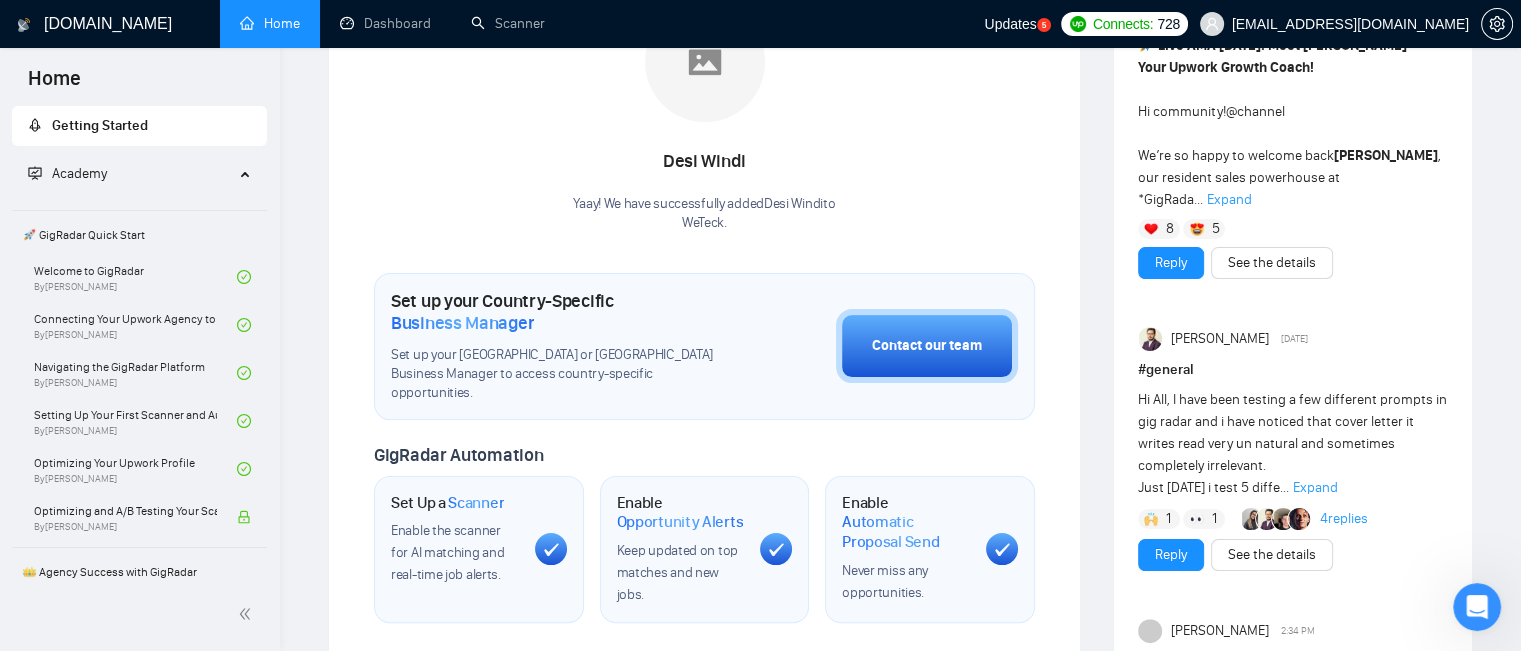 scroll, scrollTop: 0, scrollLeft: 0, axis: both 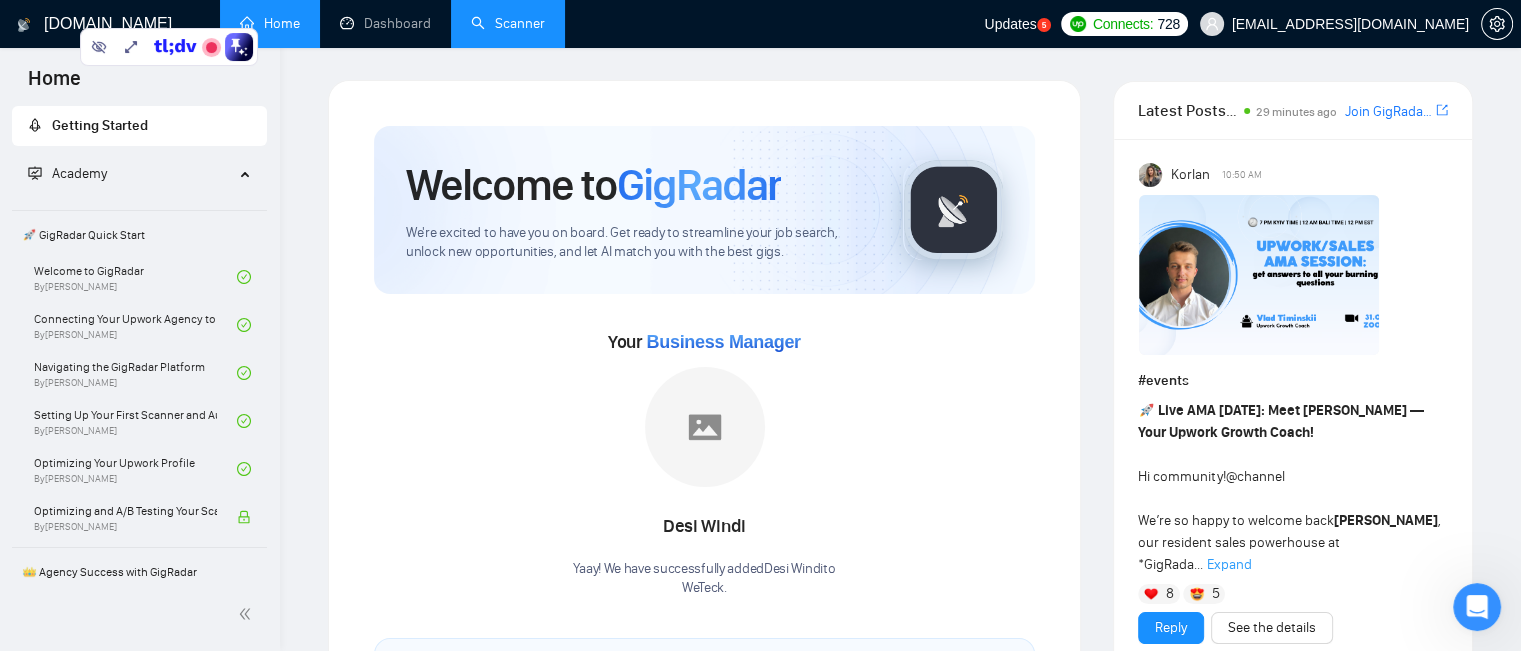 click on "Scanner" at bounding box center [508, 23] 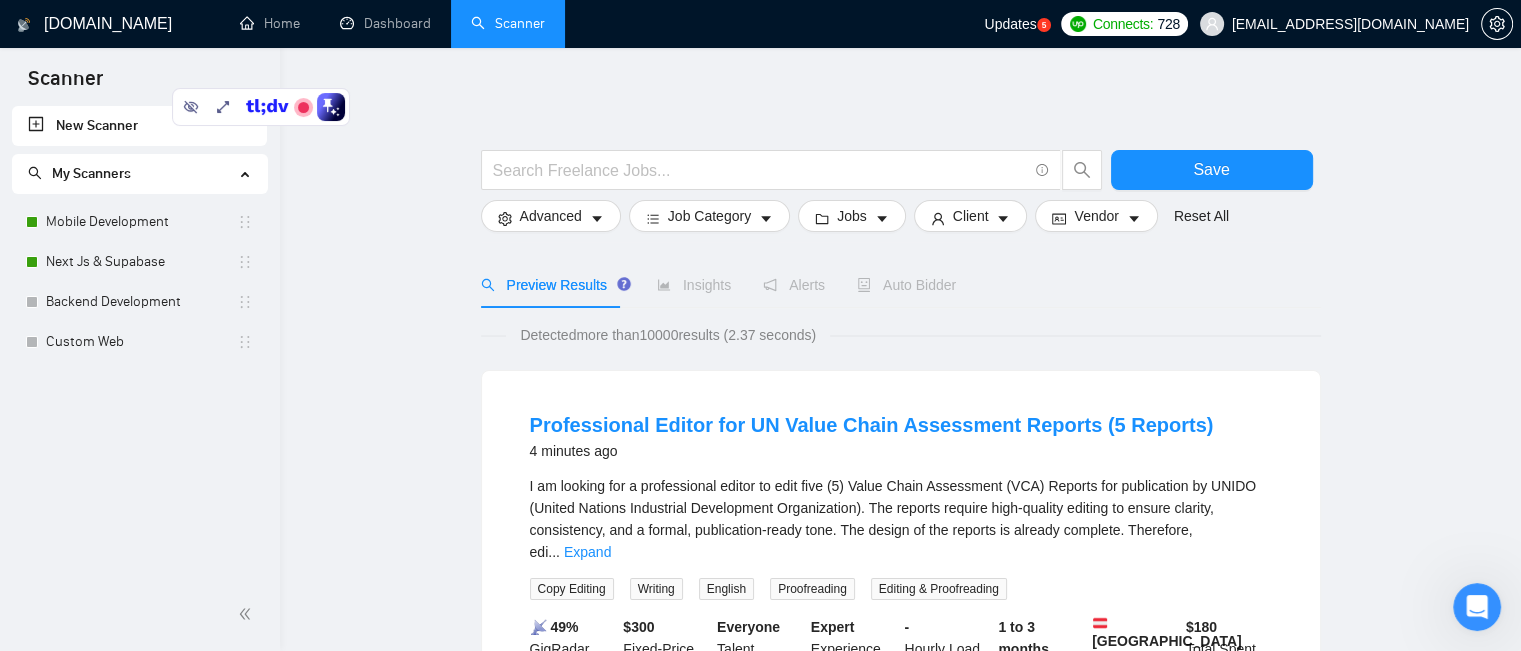 drag, startPoint x: 161, startPoint y: 55, endPoint x: 253, endPoint y: 115, distance: 109.83624 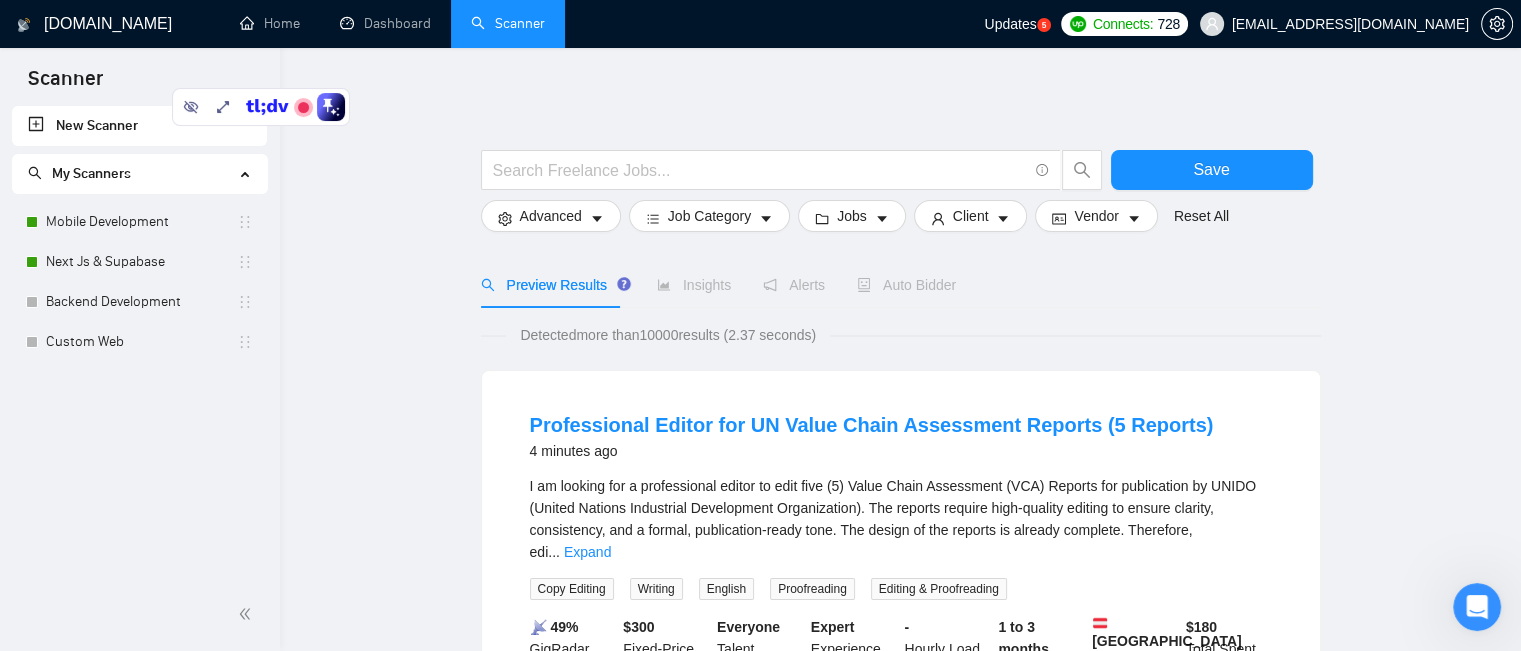 click at bounding box center (261, 107) 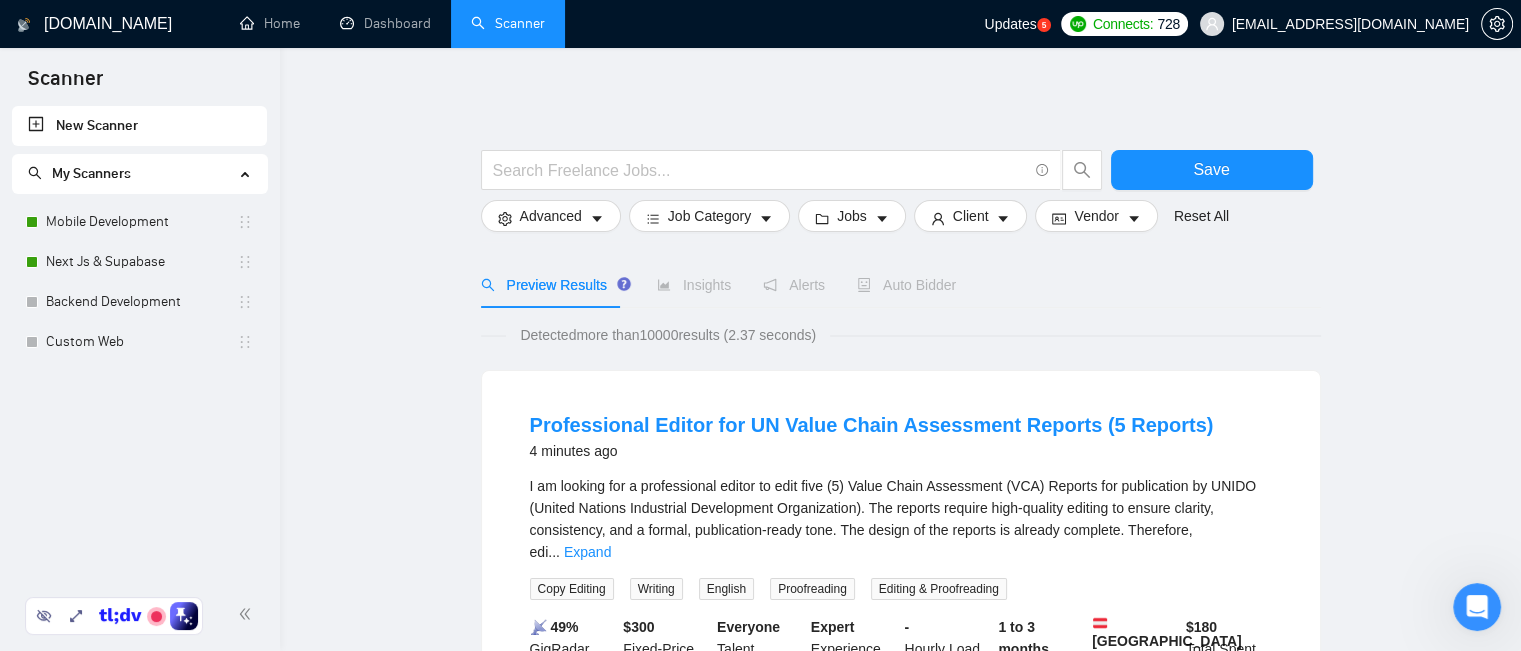 drag, startPoint x: 250, startPoint y: 109, endPoint x: 100, endPoint y: 659, distance: 570.0877 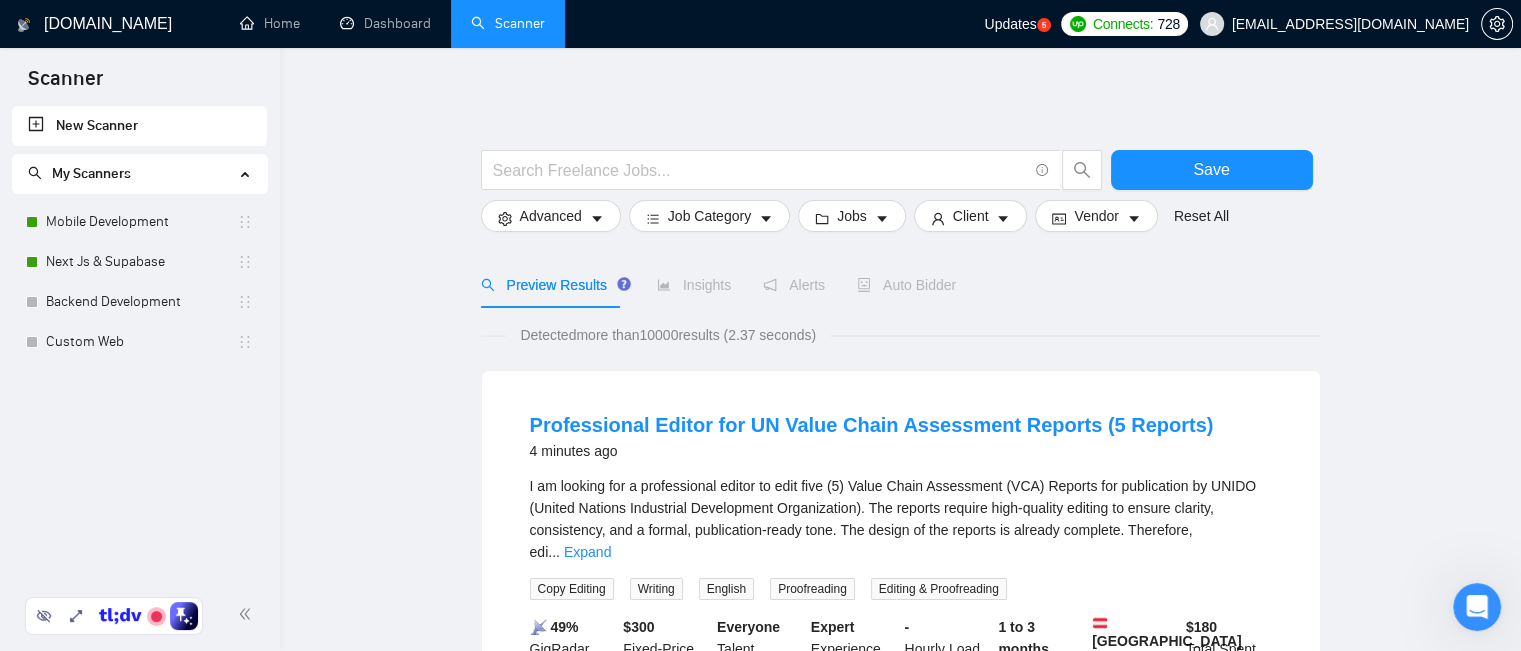 click on "Scanner New Scanner My Scanners Mobile Development Next Js & Supabase Backend Development Custom Web [DOMAIN_NAME] Home Dashboard Scanner Updates
5
Connects: 728 [EMAIL_ADDRESS][DOMAIN_NAME] Save Advanced   Job Category   Jobs   Client   Vendor   Reset All Preview Results Insights Alerts Auto Bidder Detected  more than   10000  results   (2.37 seconds) Professional Editor for UN Value Chain Assessment Reports (5 Reports) 4 minutes ago I am looking for a professional editor to edit five (5) Value Chain Assessment (VCA) Reports for publication by UNIDO (United Nations Industrial Development Organization). The reports require high-quality editing to ensure clarity, consistency, and a formal, publication-ready tone.
The design of the reports is already complete. Therefore, edi ... Expand Copy Editing Writing English Proofreading Editing & Proofreading 📡   49% GigRadar Score   $ 300 Fixed-Price Everyone Talent Preference Expert Experience Level -   $" at bounding box center [760, 325] 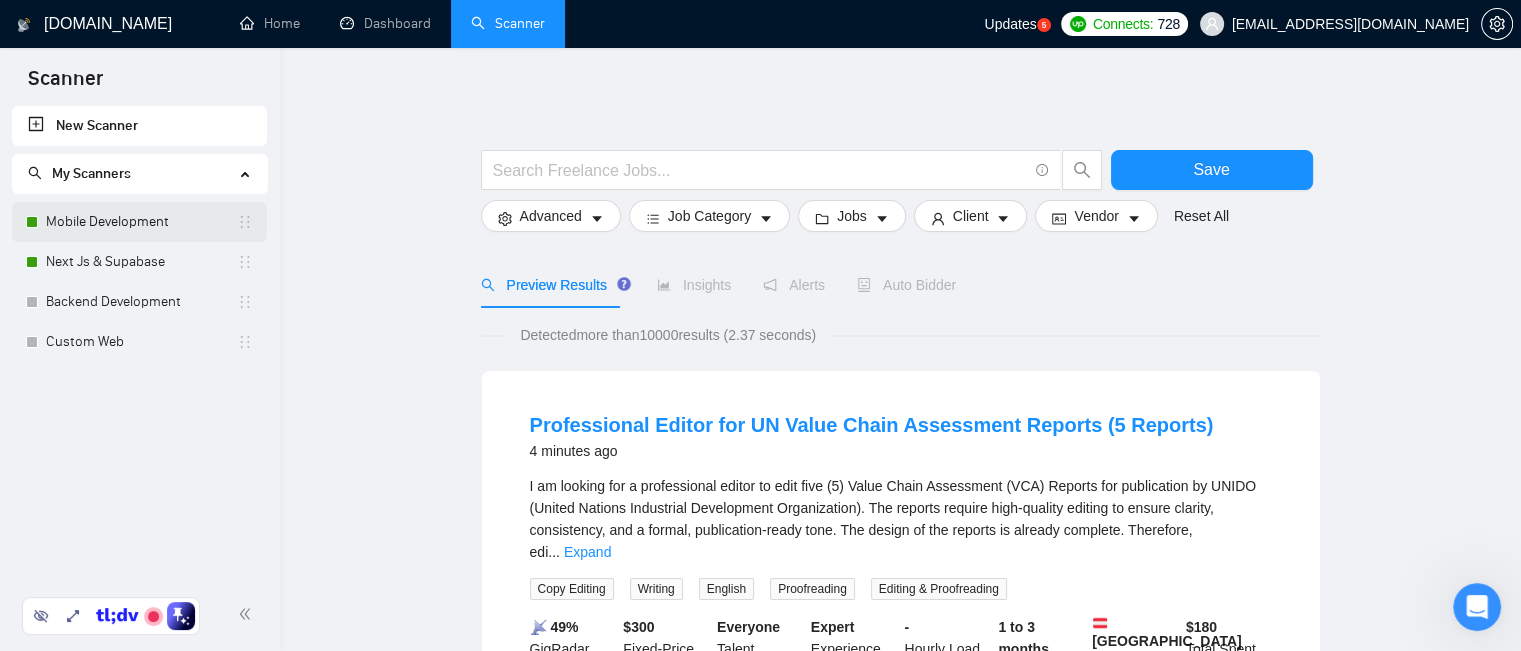 click on "Mobile Development" at bounding box center [141, 222] 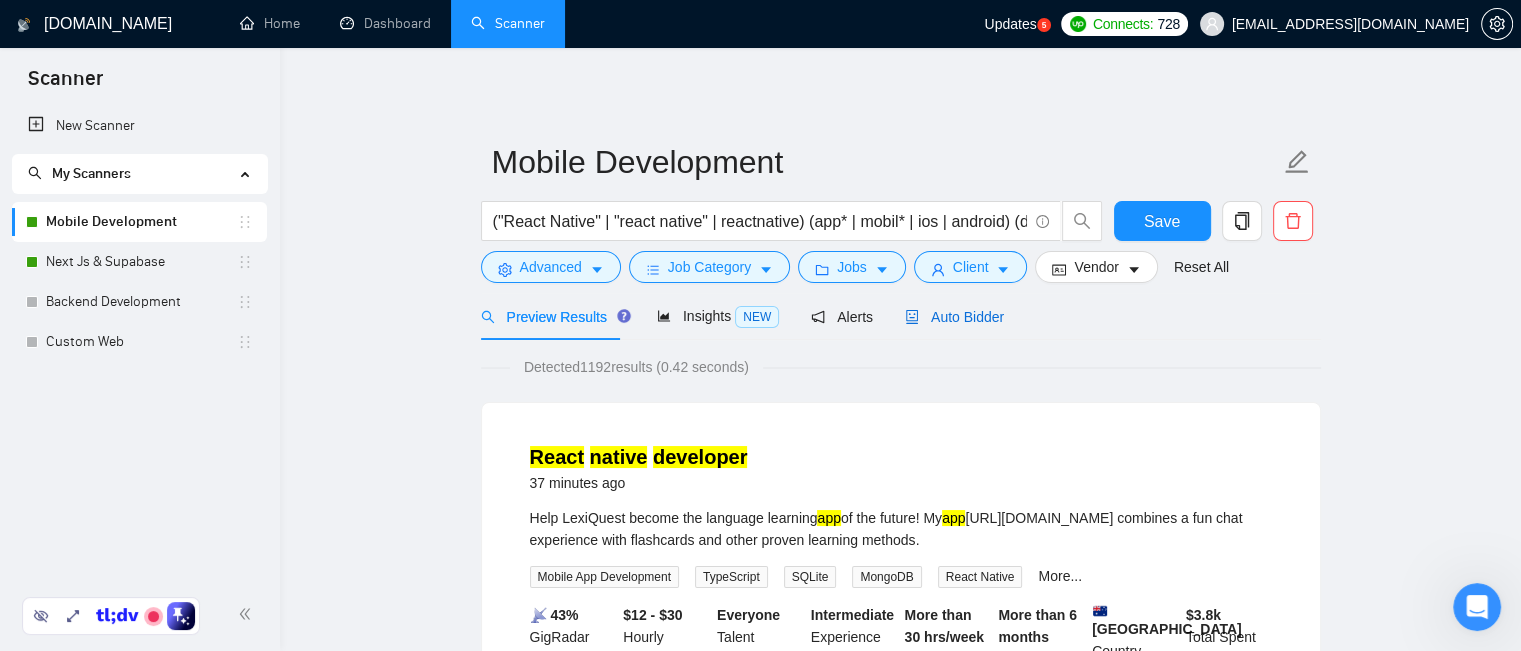 click on "Auto Bidder" at bounding box center (954, 317) 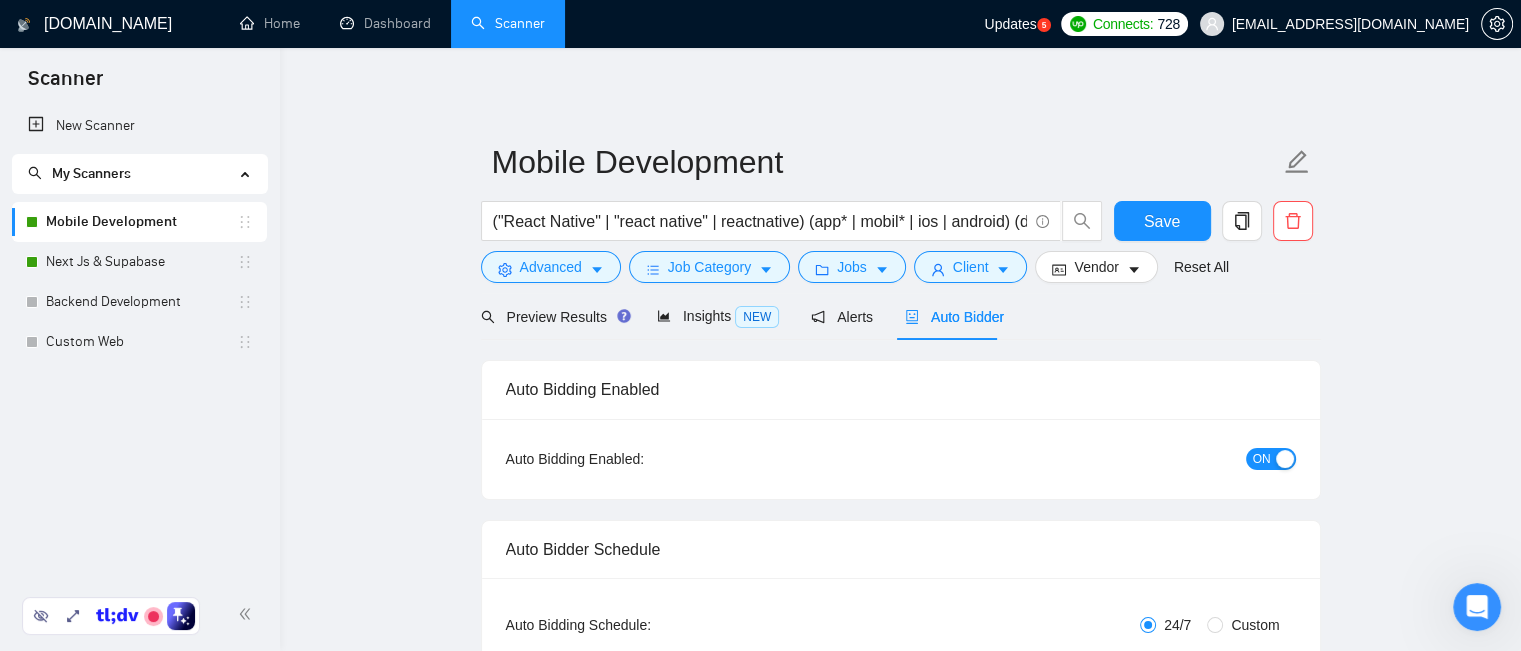 type 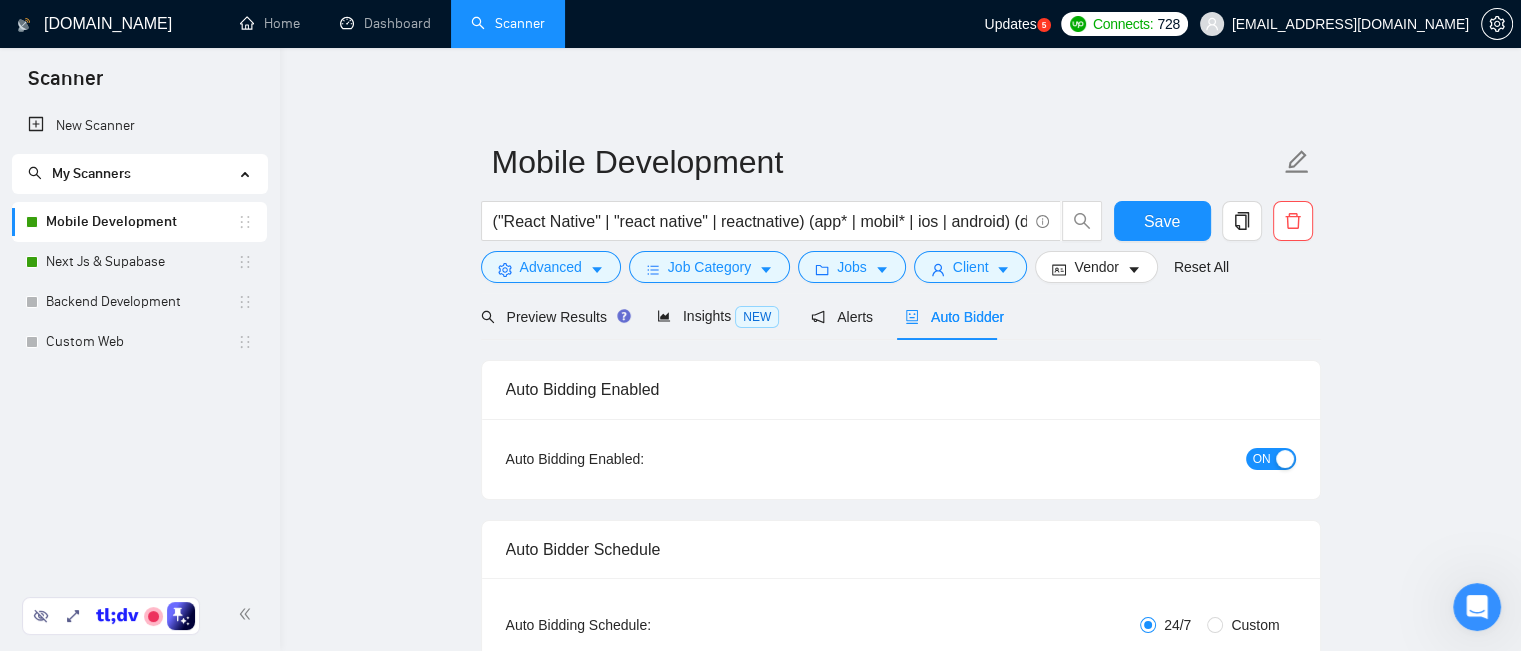 radio on "false" 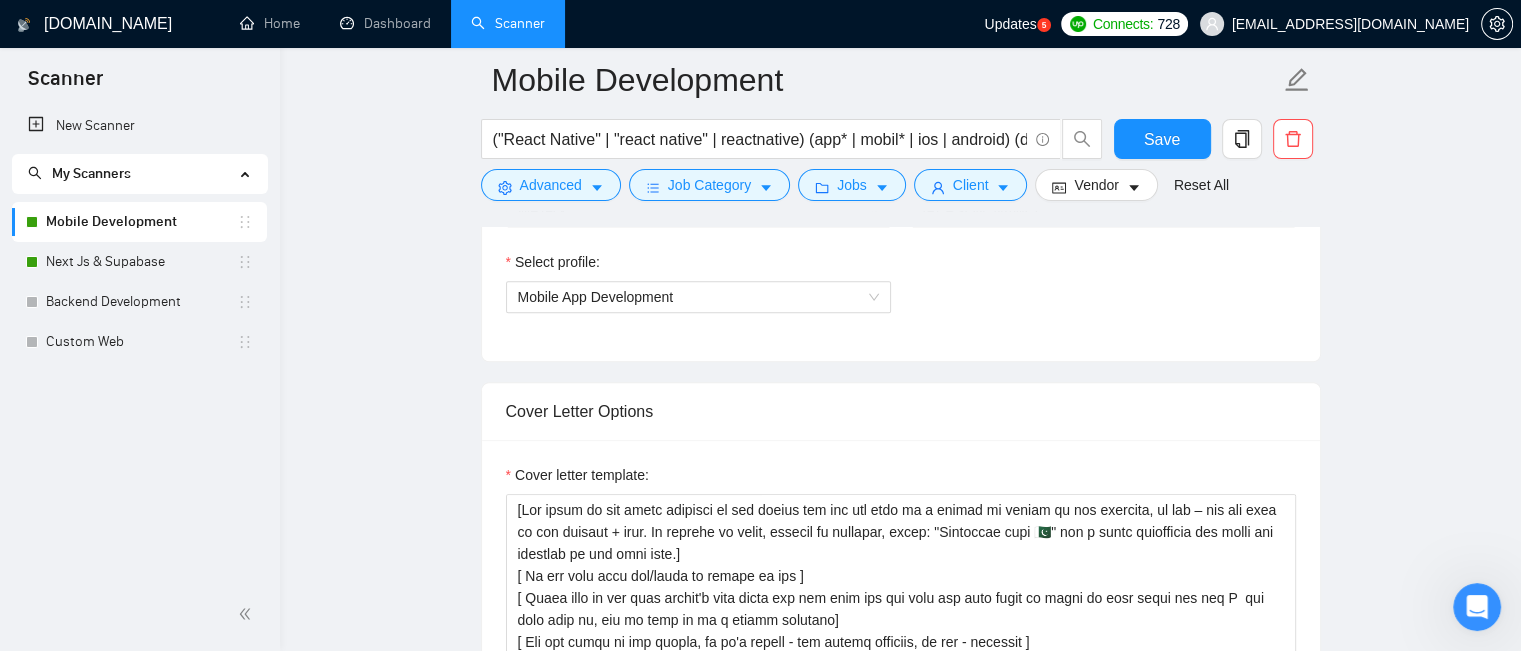 scroll, scrollTop: 1600, scrollLeft: 0, axis: vertical 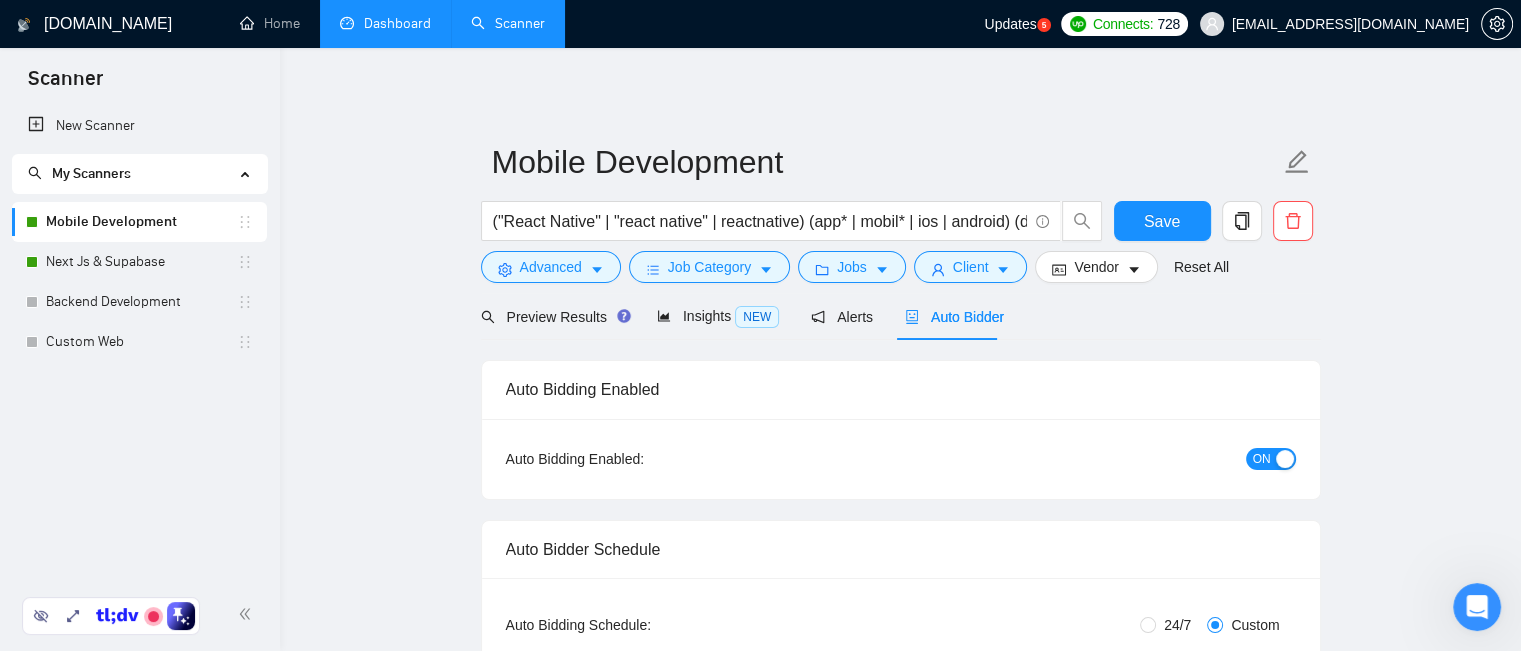 click on "Dashboard" at bounding box center [385, 23] 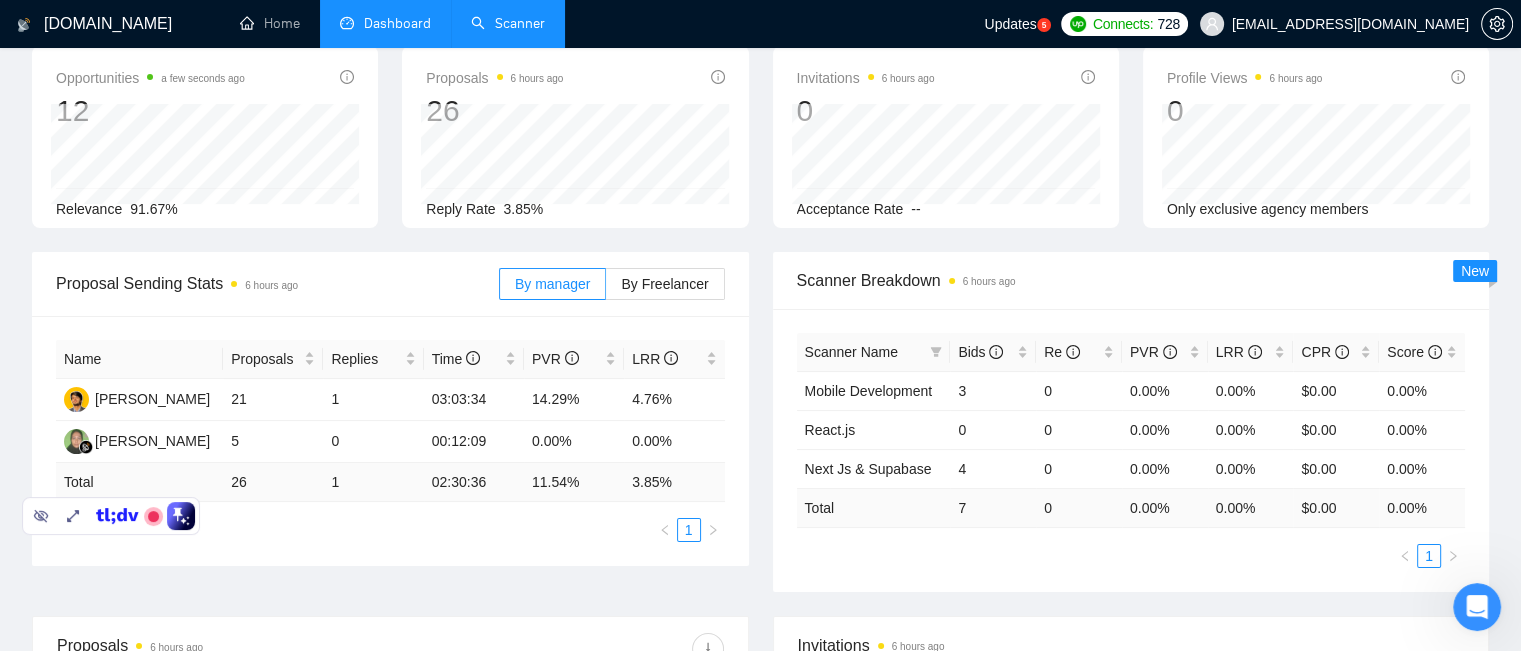 scroll, scrollTop: 0, scrollLeft: 0, axis: both 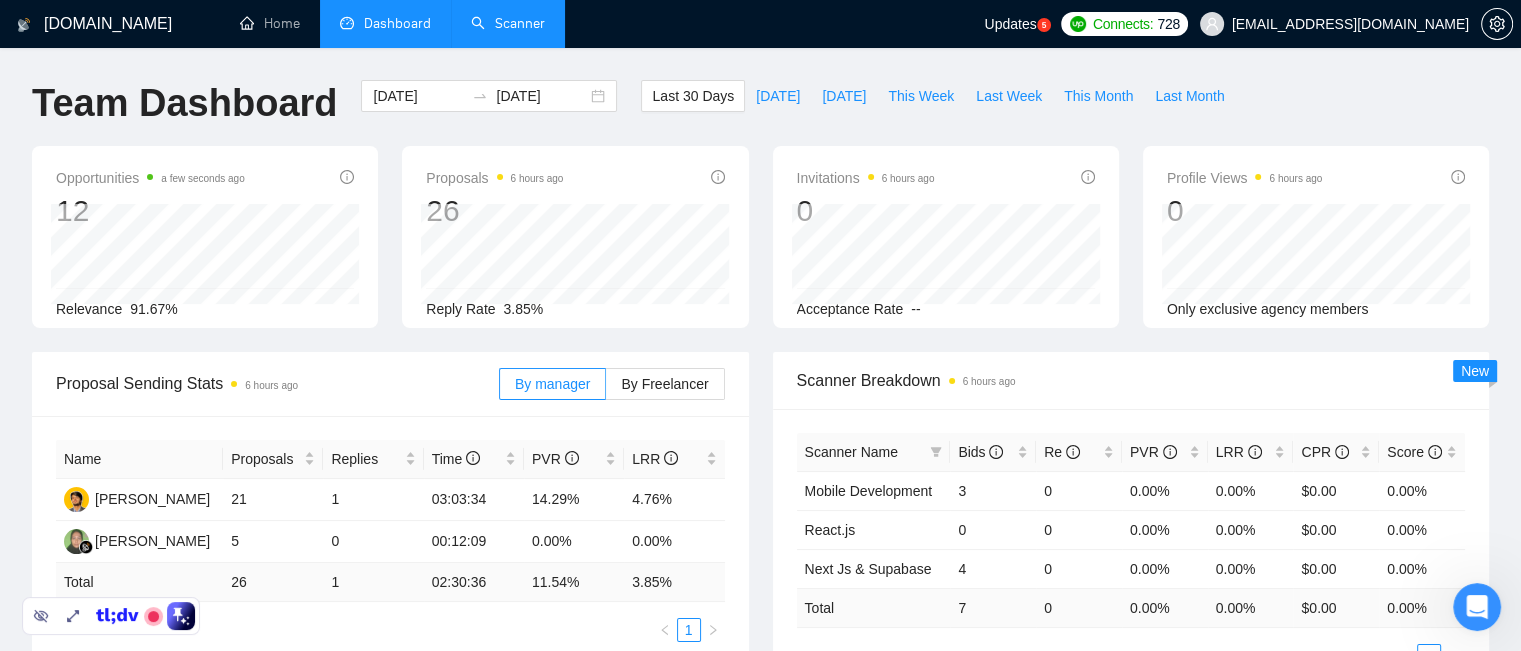 click on "Scanner" at bounding box center (508, 23) 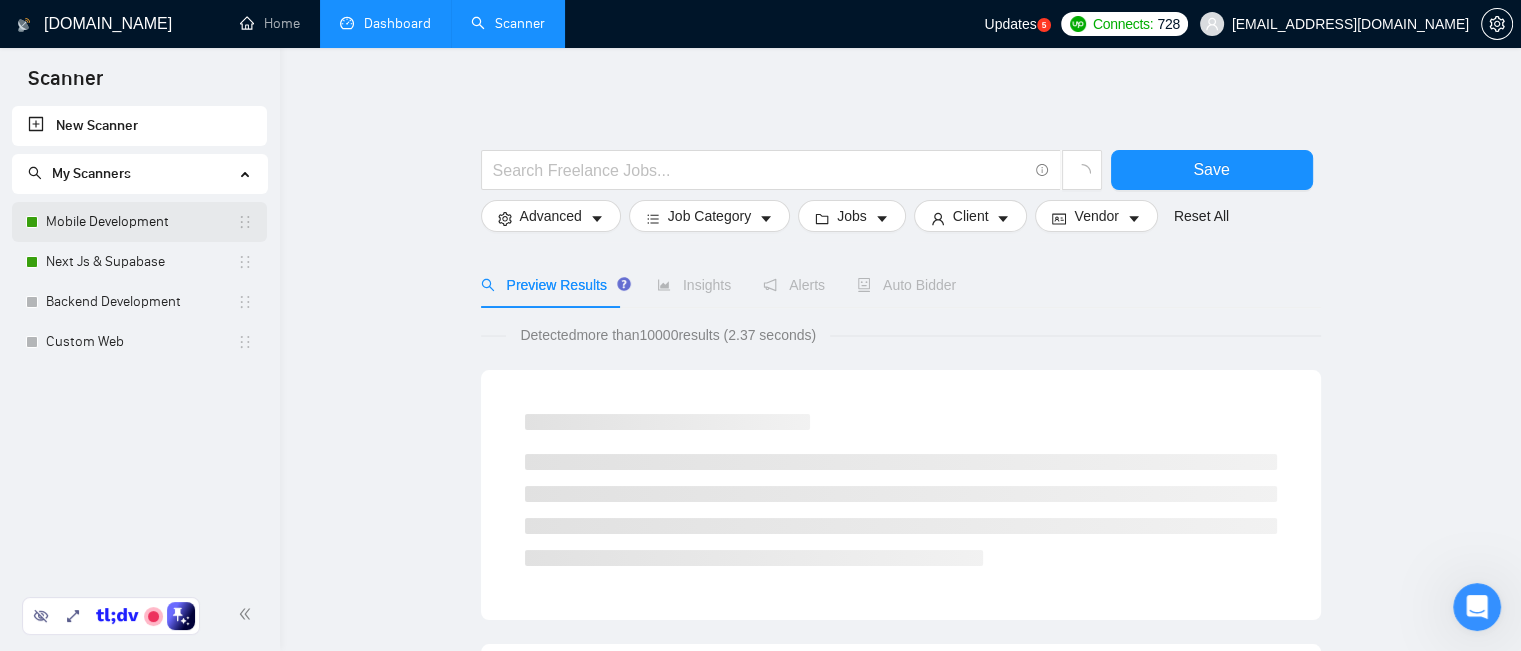 click on "Mobile Development" at bounding box center (141, 222) 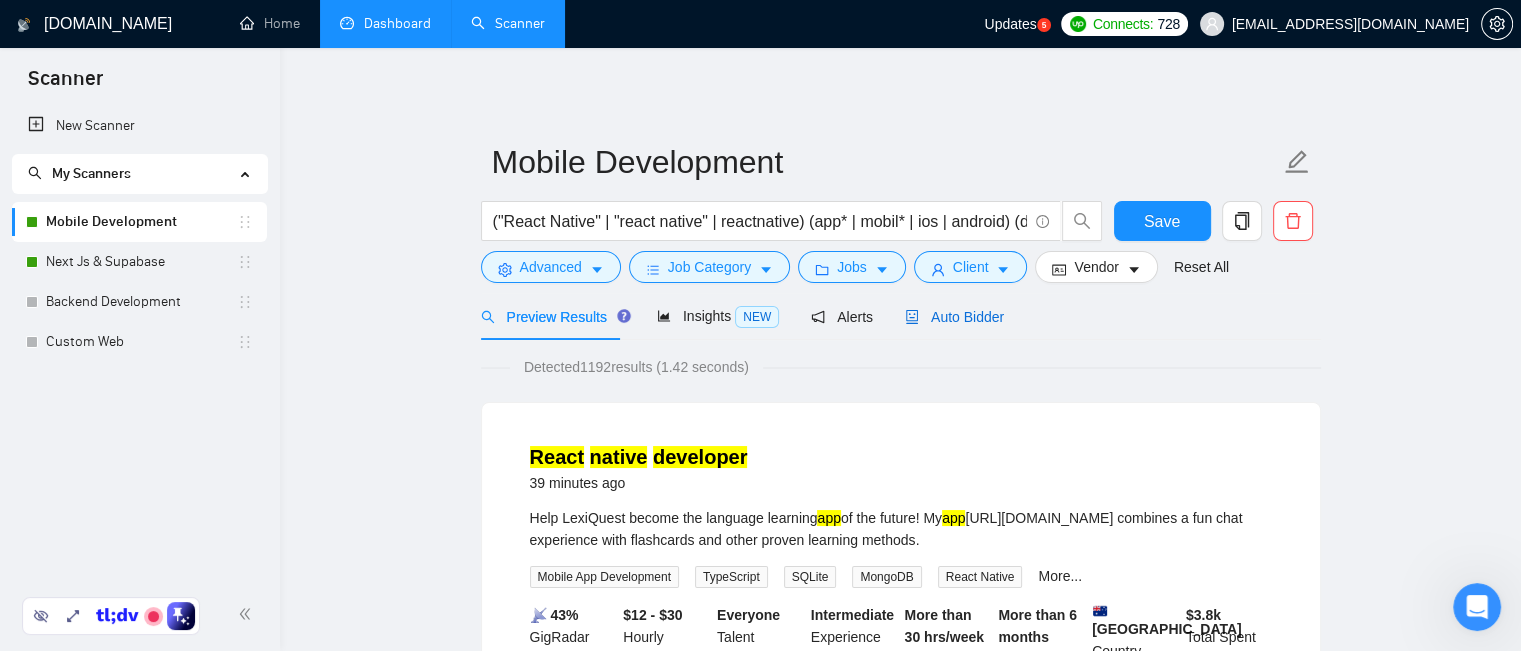 click on "Auto Bidder" at bounding box center [954, 317] 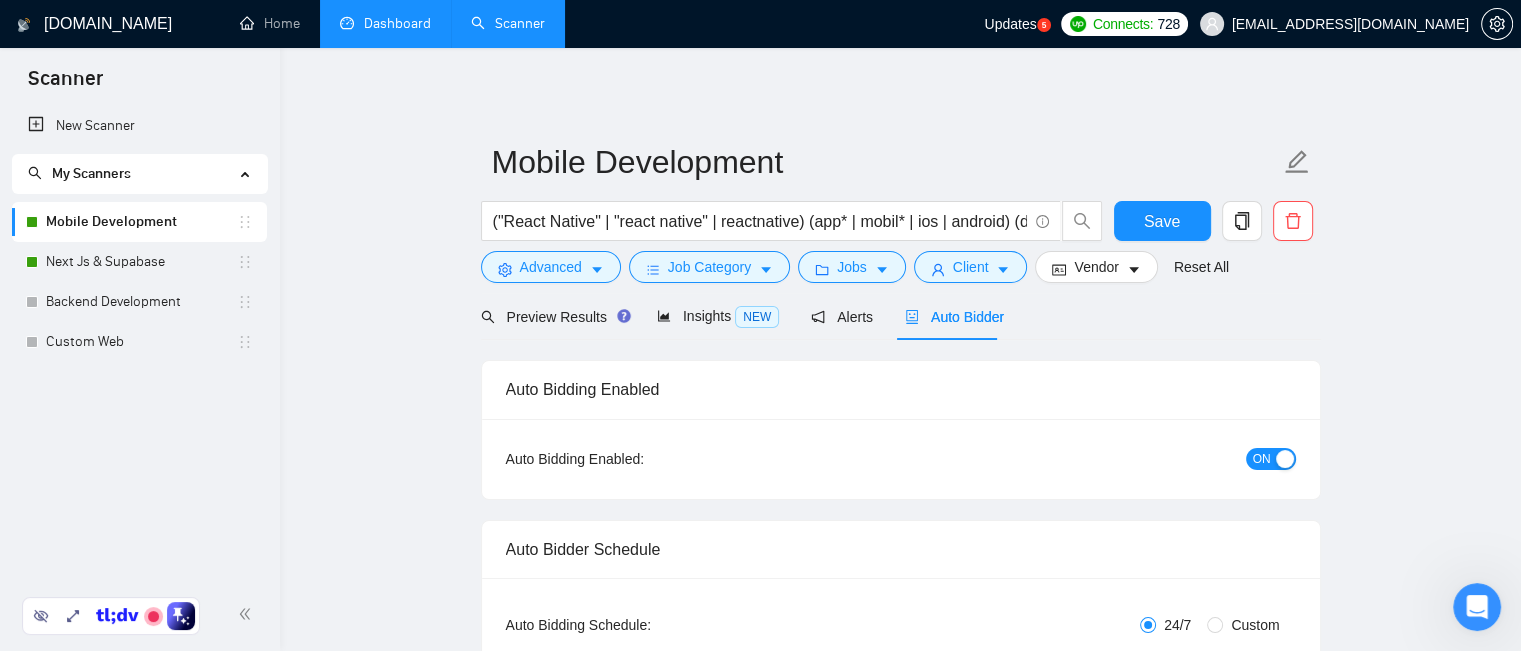 type 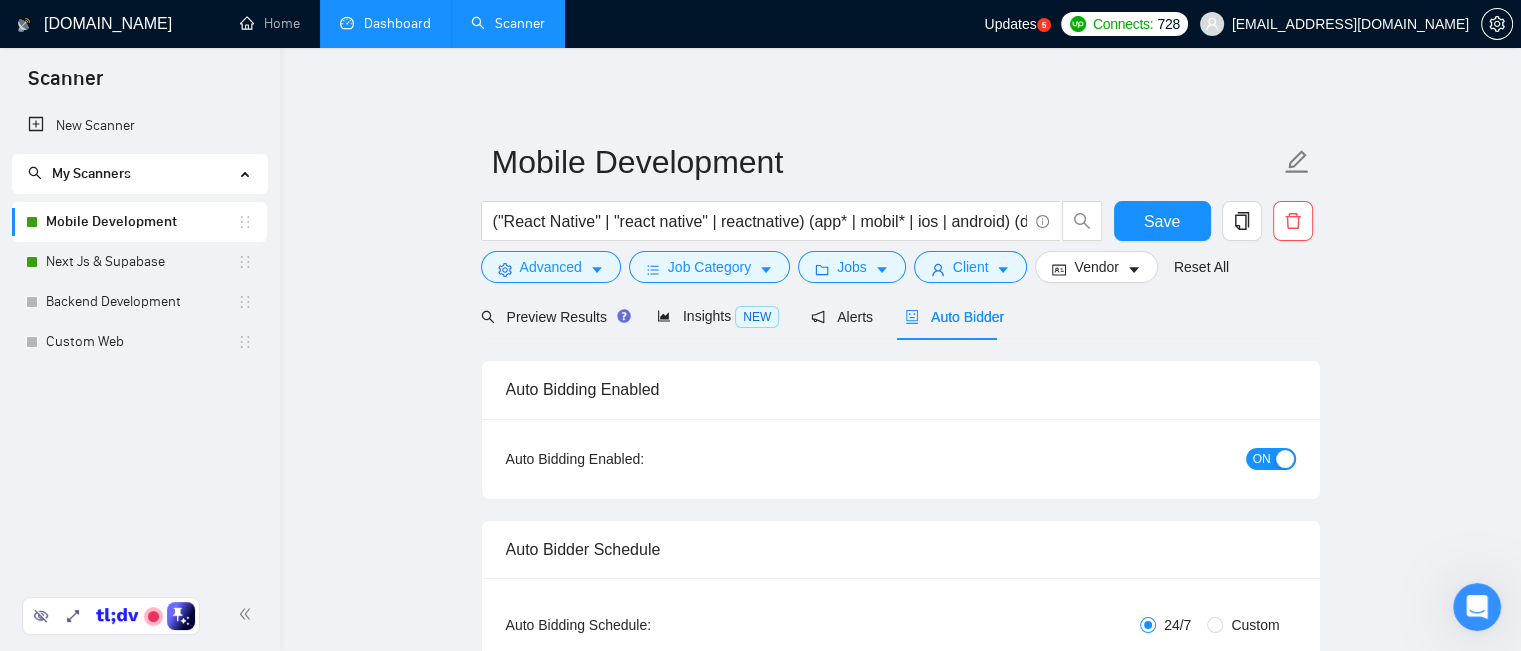 radio on "false" 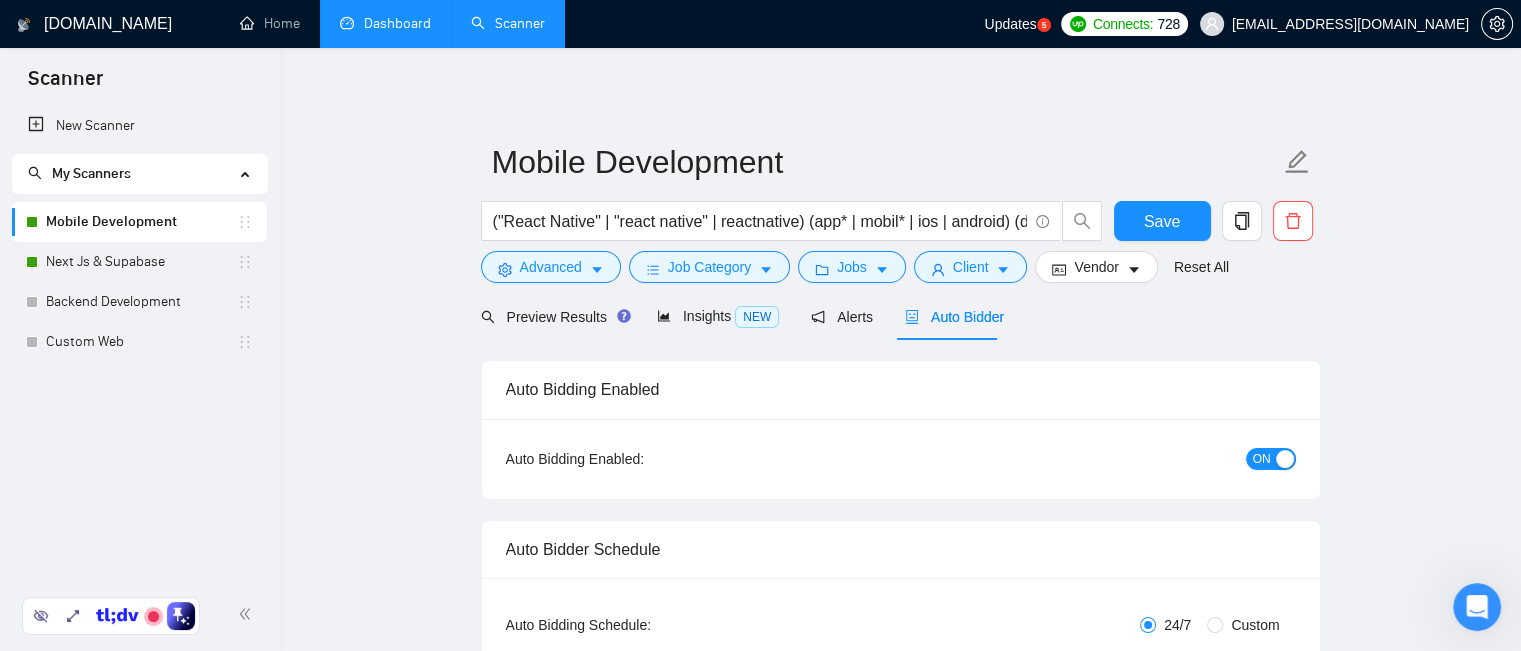 radio on "true" 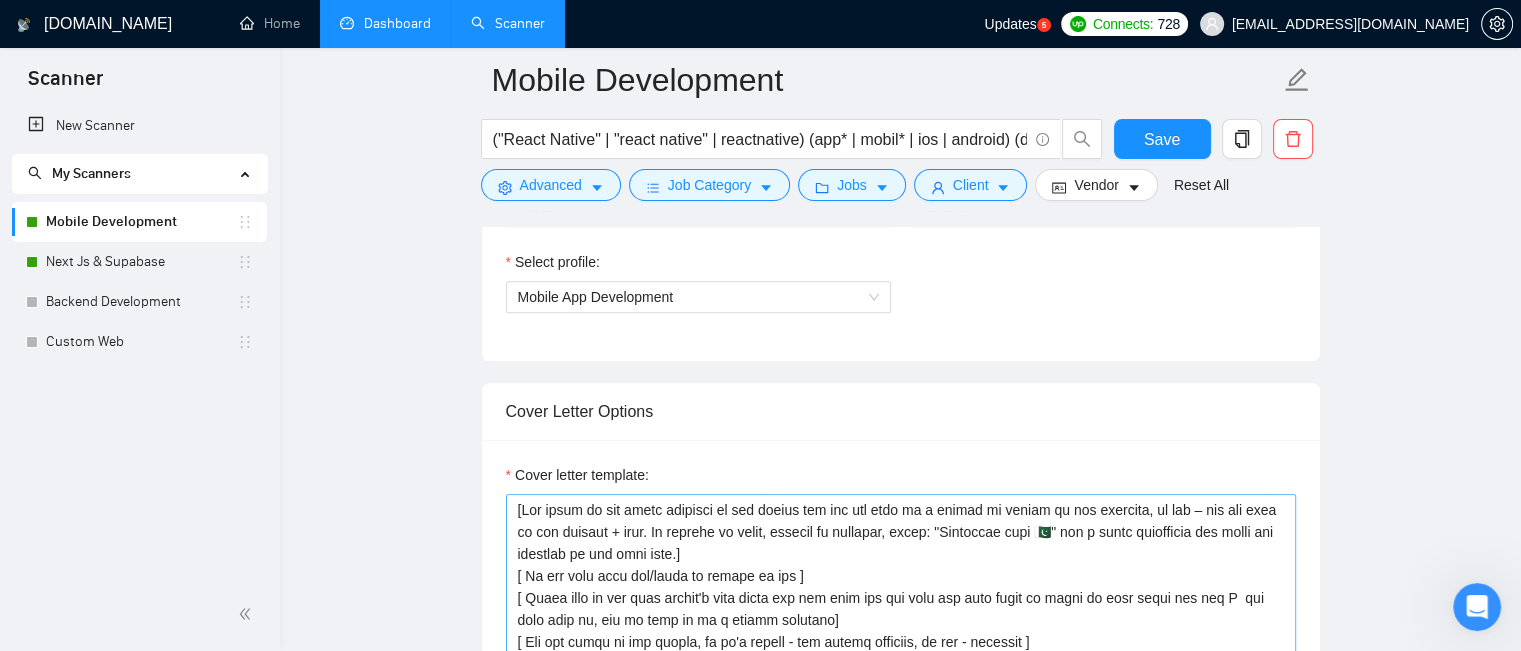 scroll, scrollTop: 1700, scrollLeft: 0, axis: vertical 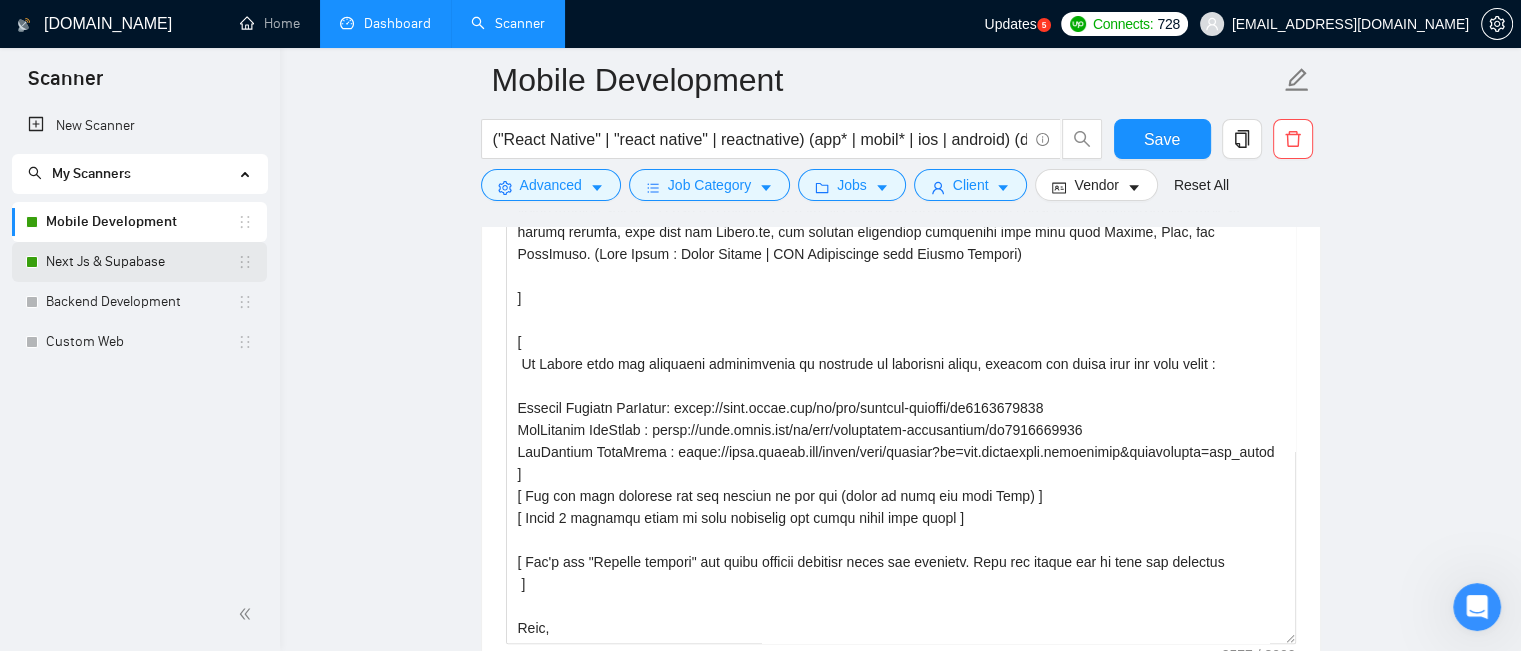 click on "Next Js & Supabase" at bounding box center (141, 262) 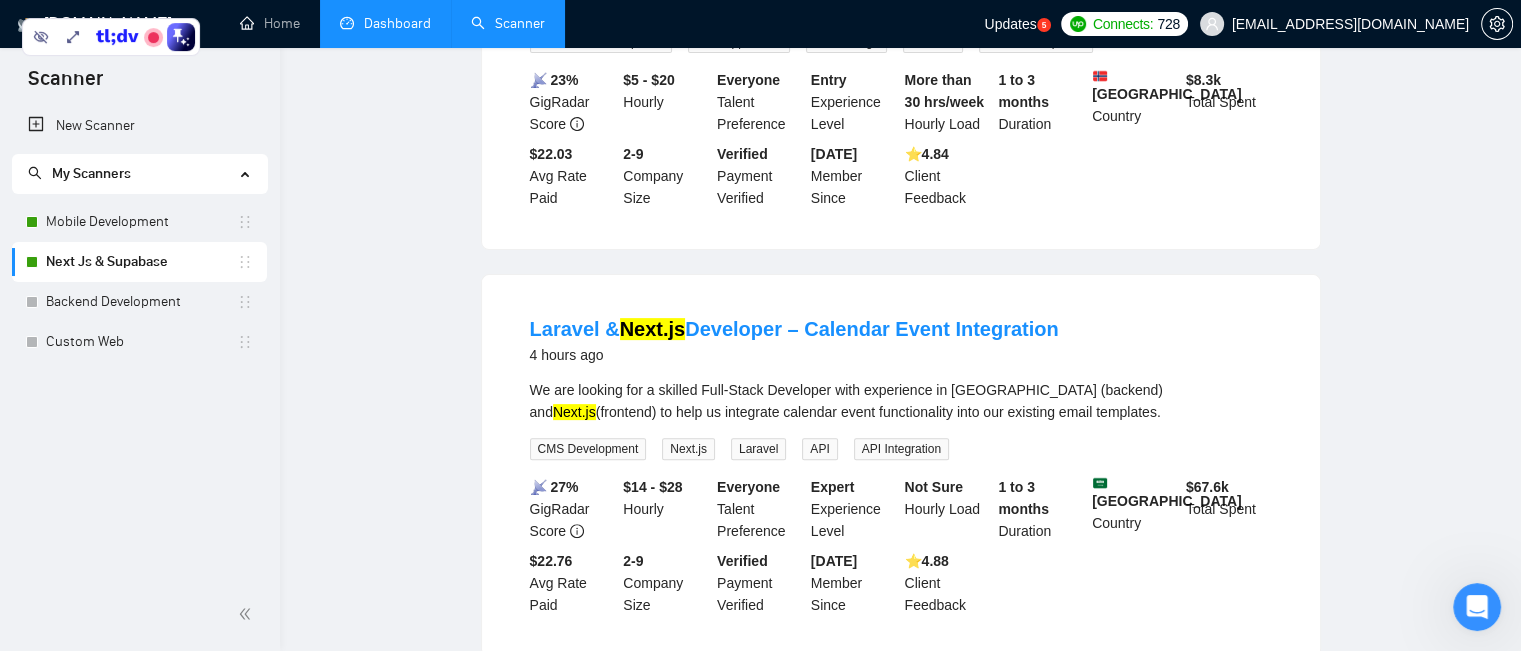 scroll, scrollTop: 79, scrollLeft: 0, axis: vertical 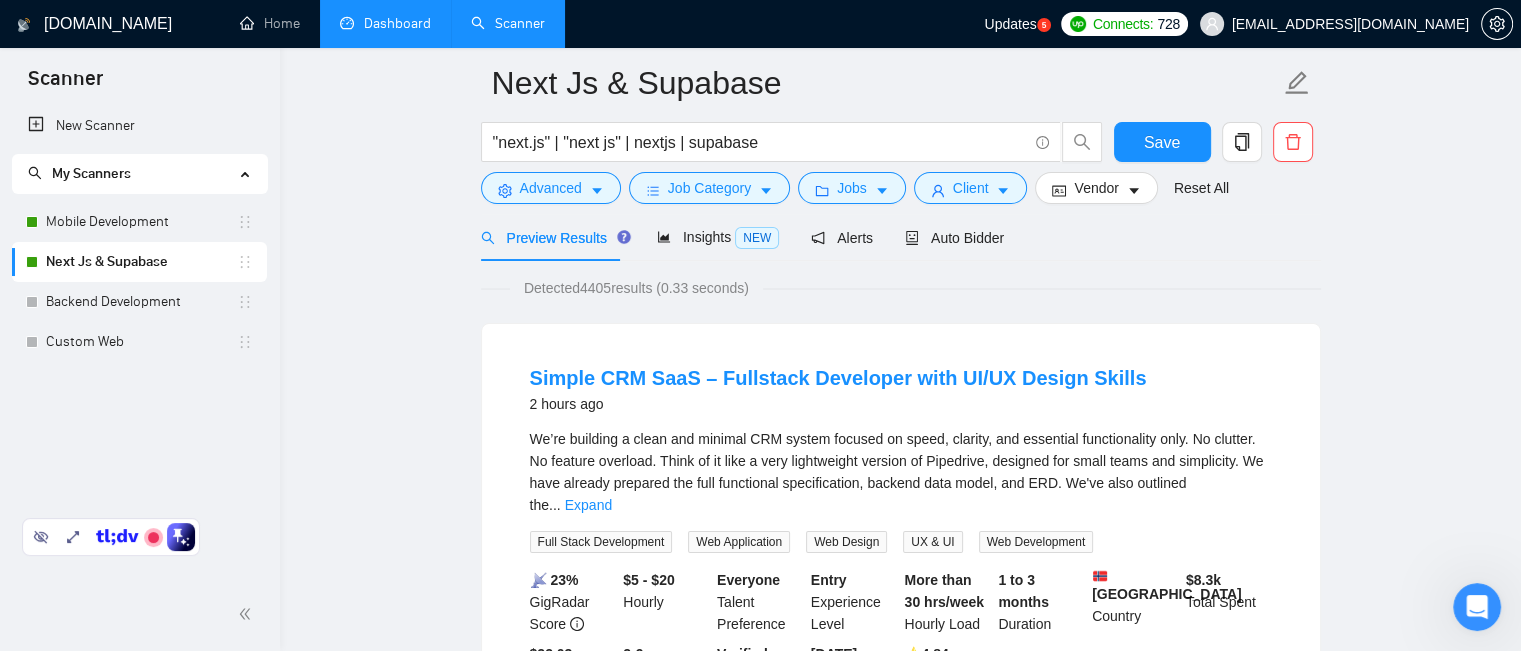 click on "Auto Bidder" at bounding box center [954, 237] 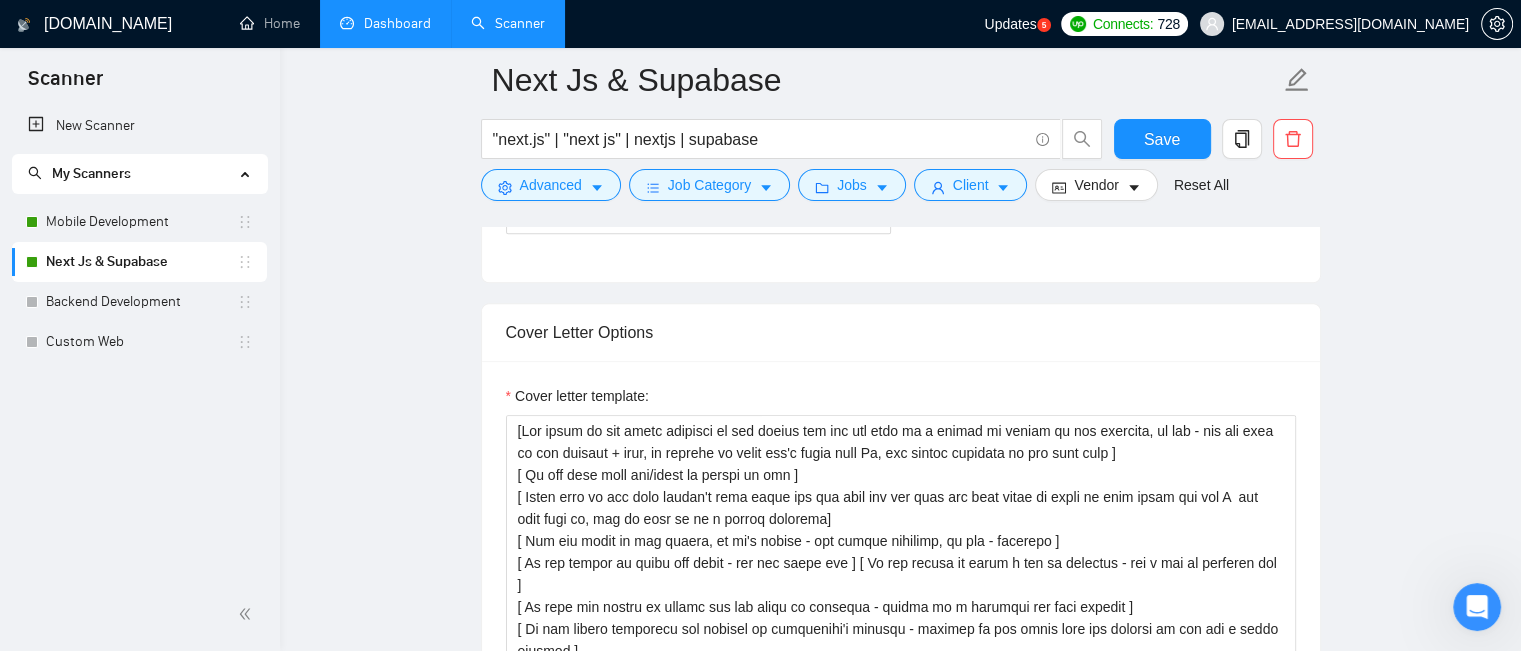 scroll, scrollTop: 1579, scrollLeft: 0, axis: vertical 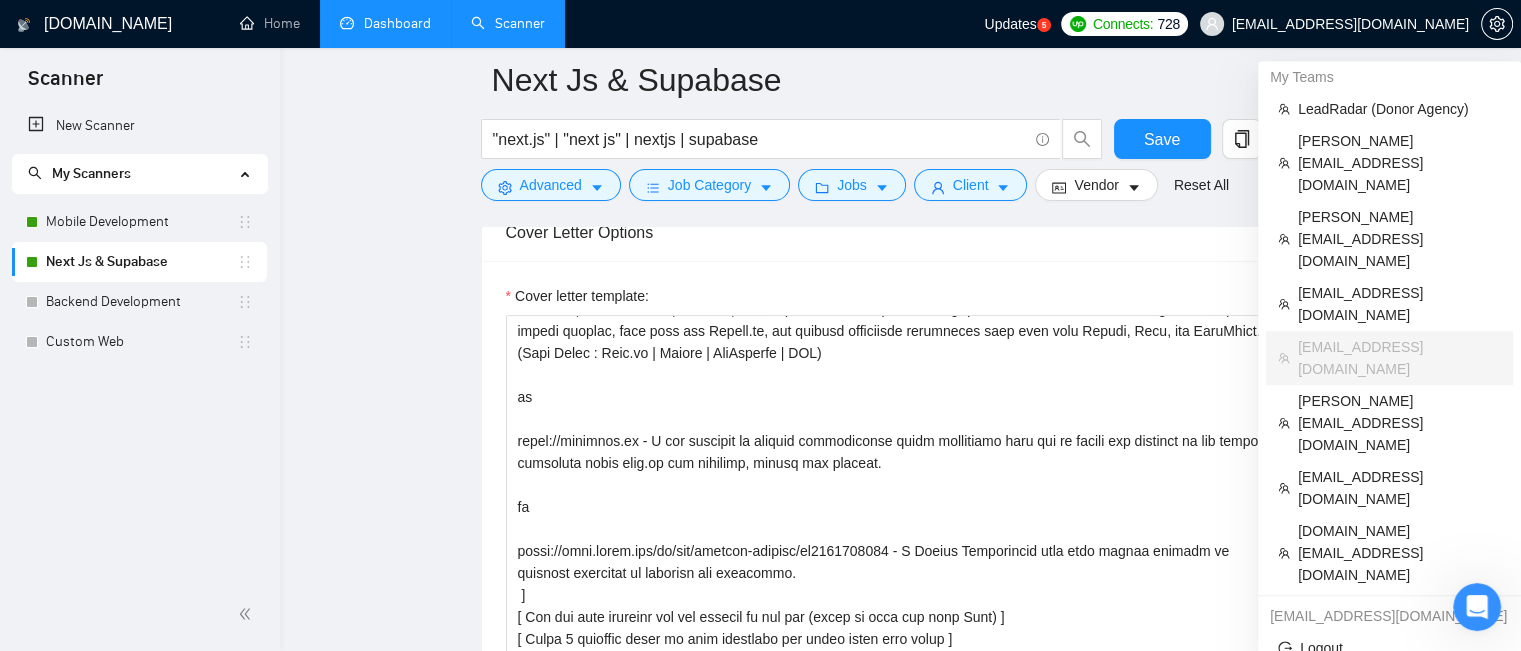 click on "[EMAIL_ADDRESS][DOMAIN_NAME]" at bounding box center (1350, 24) 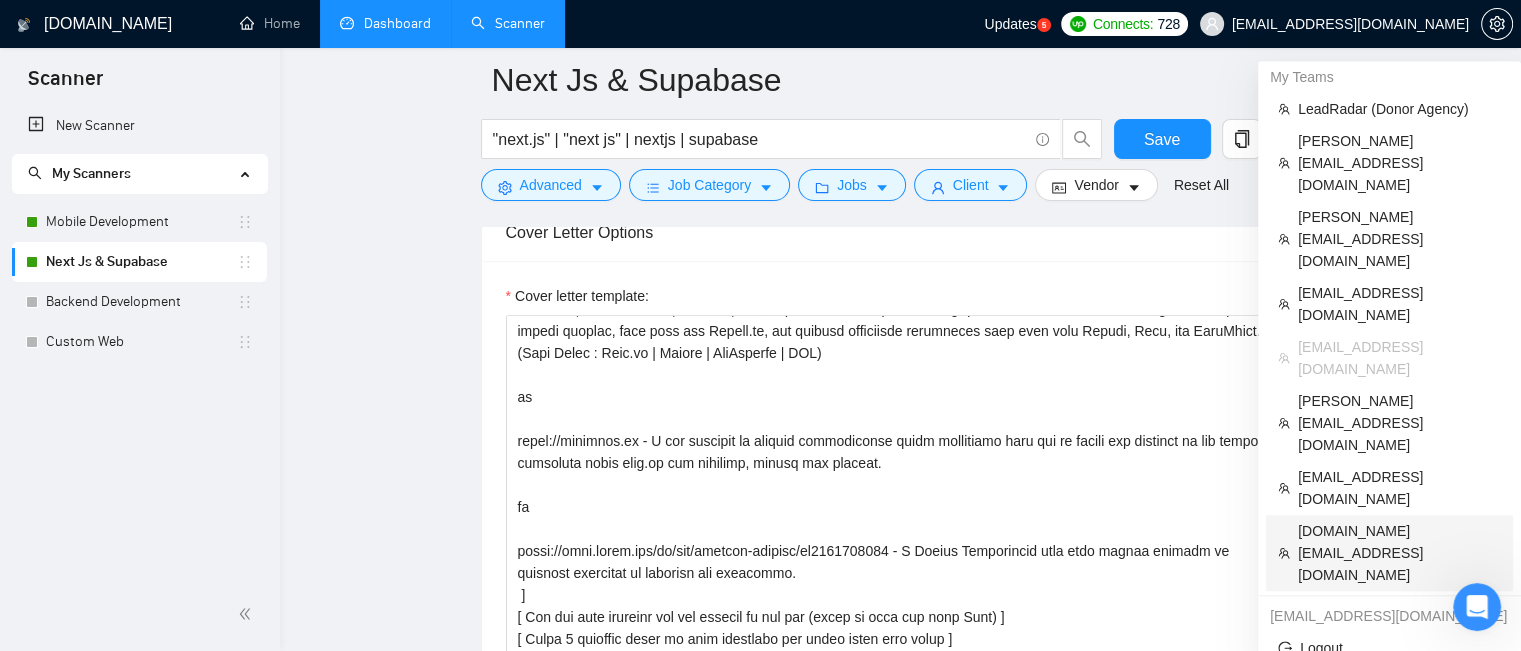 click on "[DOMAIN_NAME][EMAIL_ADDRESS][DOMAIN_NAME]" at bounding box center (1399, 553) 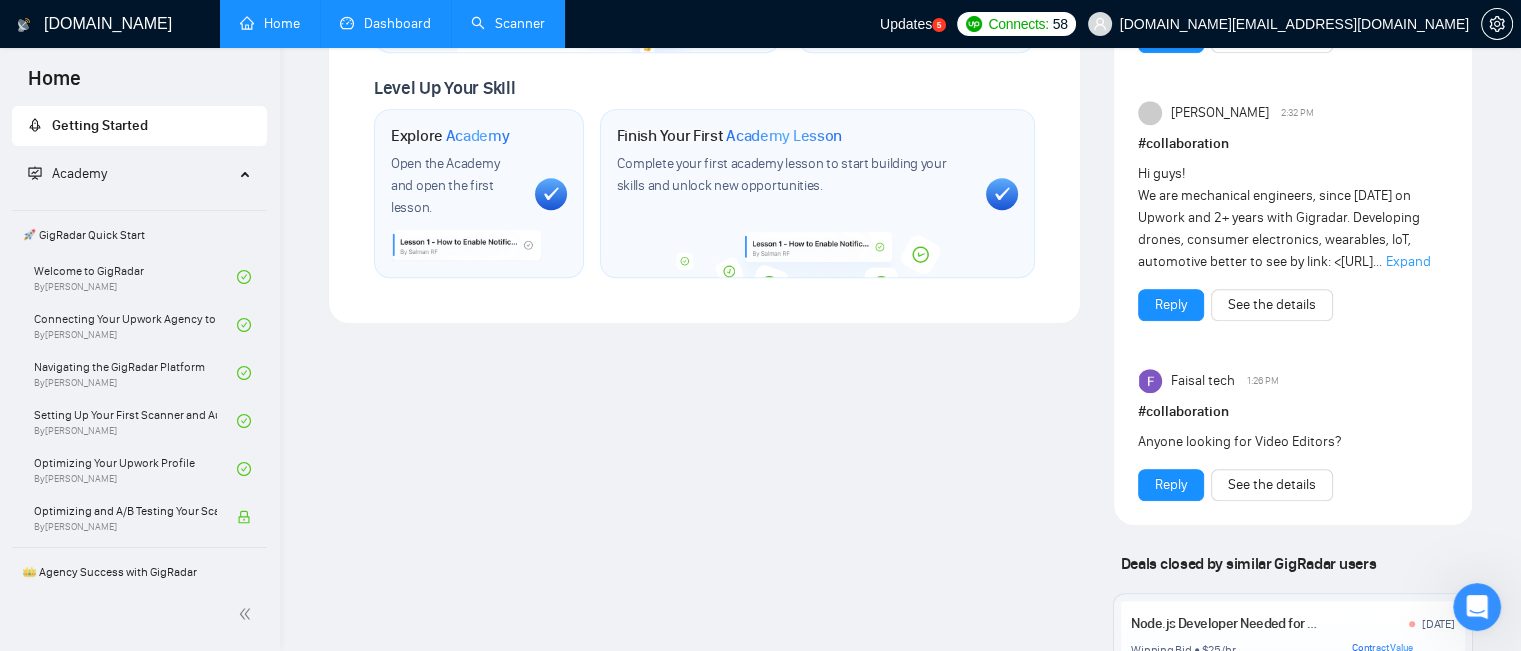 scroll, scrollTop: 853, scrollLeft: 0, axis: vertical 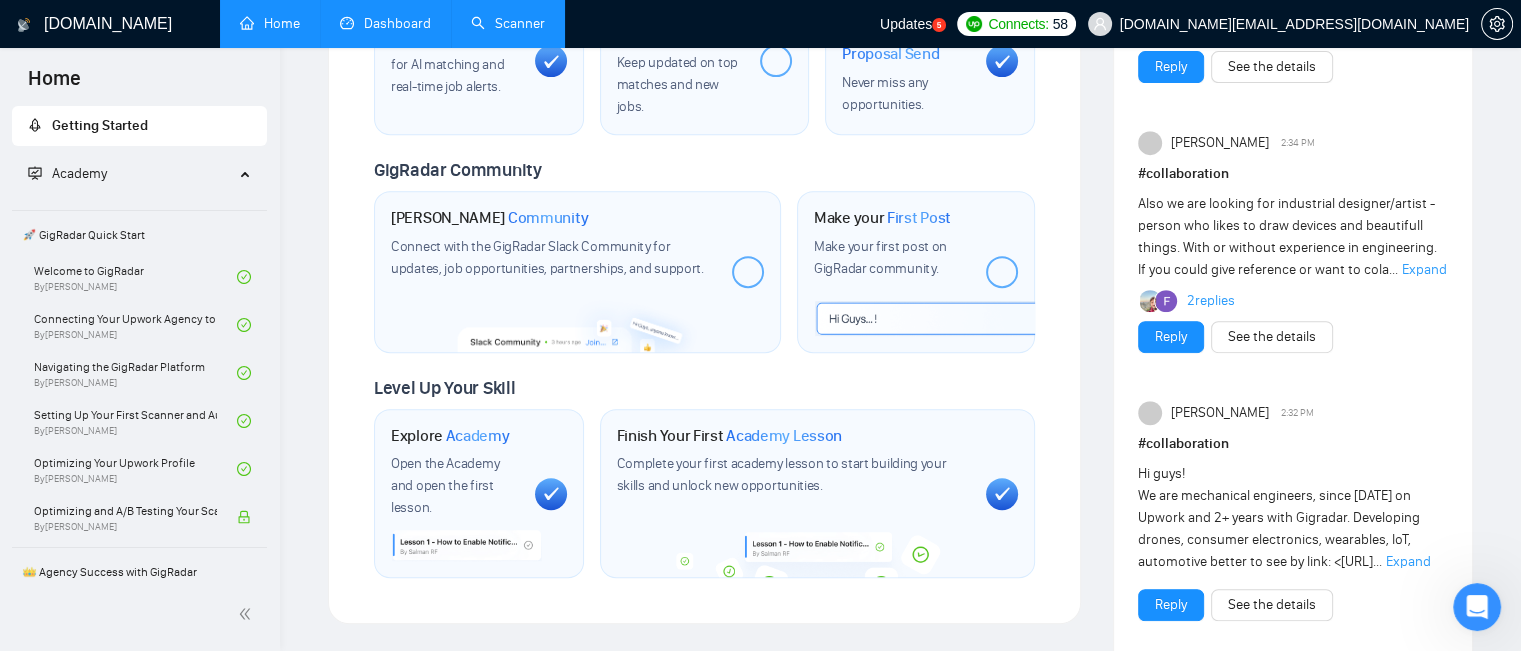 click on "Scanner" at bounding box center [508, 23] 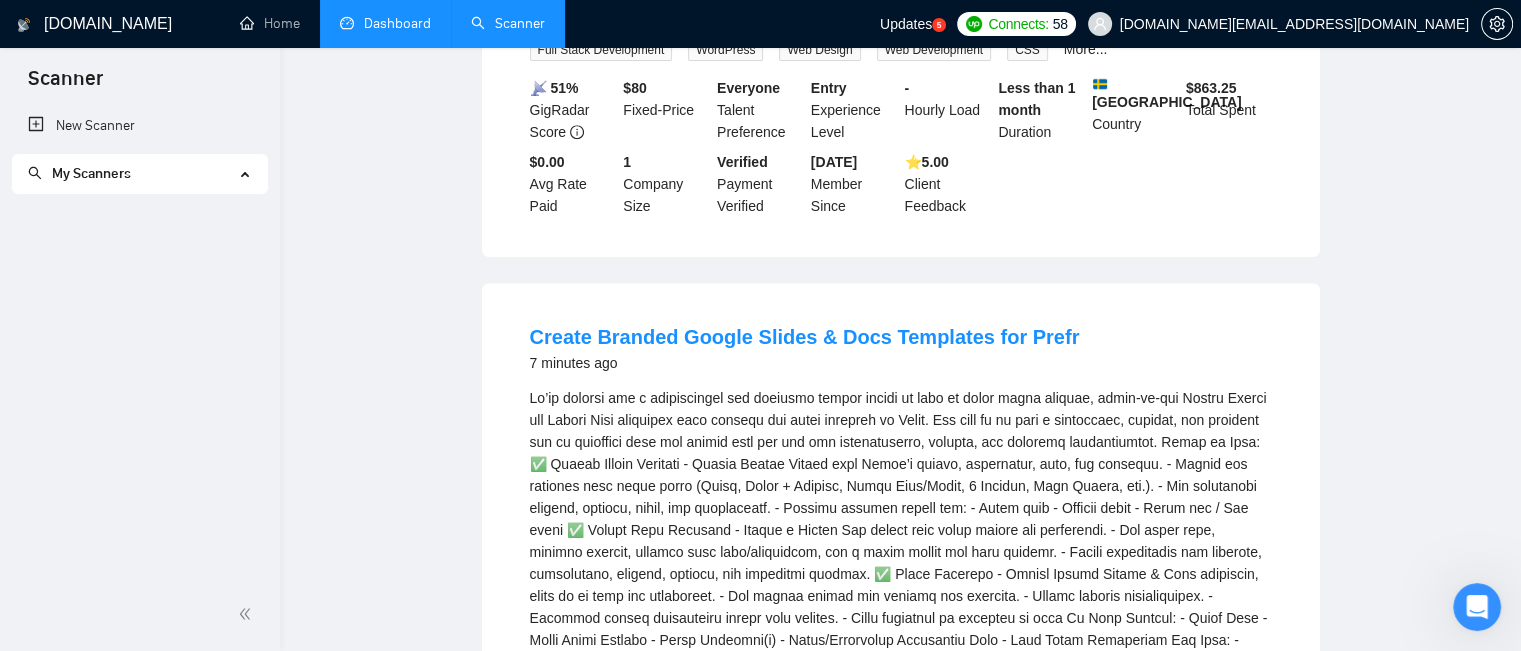 scroll, scrollTop: 0, scrollLeft: 0, axis: both 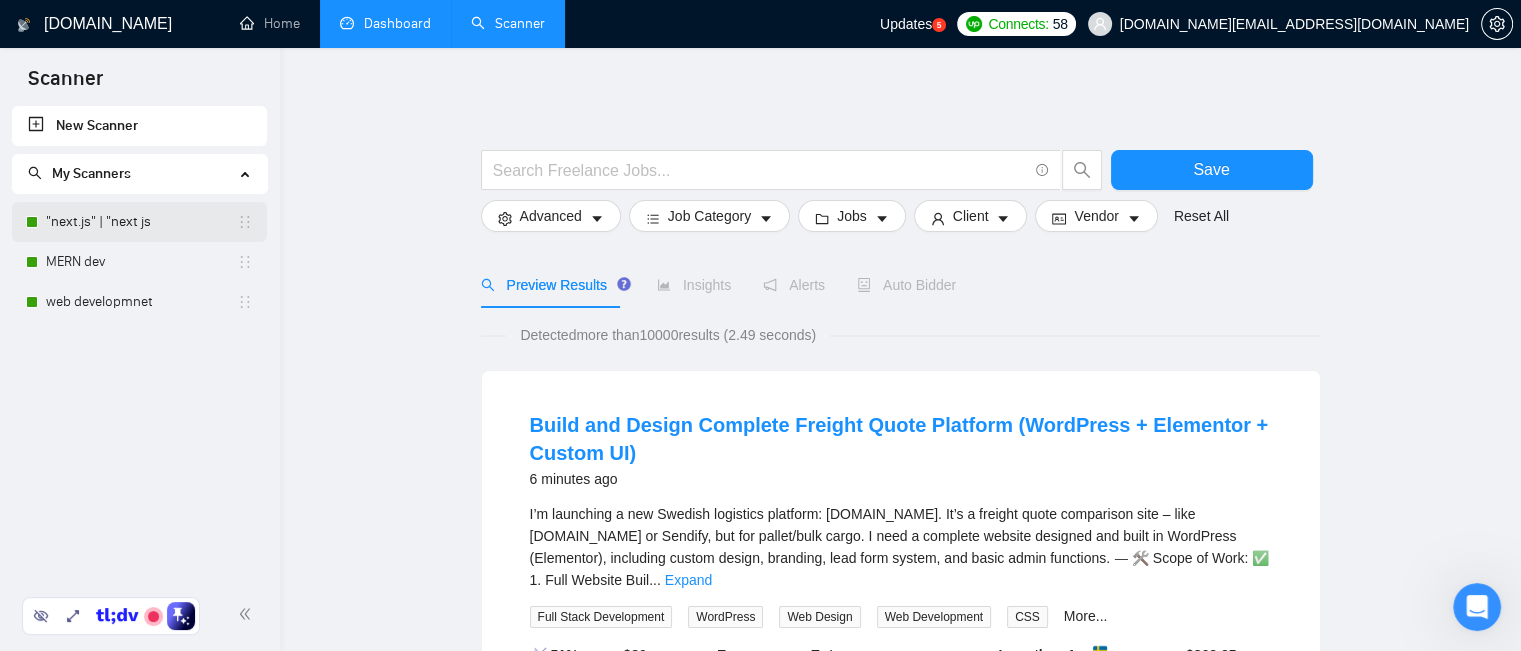 click on ""next.js" | "next js" at bounding box center (141, 222) 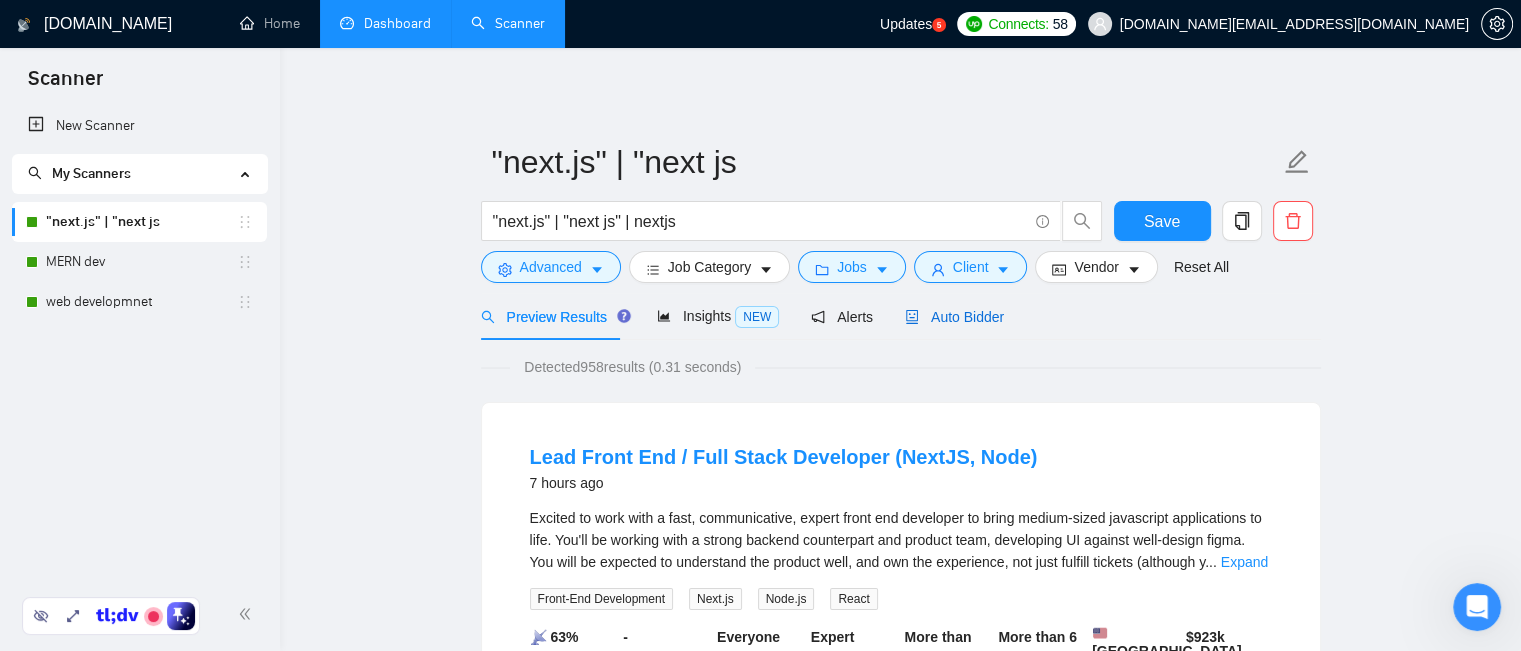 click on "Auto Bidder" at bounding box center (954, 317) 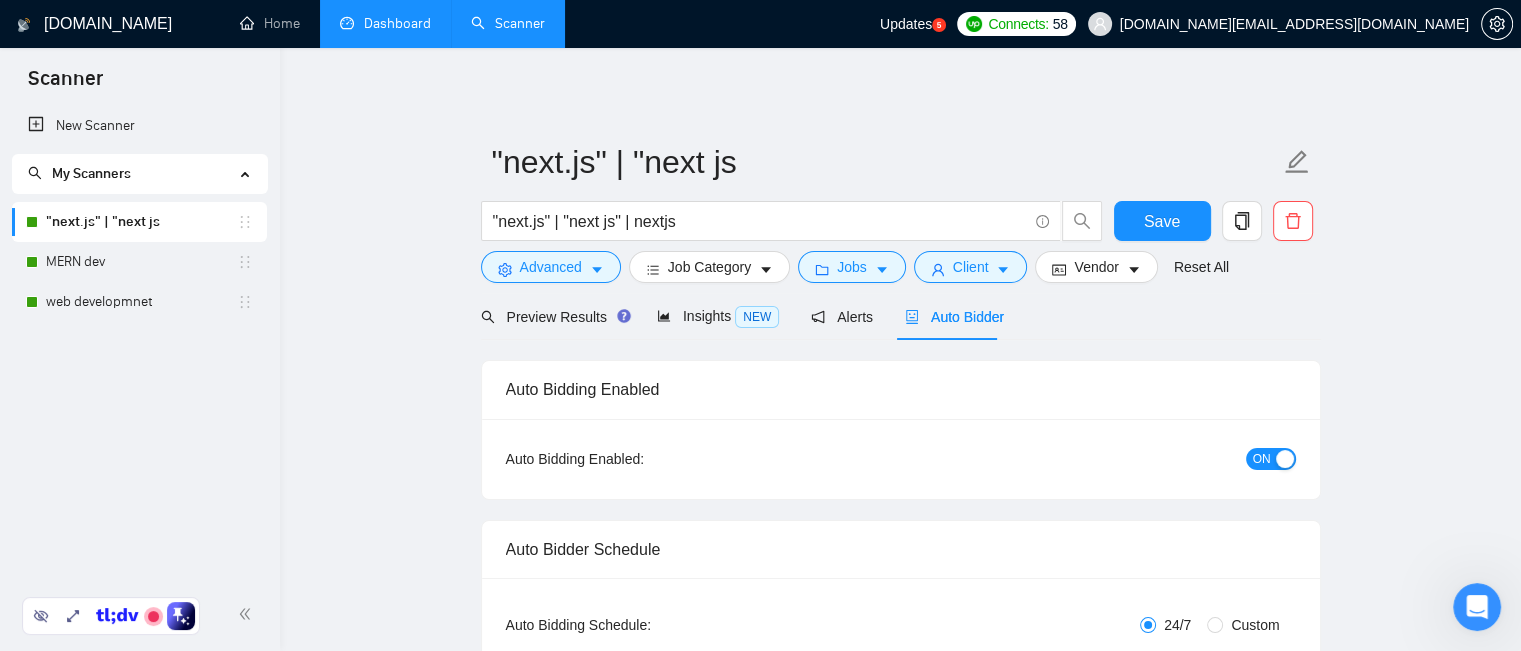 type 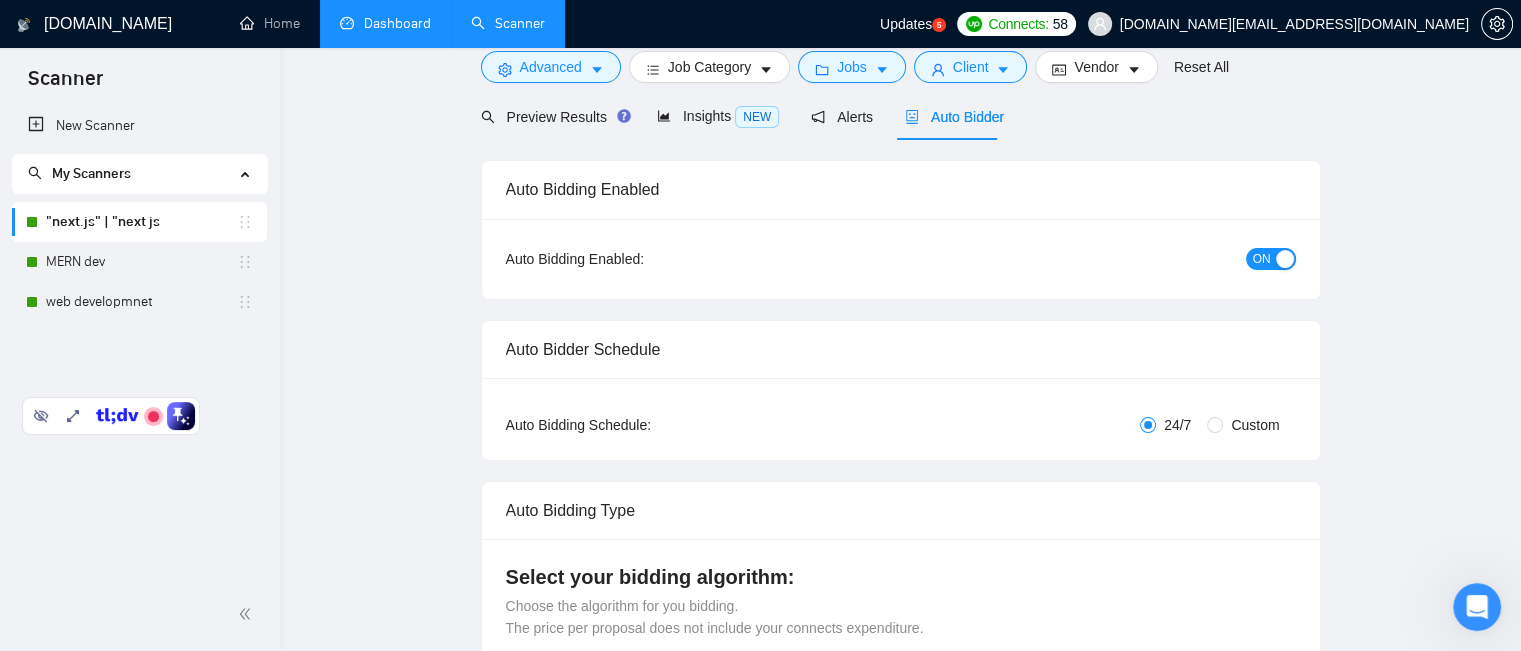 type 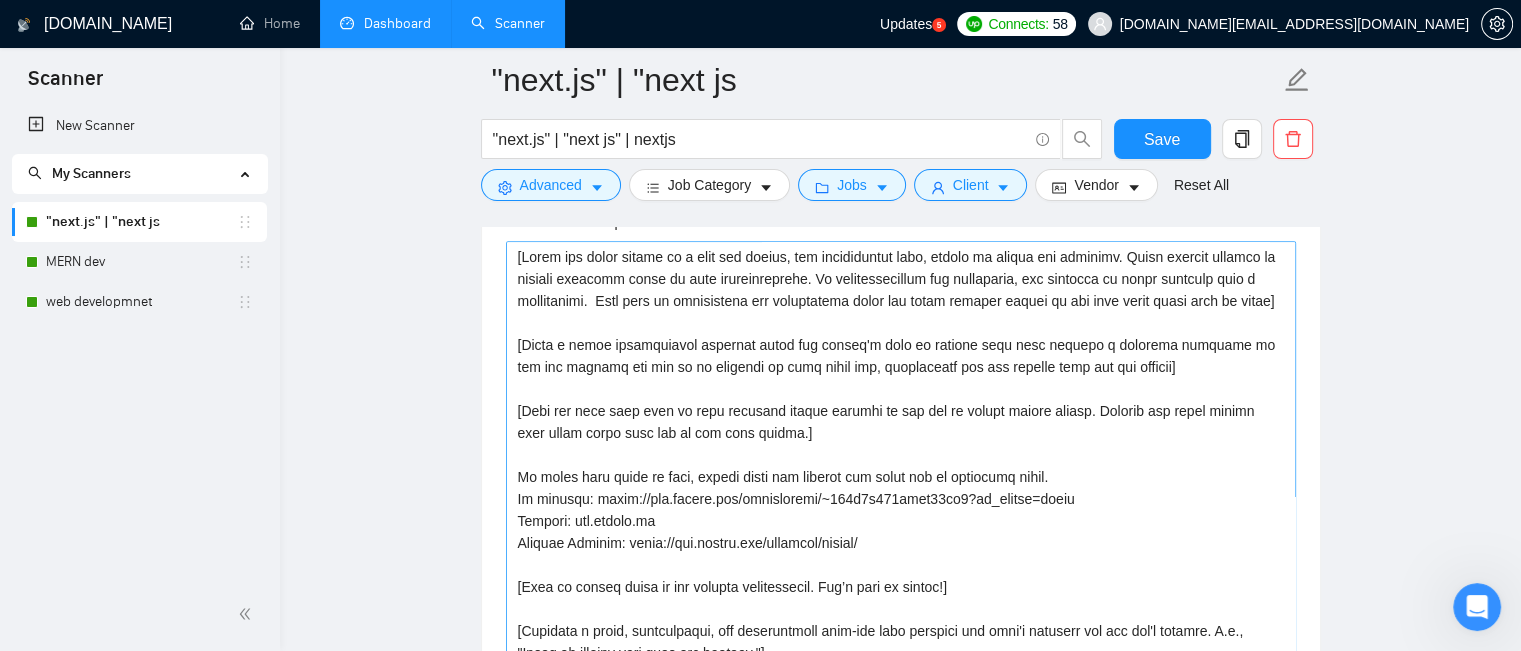 scroll, scrollTop: 1300, scrollLeft: 0, axis: vertical 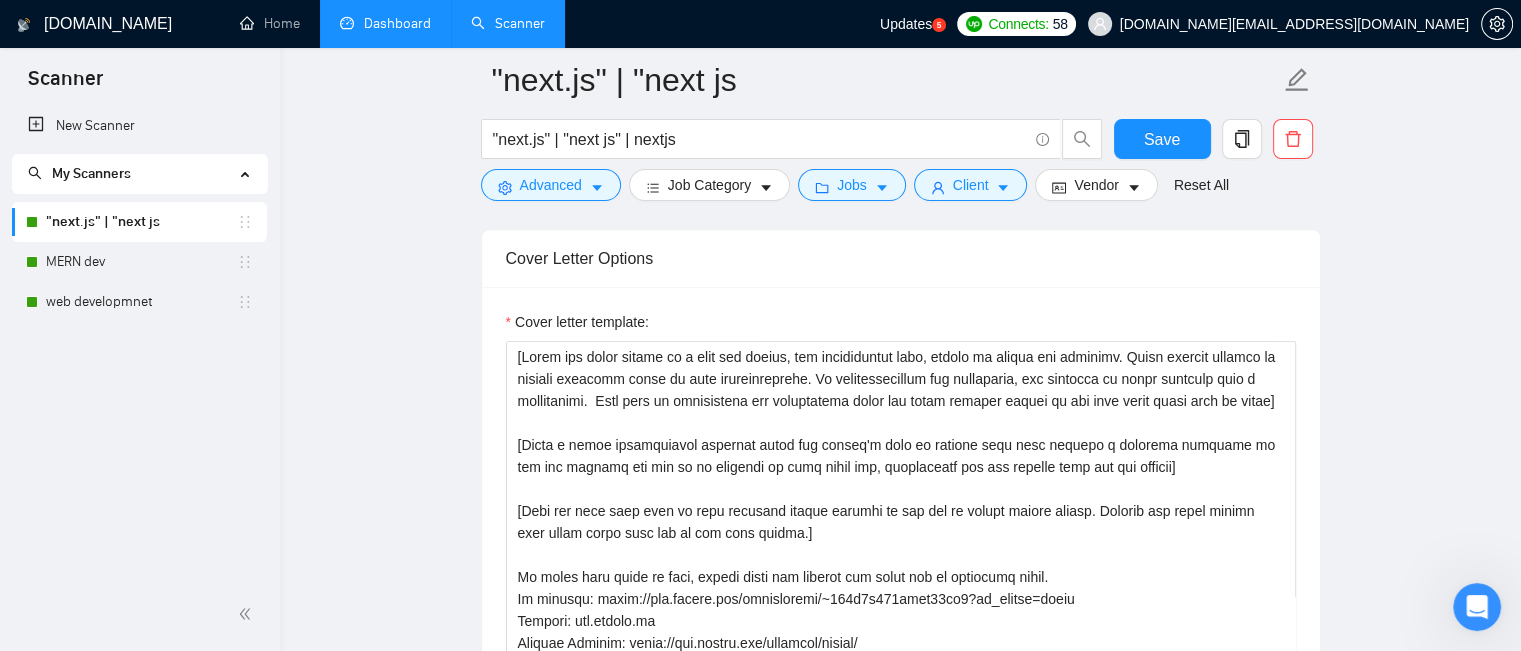 click on "MERN dev" at bounding box center (141, 262) 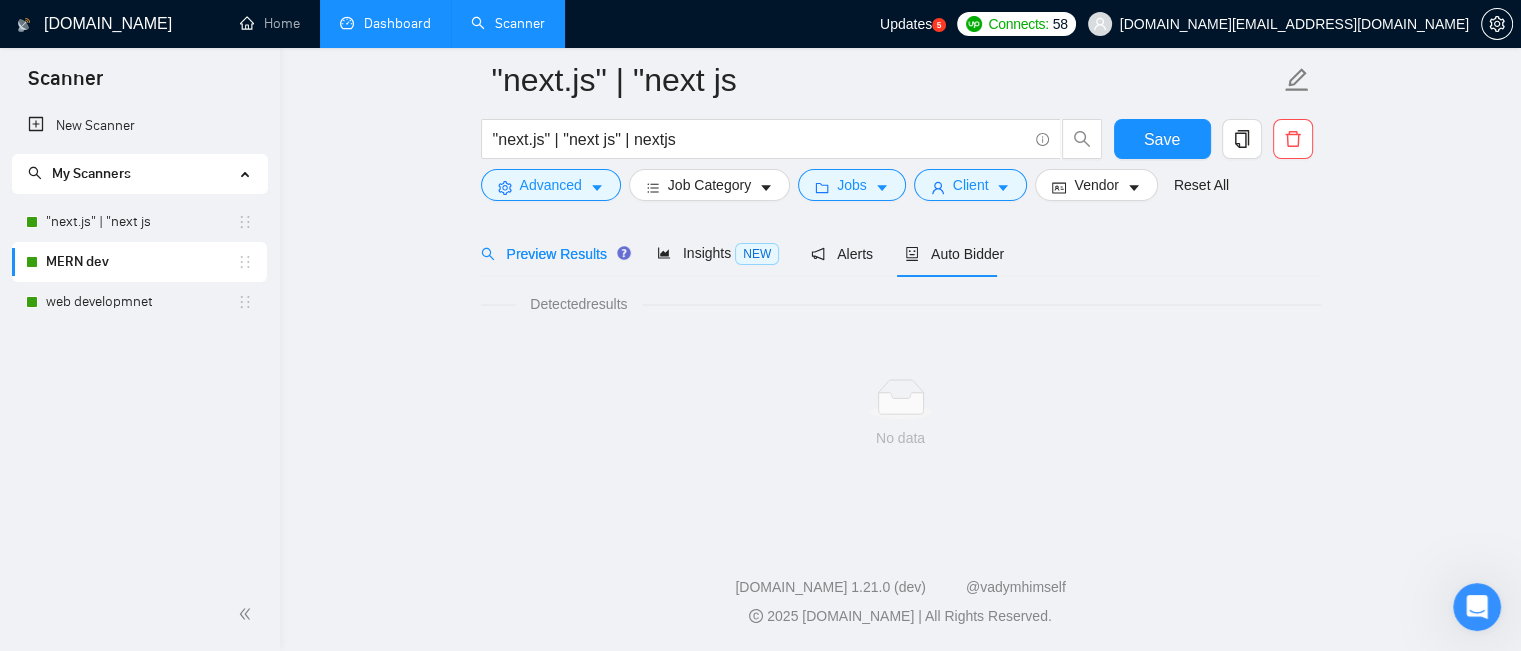 scroll, scrollTop: 79, scrollLeft: 0, axis: vertical 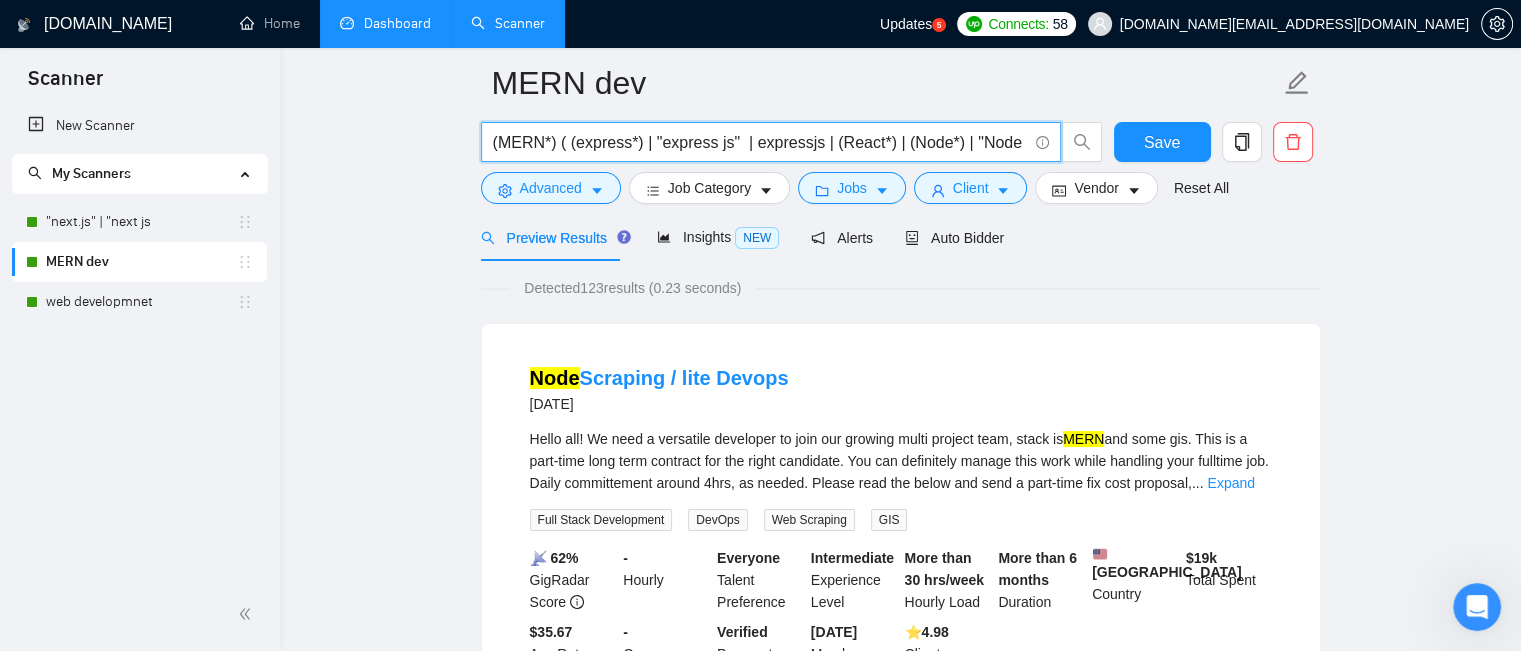 click on "(MERN*) ( (express*) | "express js"  | expressjs | (React*) | (Node*) | "Node JS" | nodejs )" at bounding box center [760, 142] 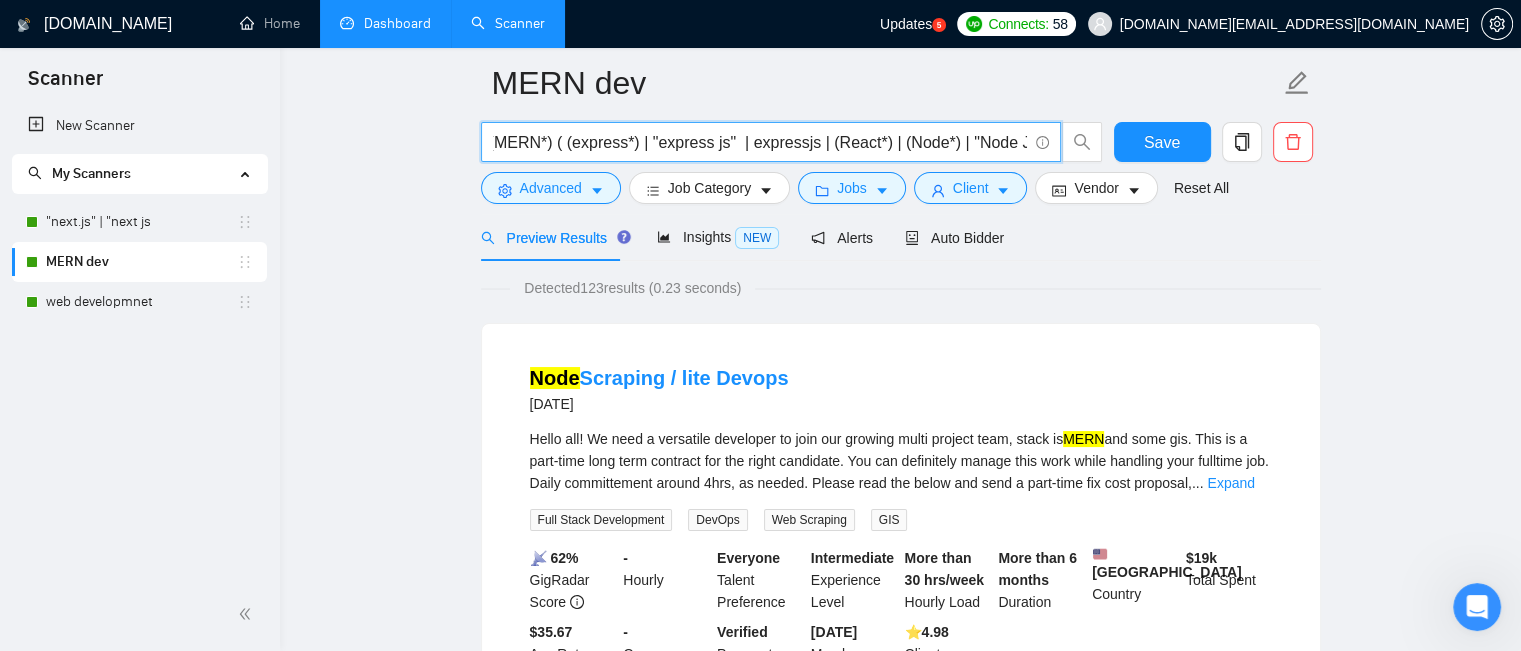 scroll, scrollTop: 0, scrollLeft: 0, axis: both 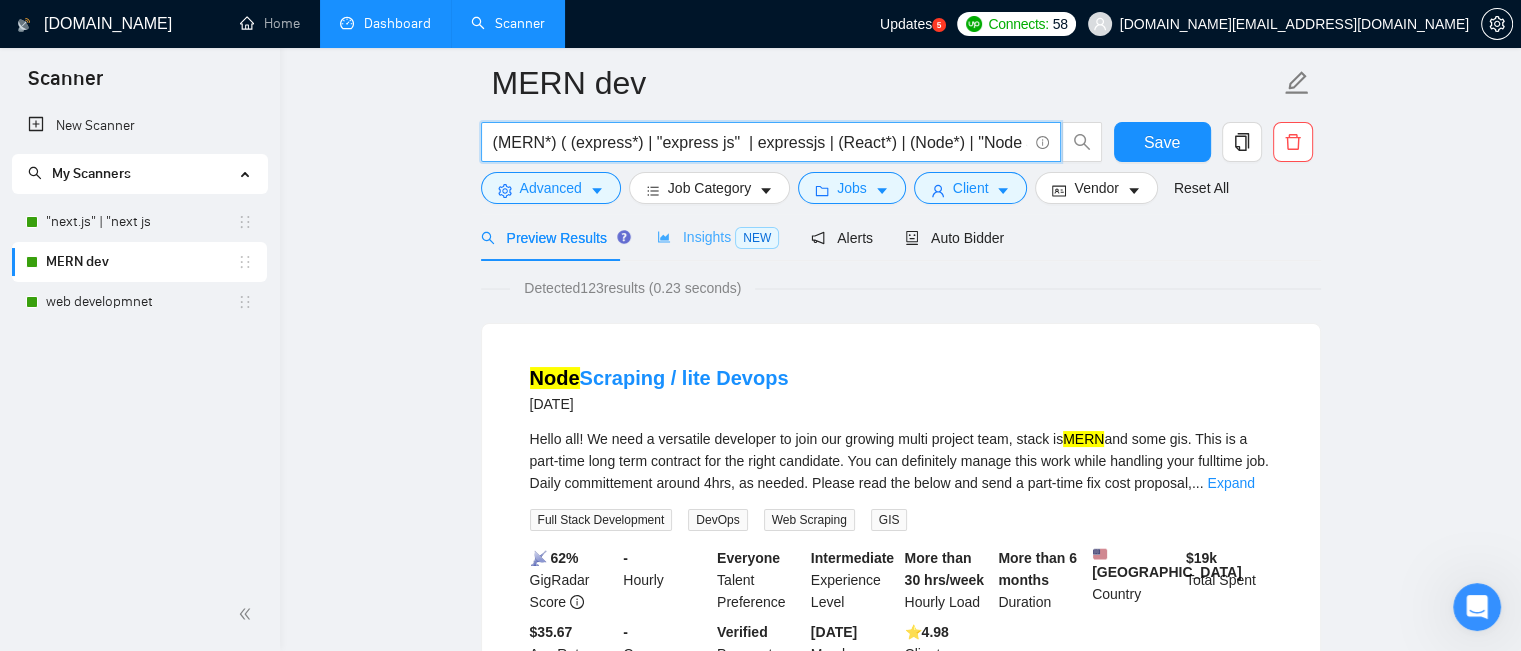 drag, startPoint x: 132, startPoint y: 302, endPoint x: 690, endPoint y: 235, distance: 562.008 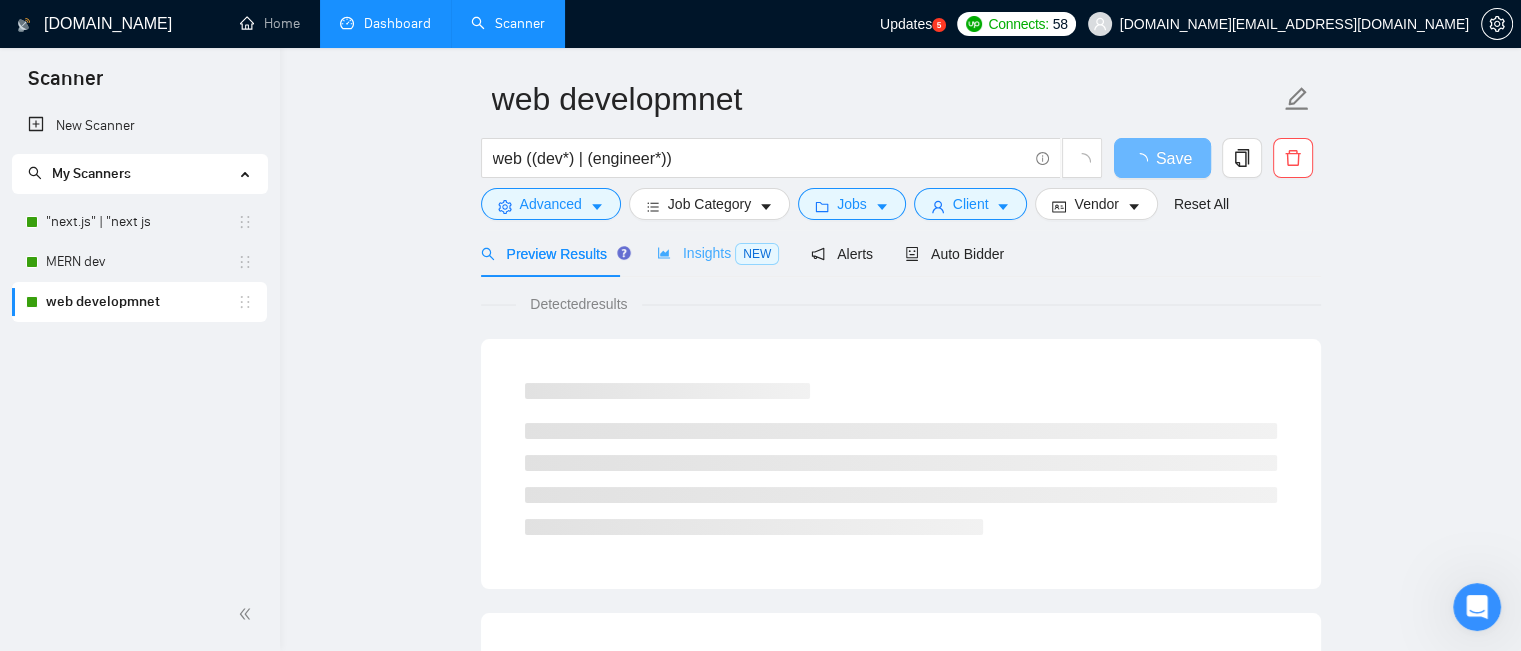 scroll, scrollTop: 79, scrollLeft: 0, axis: vertical 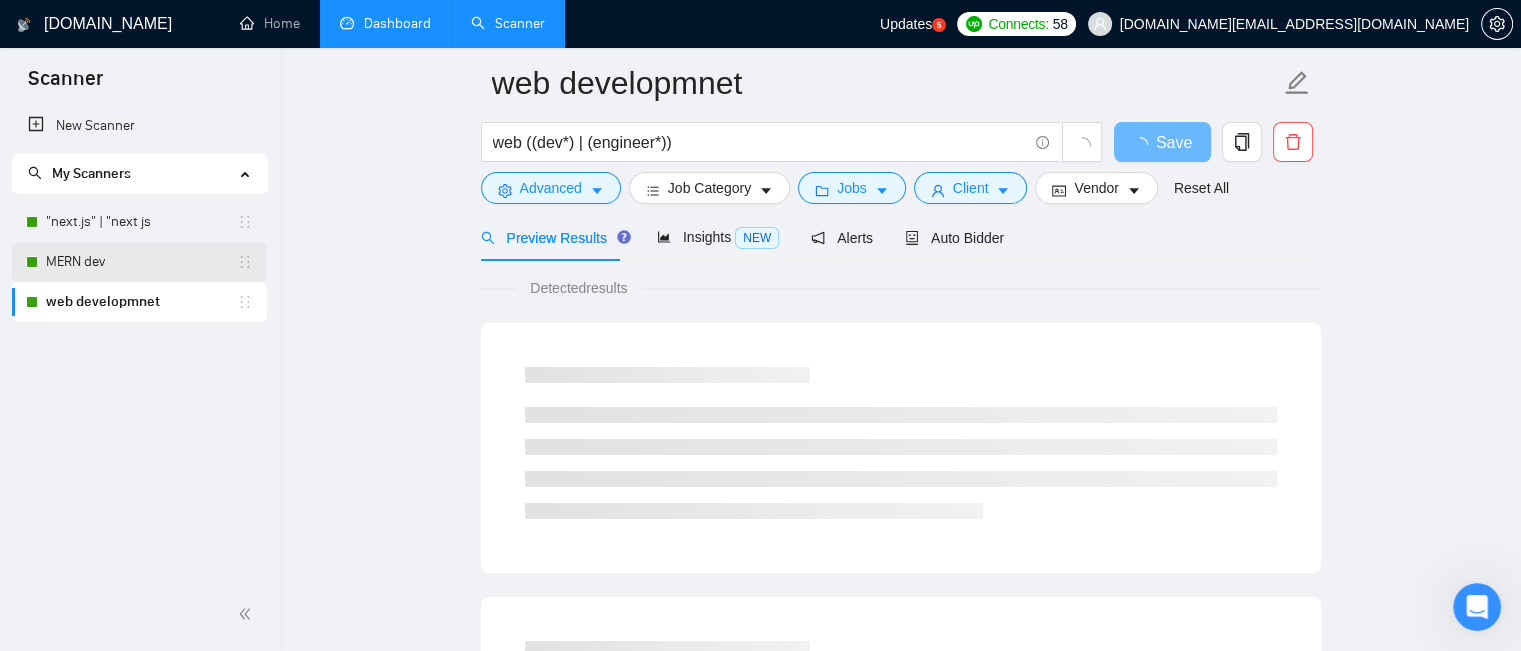 click on "MERN dev" at bounding box center (141, 262) 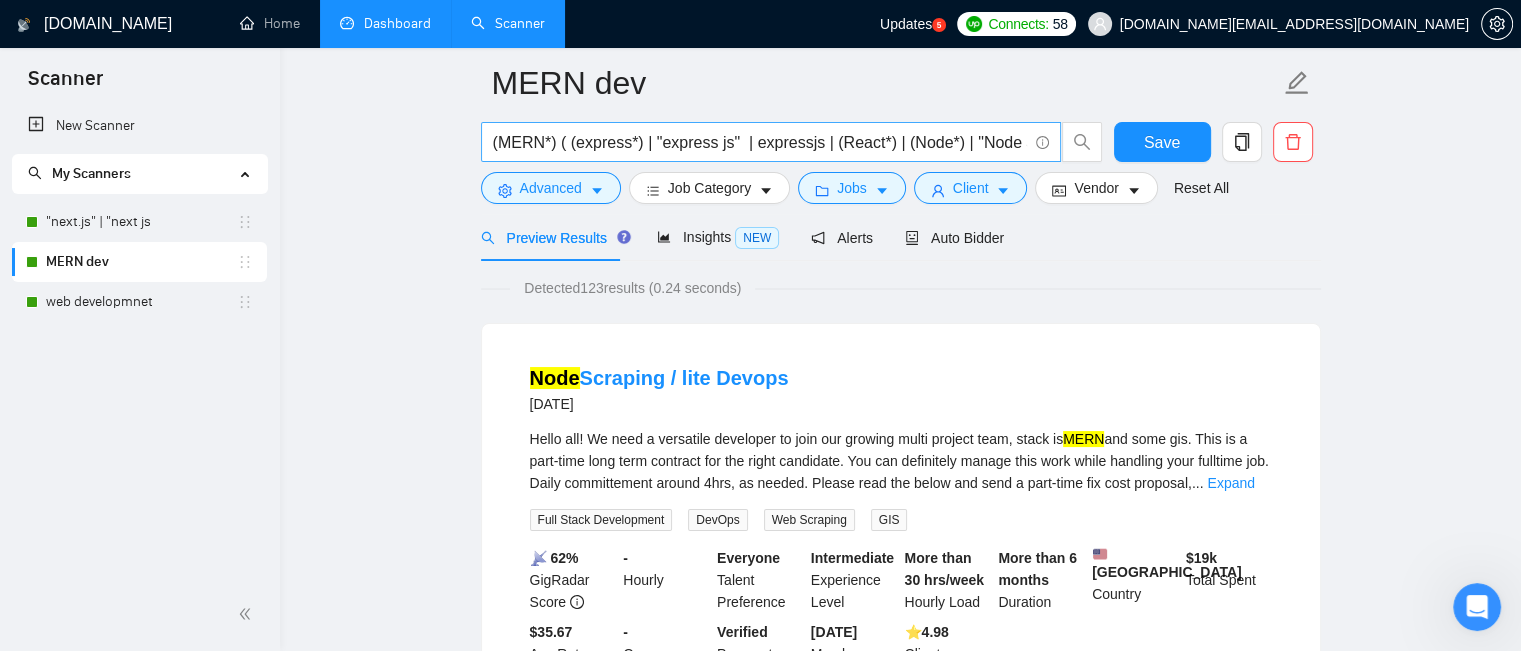 click on "(MERN*) ( (express*) | "express js"  | expressjs | (React*) | (Node*) | "Node JS" | nodejs )" at bounding box center (760, 142) 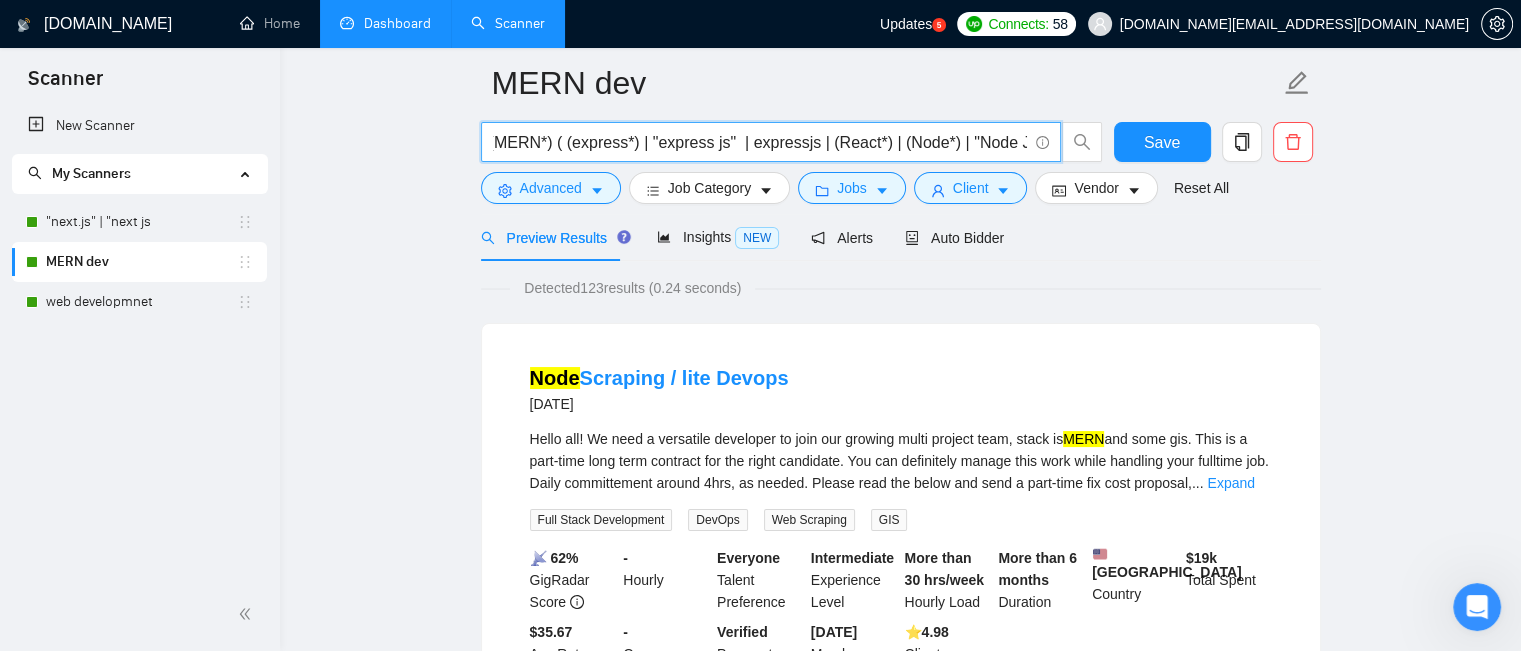 scroll, scrollTop: 0, scrollLeft: 0, axis: both 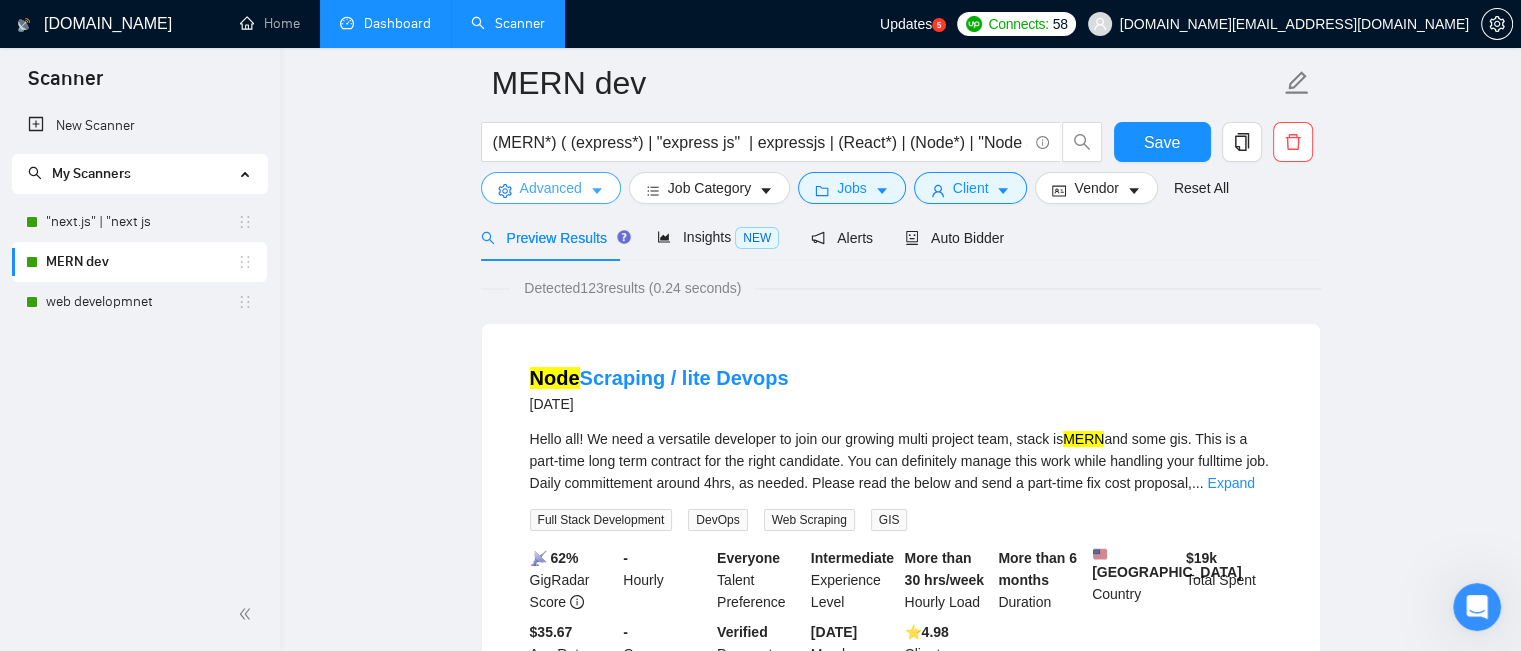 click on "Advanced" at bounding box center (551, 188) 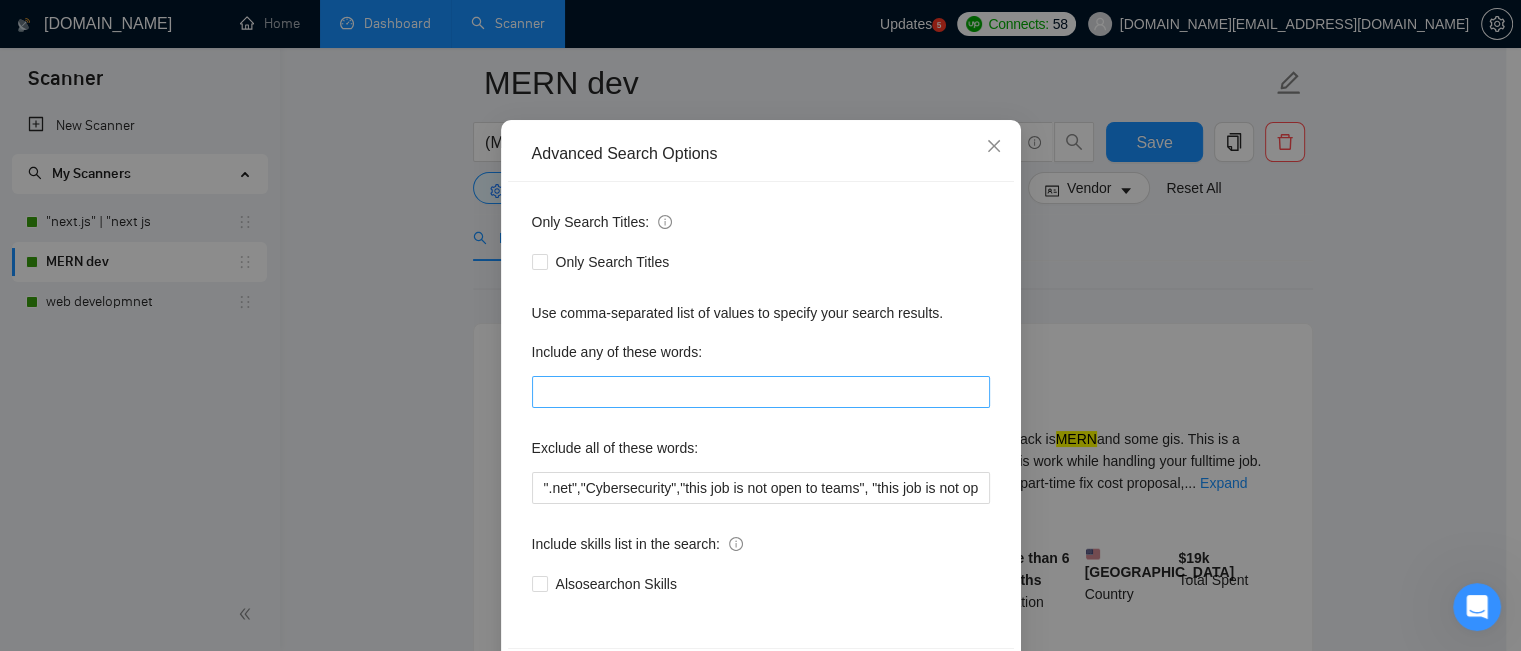 scroll, scrollTop: 180, scrollLeft: 0, axis: vertical 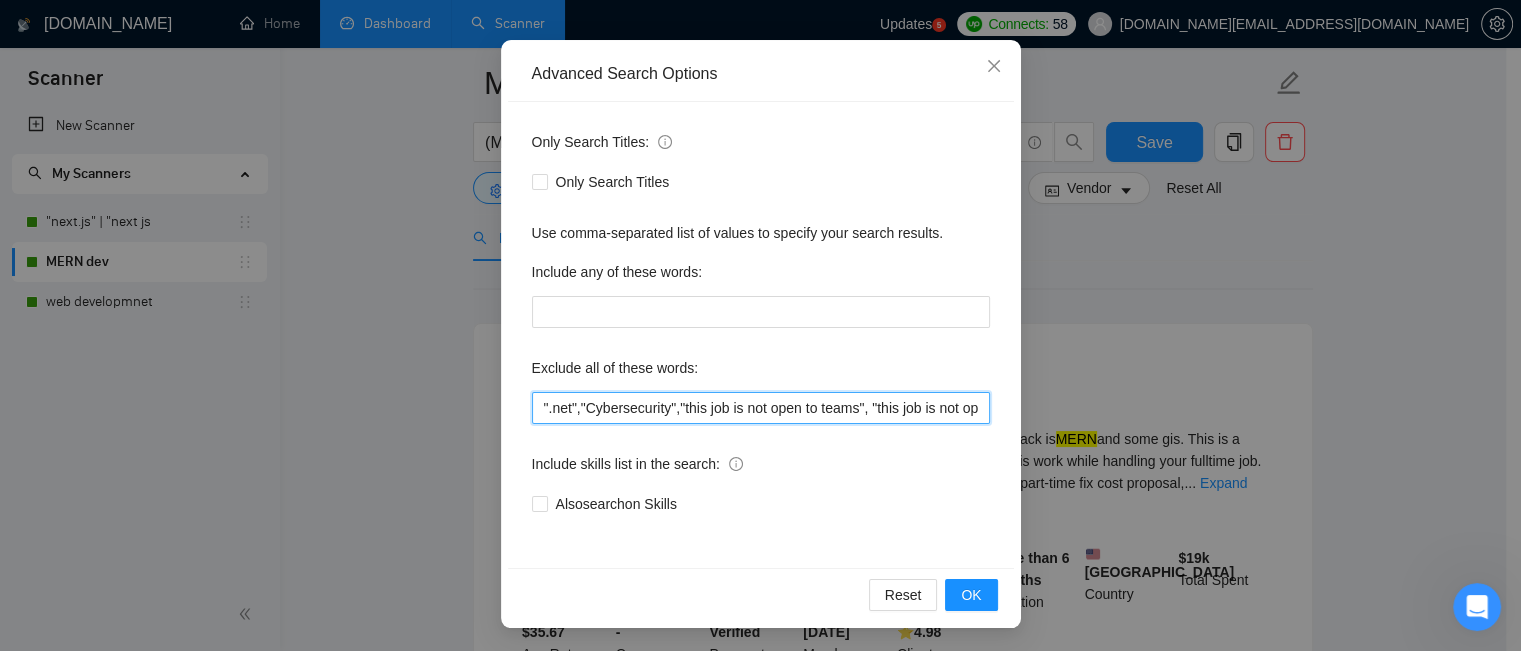 click on "".net","Cybersecurity","this job is not open to teams", "this job is not open to agency", "this job is not open to companies", "NO AGENCY", "Freelancers Only", "NOT AGENCY", "no agency", "no agencies", "individual only", "freelancers only", "No Agencies!", "independent contractors only", "***Freelancers Only," "/Freelancers Only", ".Freelancers Only", ",Freelancers Only.", "Web3", "angular", "Laravel", "wordpress", "php"" at bounding box center [761, 408] 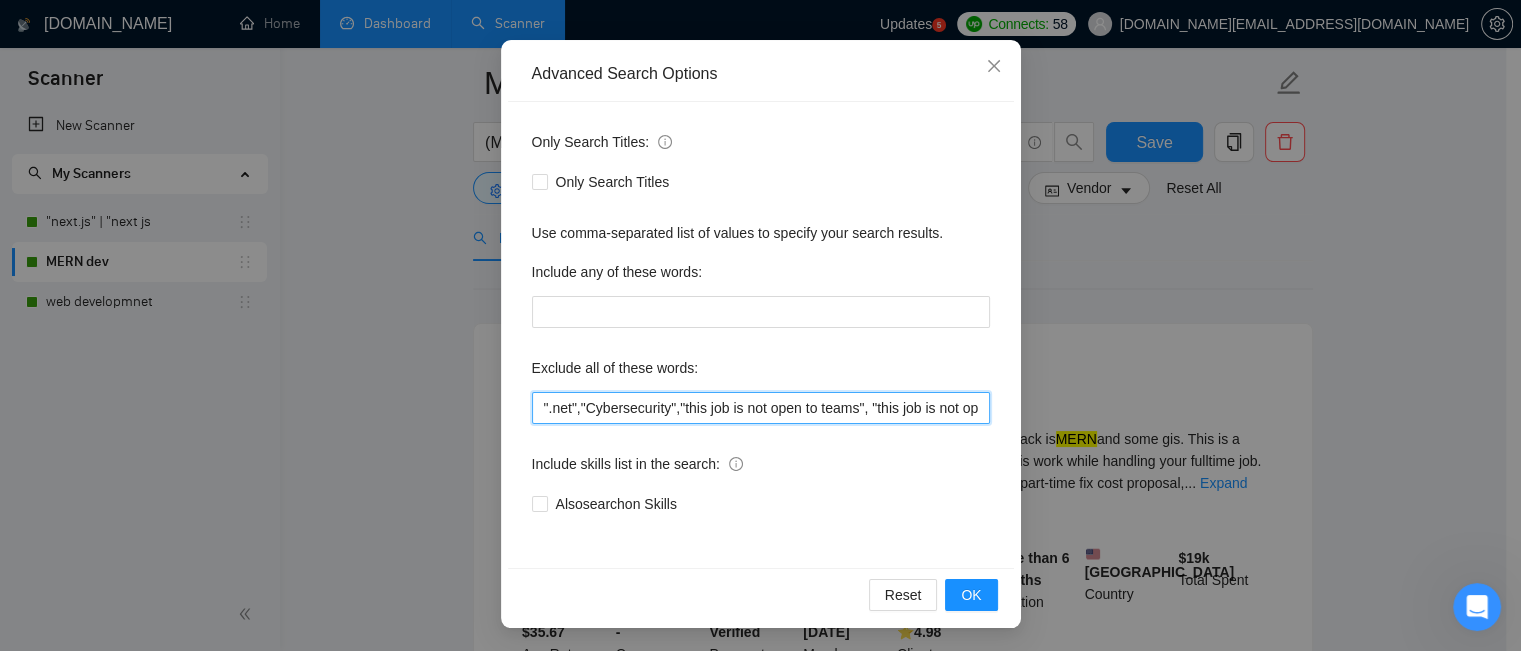click on "".net","Cybersecurity","this job is not open to teams", "this job is not open to agency", "this job is not open to companies", "NO AGENCY", "Freelancers Only", "NOT AGENCY", "no agency", "no agencies", "individual only", "freelancers only", "No Agencies!", "independent contractors only", "***Freelancers Only," "/Freelancers Only", ".Freelancers Only", ",Freelancers Only.", "Web3", "angular", "Laravel", "wordpress", "php"" at bounding box center (761, 408) 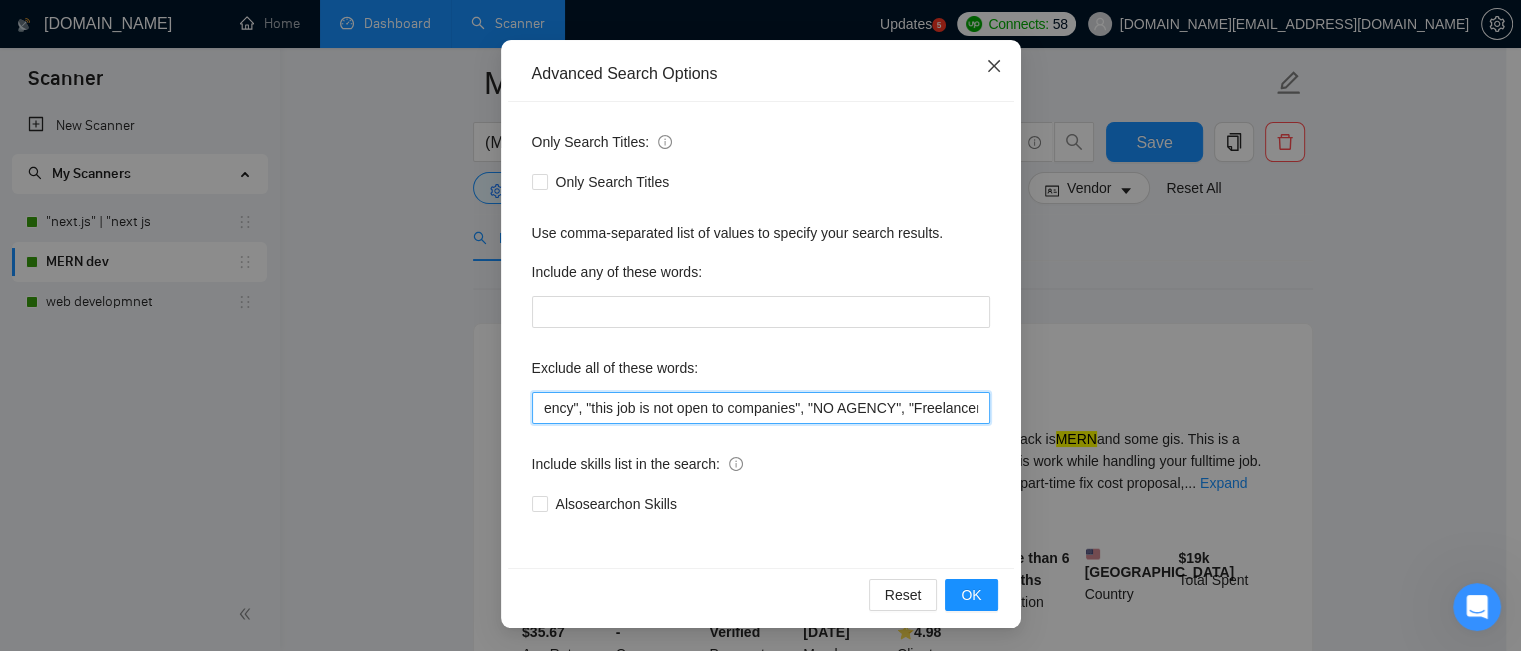 scroll, scrollTop: 0, scrollLeft: 495, axis: horizontal 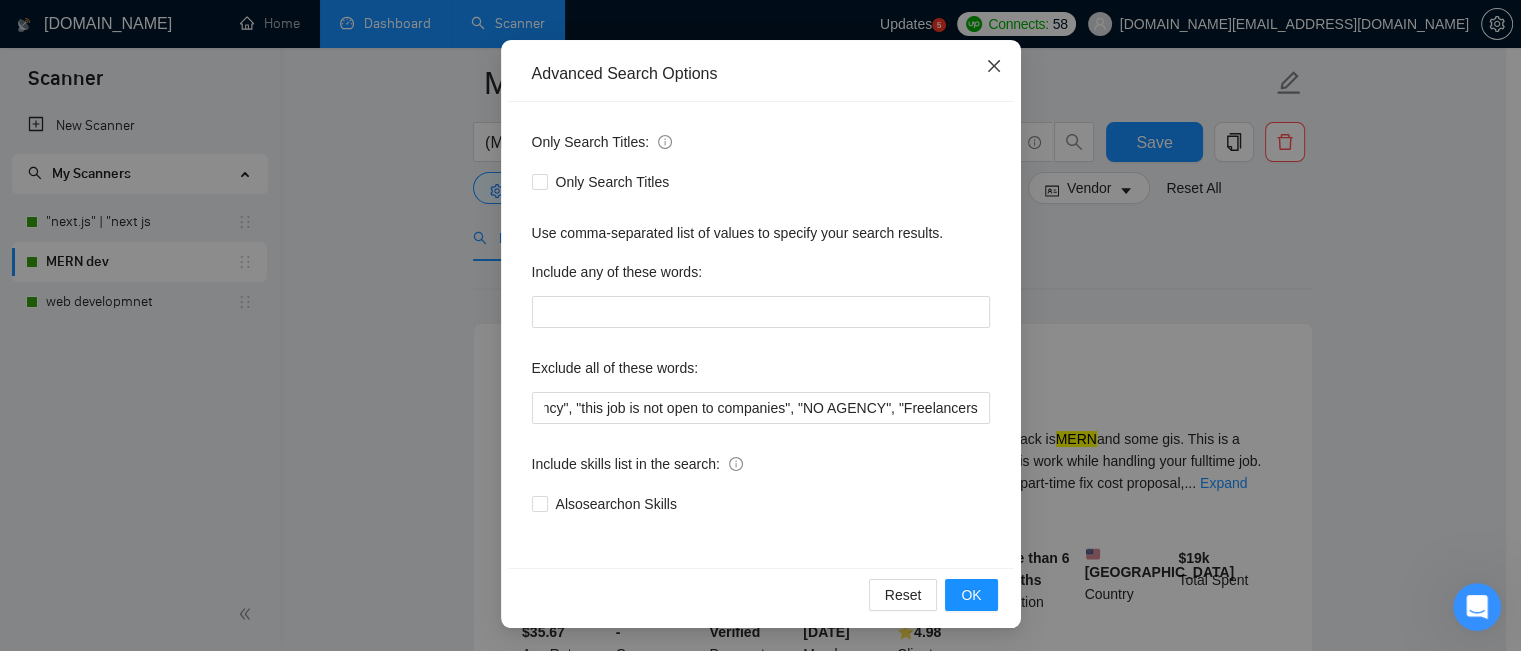 click 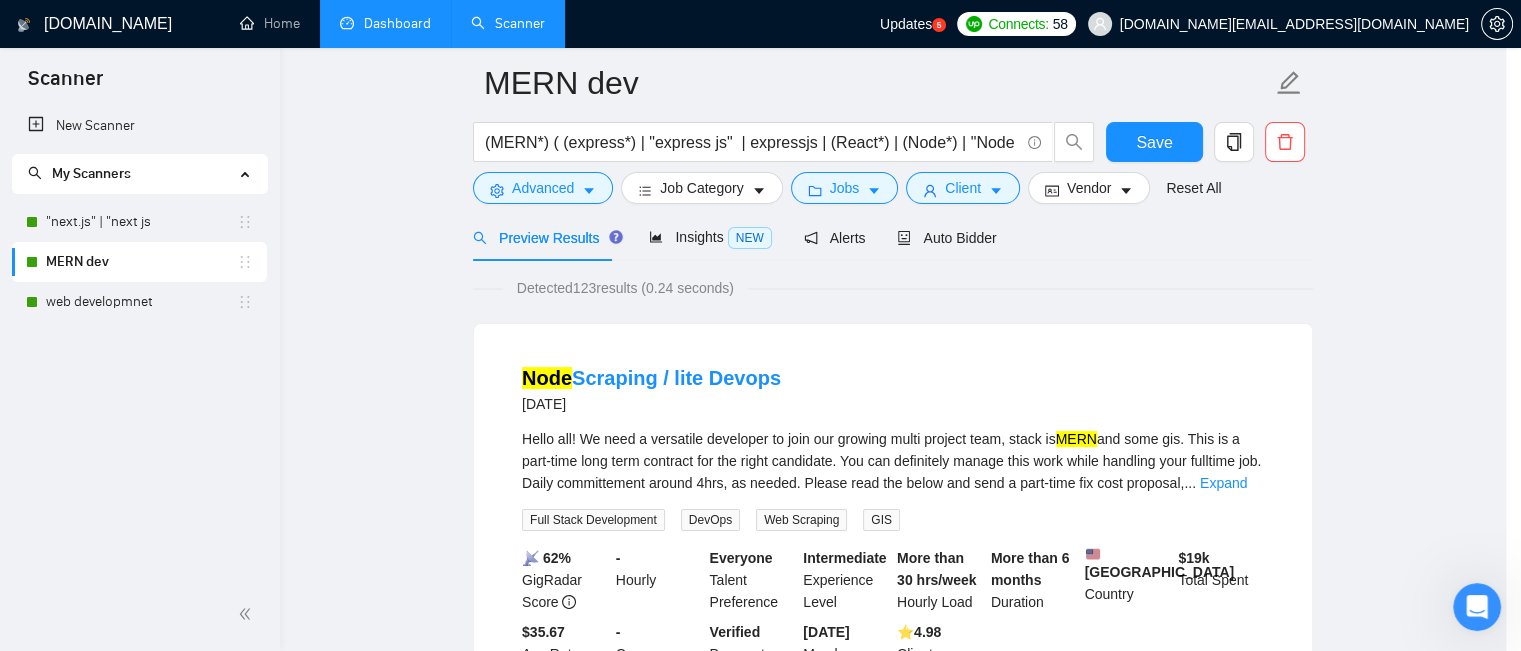 scroll, scrollTop: 0, scrollLeft: 0, axis: both 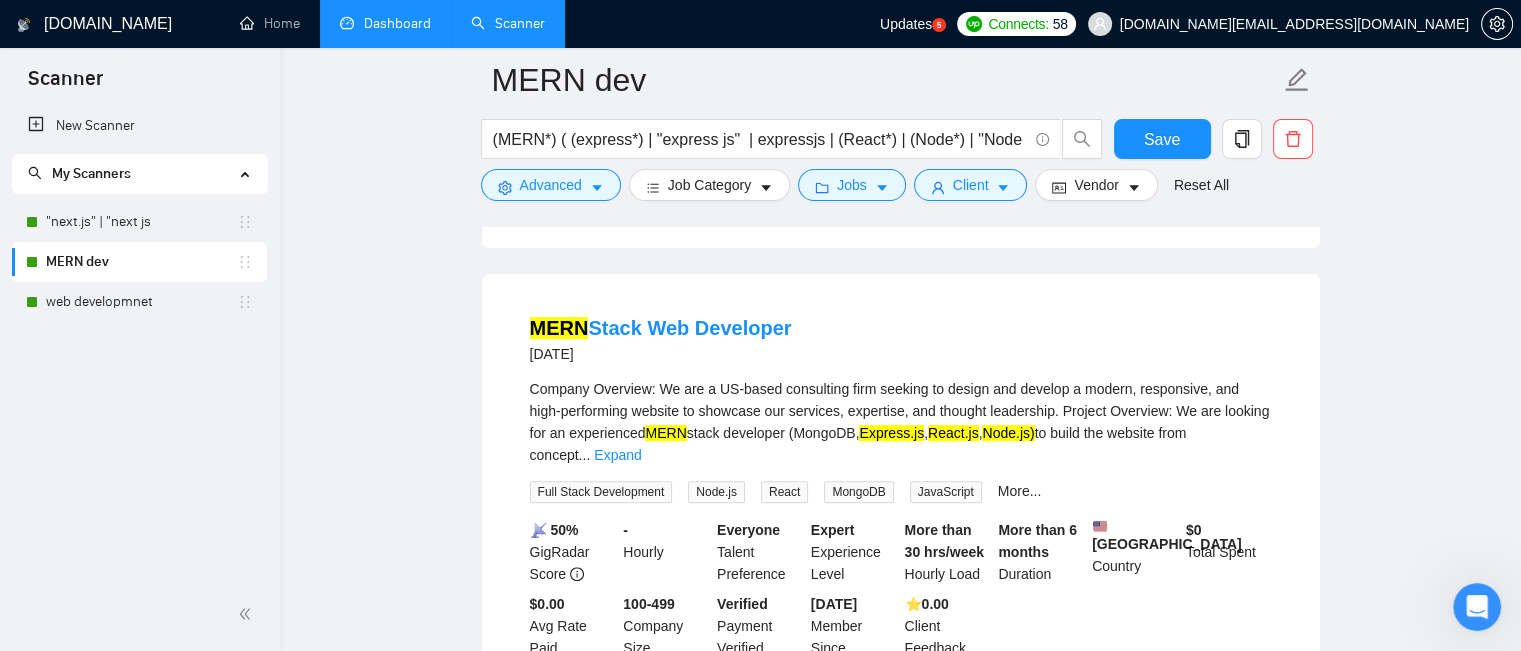 click on "[DOMAIN_NAME][EMAIL_ADDRESS][DOMAIN_NAME]" at bounding box center [1294, 24] 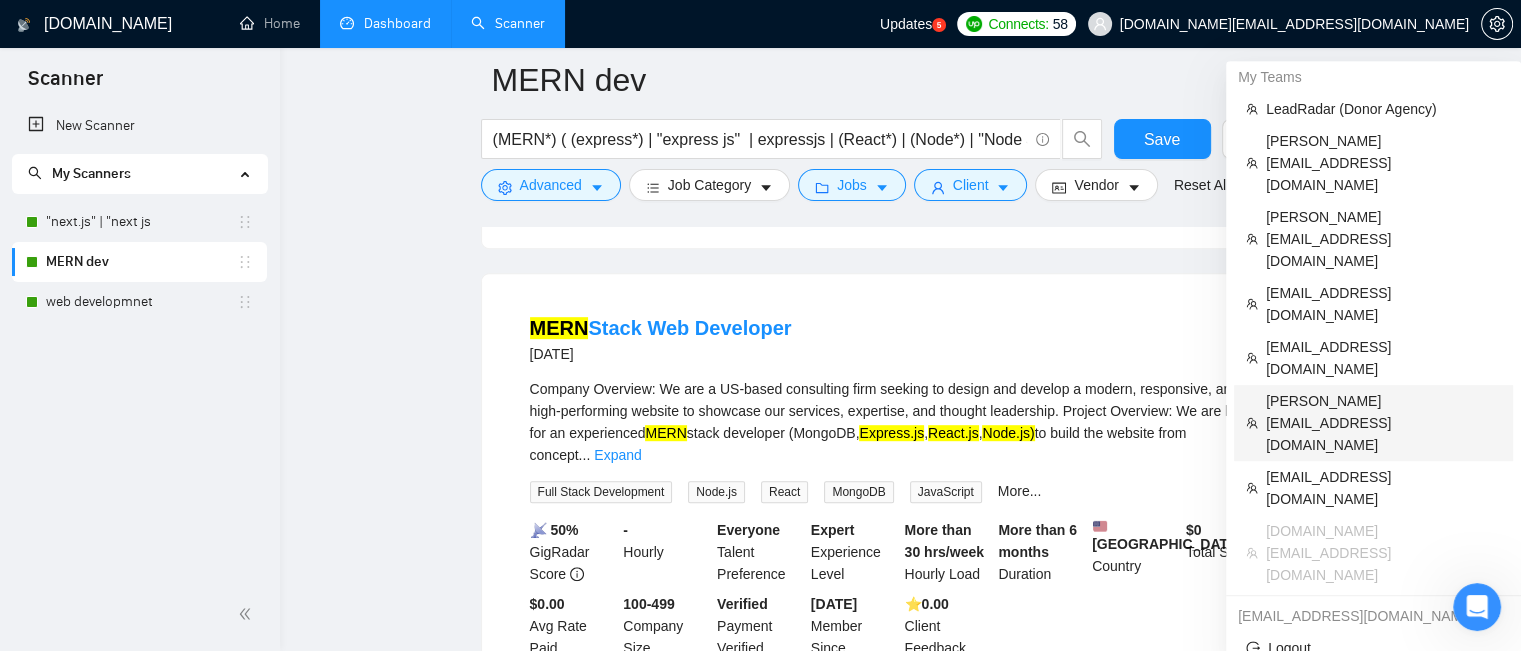 click on "[PERSON_NAME][EMAIL_ADDRESS][DOMAIN_NAME]" at bounding box center (1383, 423) 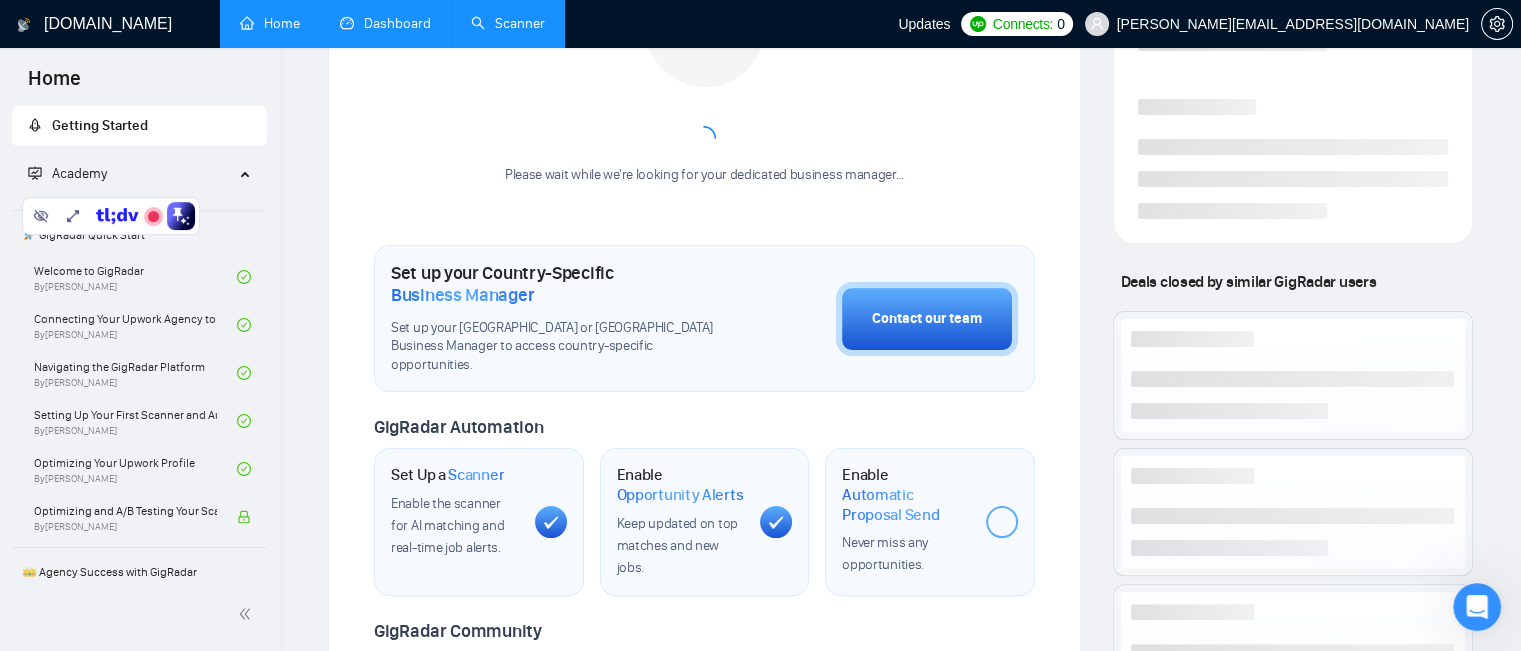 scroll, scrollTop: 300, scrollLeft: 0, axis: vertical 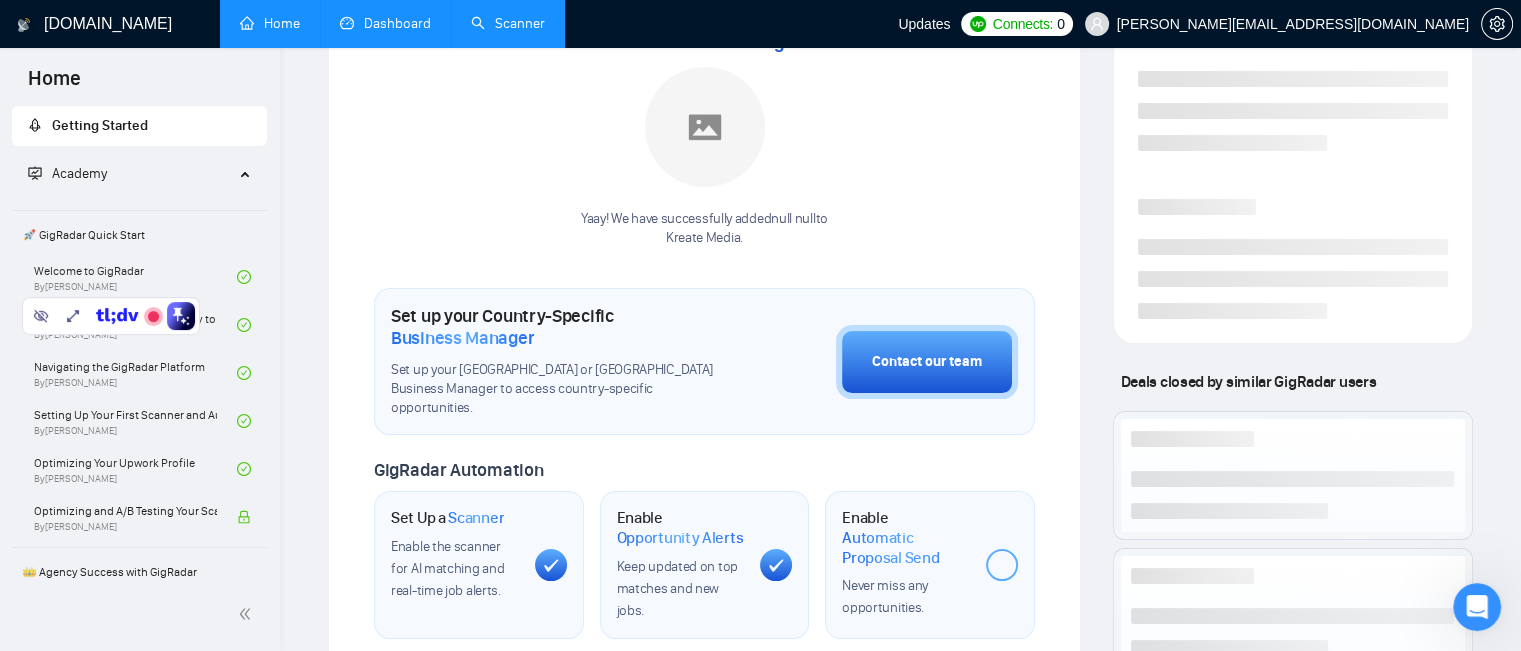 click on "Scanner" at bounding box center (508, 23) 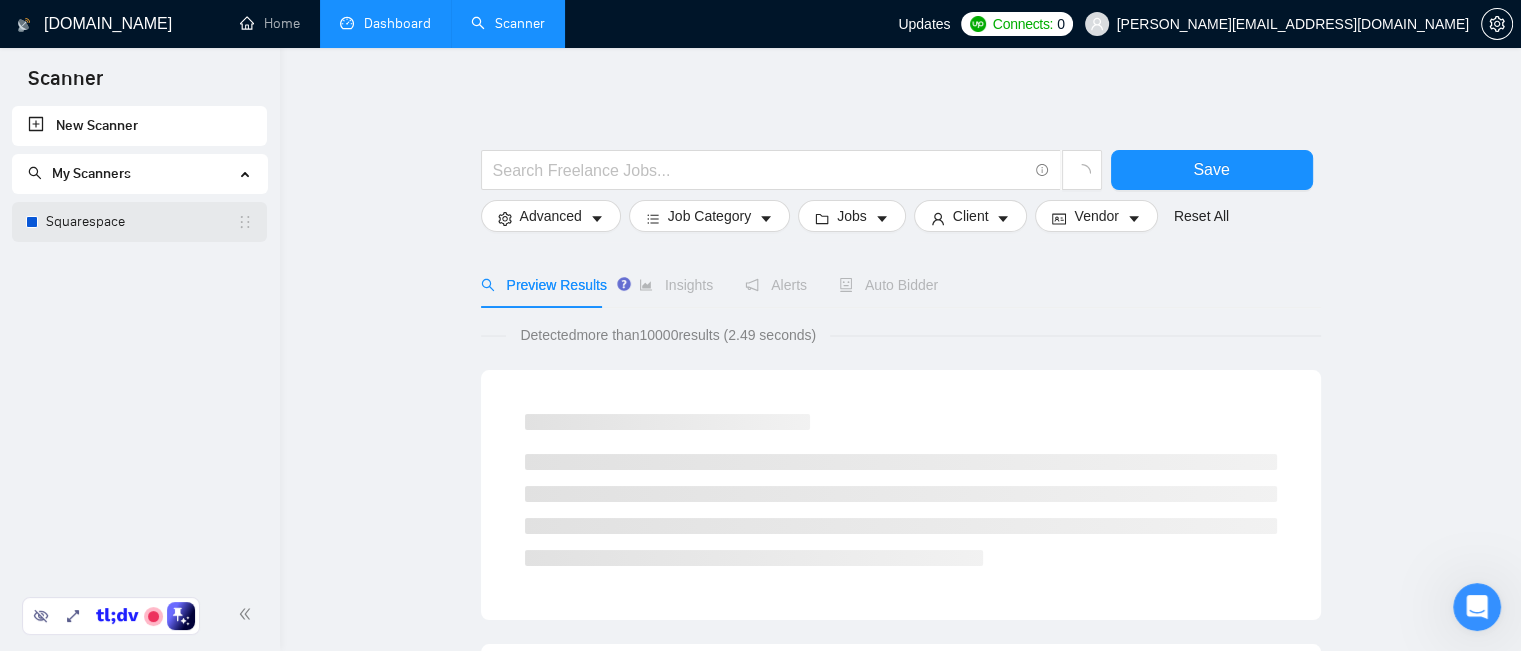 click on "Squarespace" at bounding box center (141, 222) 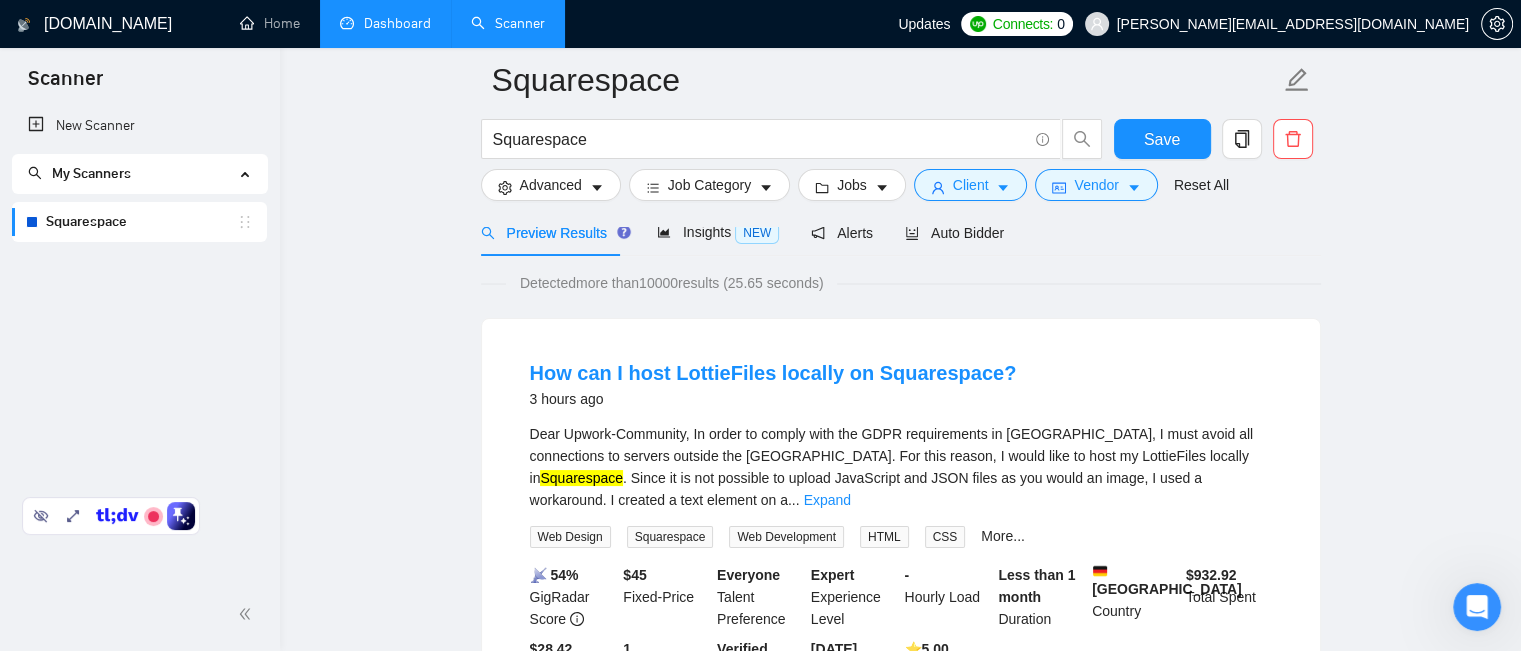 scroll, scrollTop: 200, scrollLeft: 0, axis: vertical 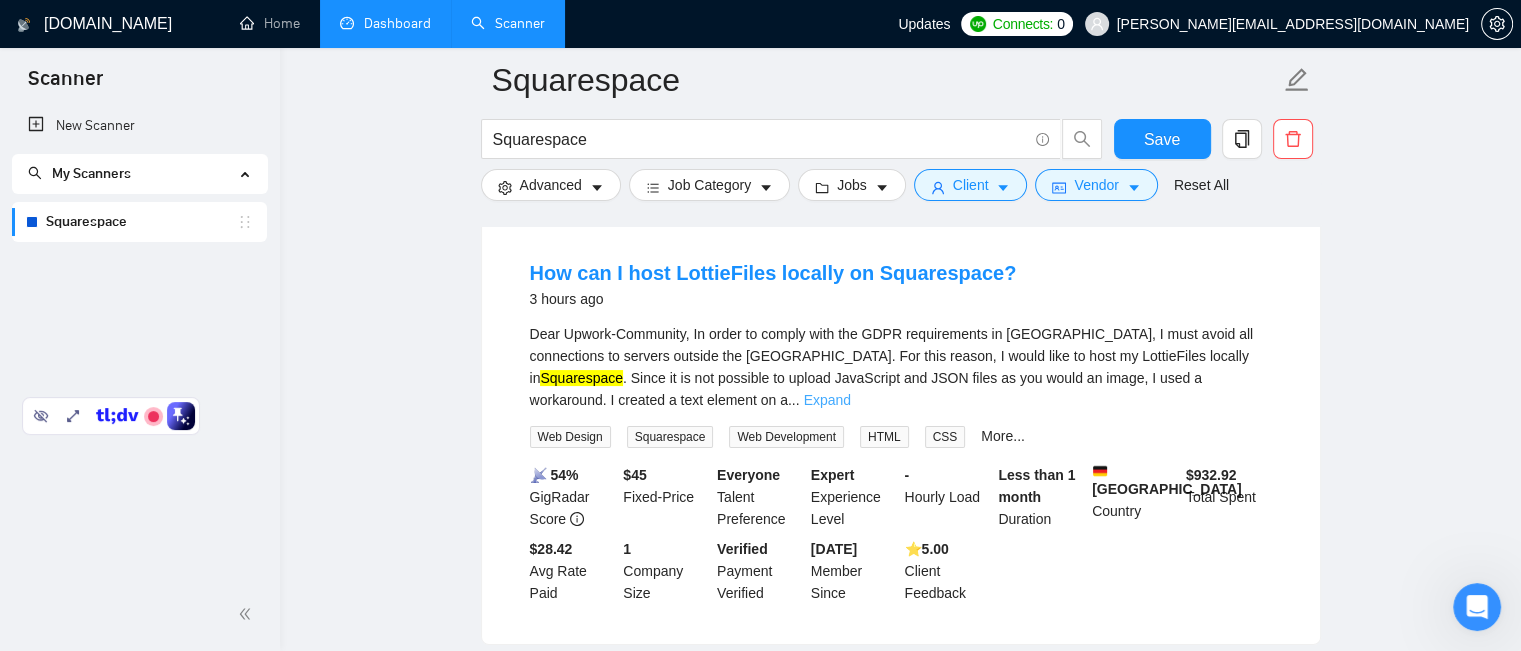 click on "Expand" at bounding box center [827, 400] 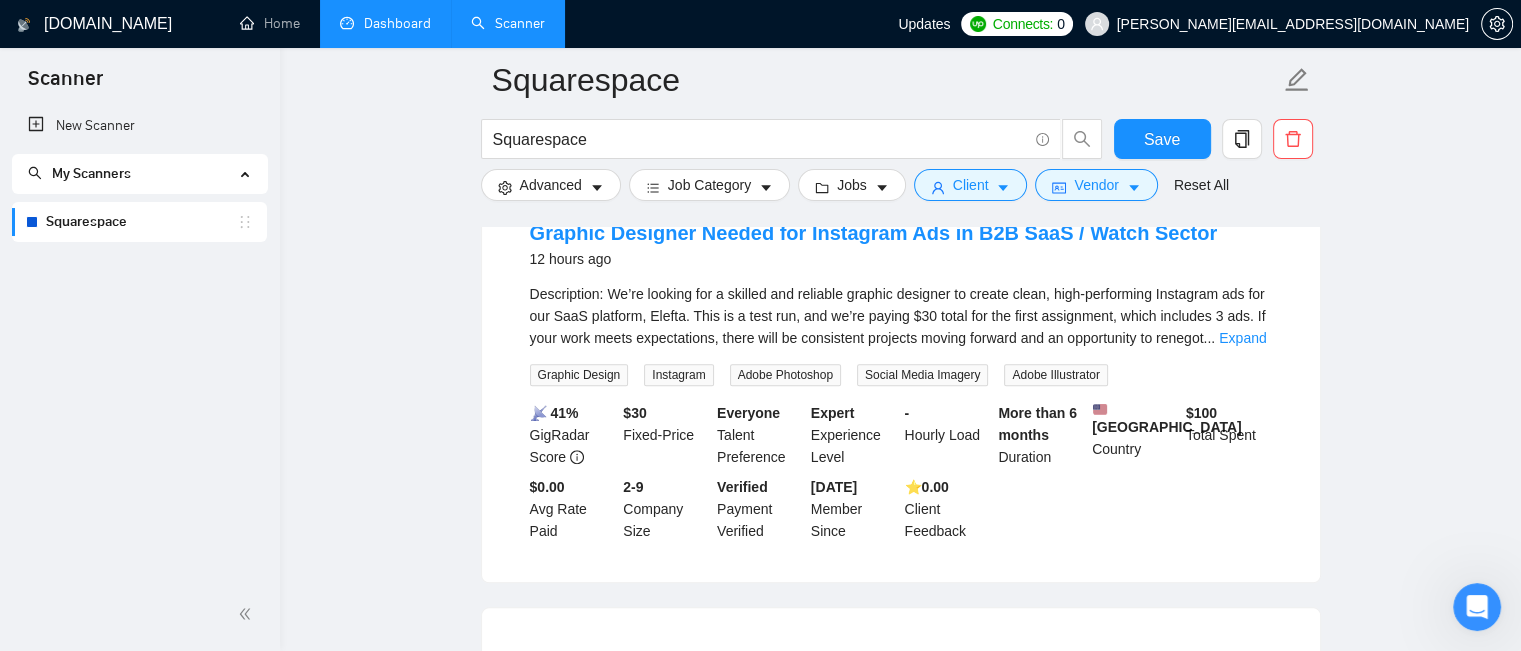 scroll, scrollTop: 1900, scrollLeft: 0, axis: vertical 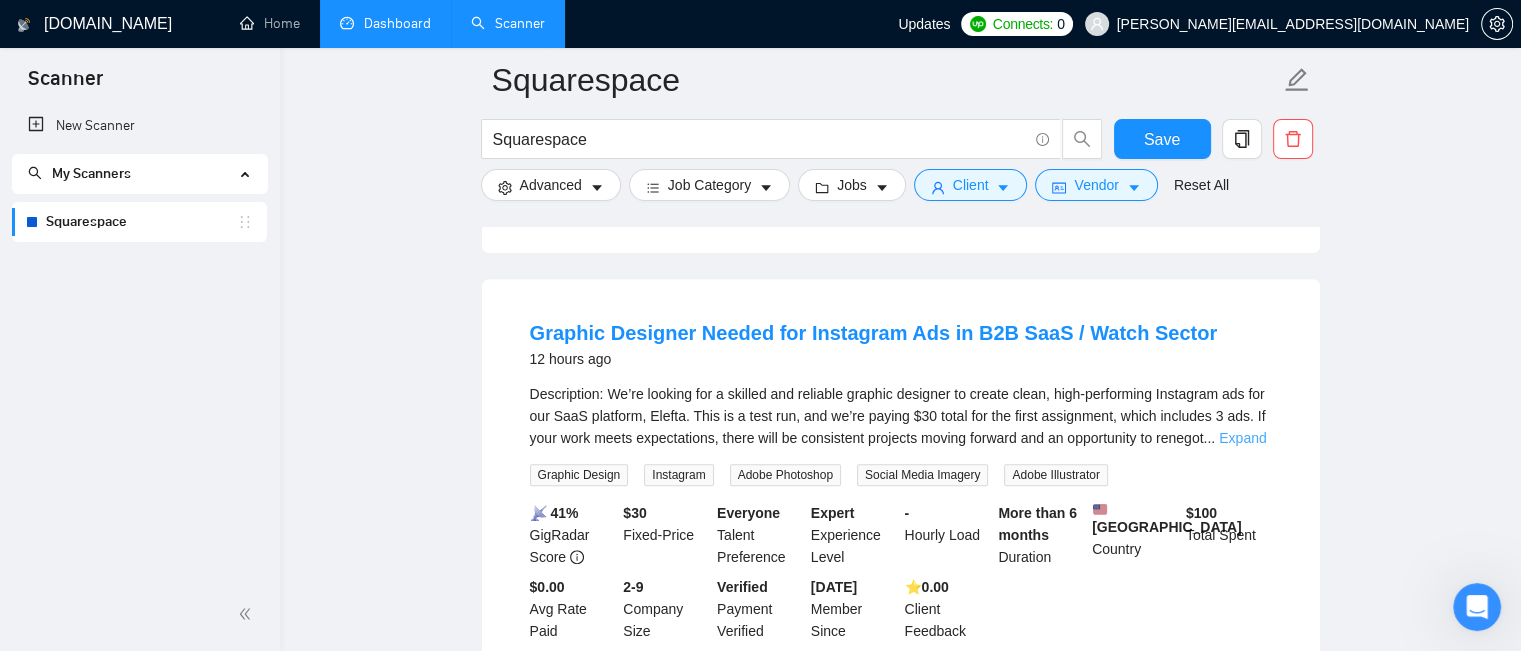 click on "Expand" at bounding box center [1242, 438] 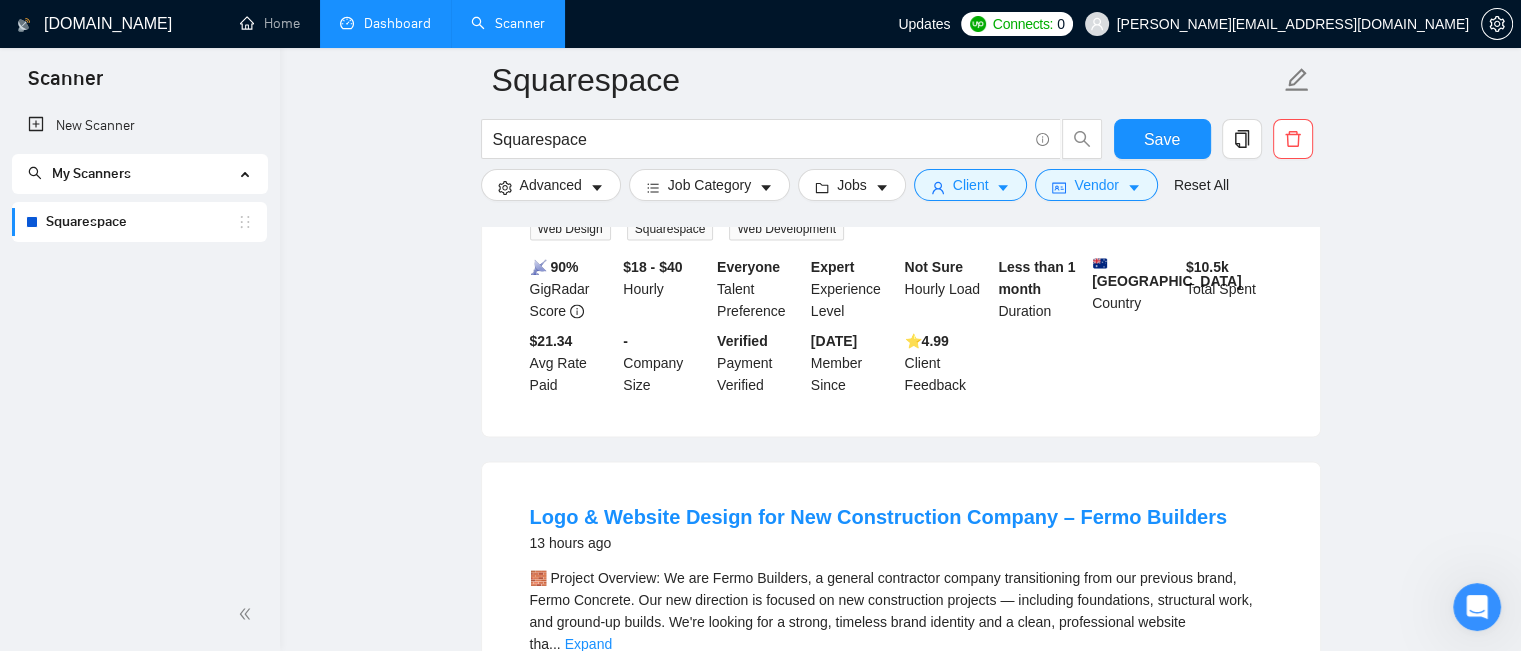 scroll, scrollTop: 3700, scrollLeft: 0, axis: vertical 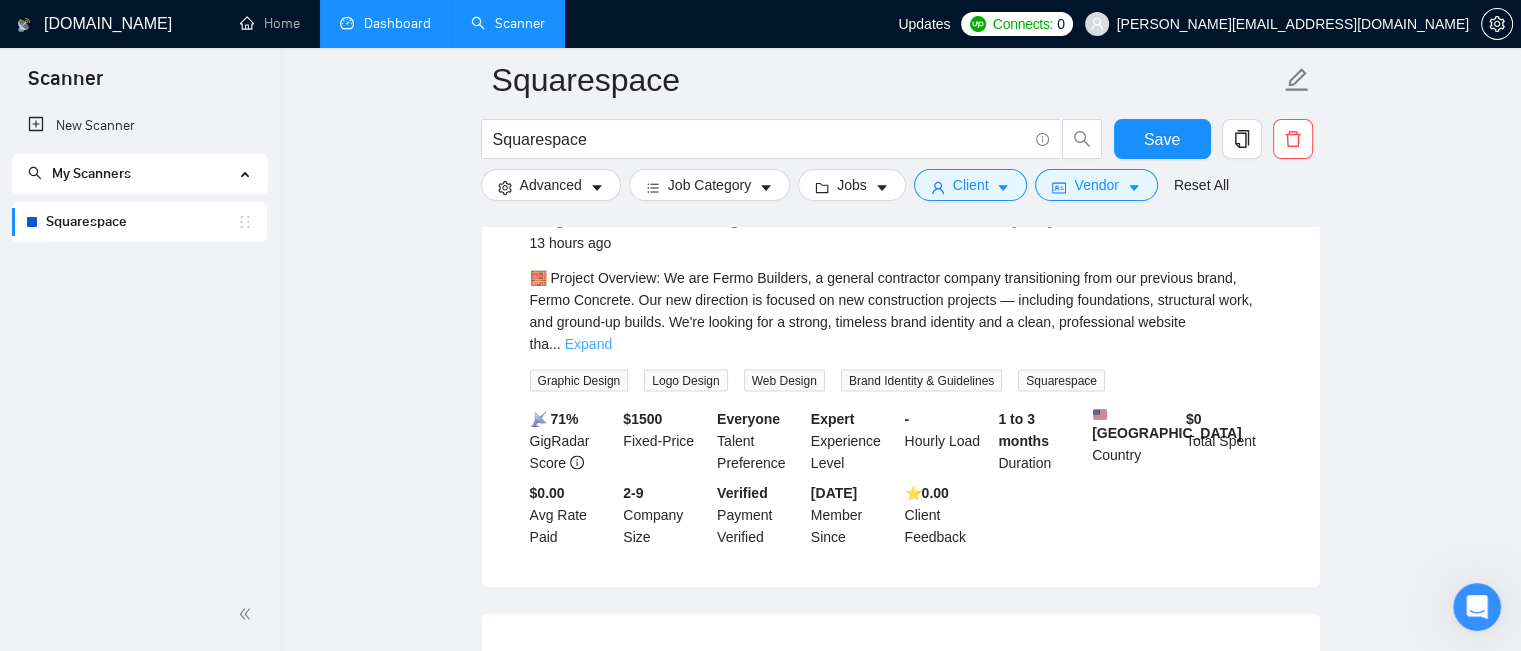 click on "Expand" at bounding box center [588, 343] 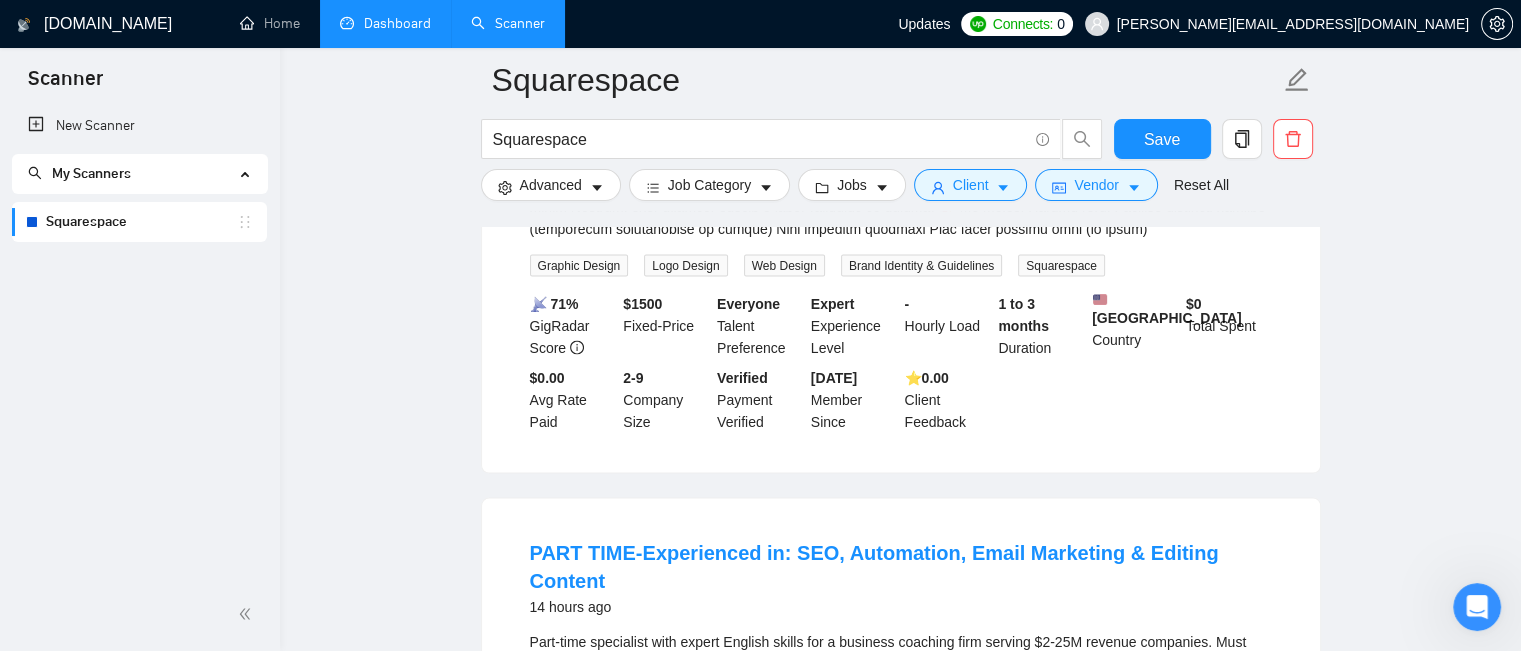 scroll, scrollTop: 4300, scrollLeft: 0, axis: vertical 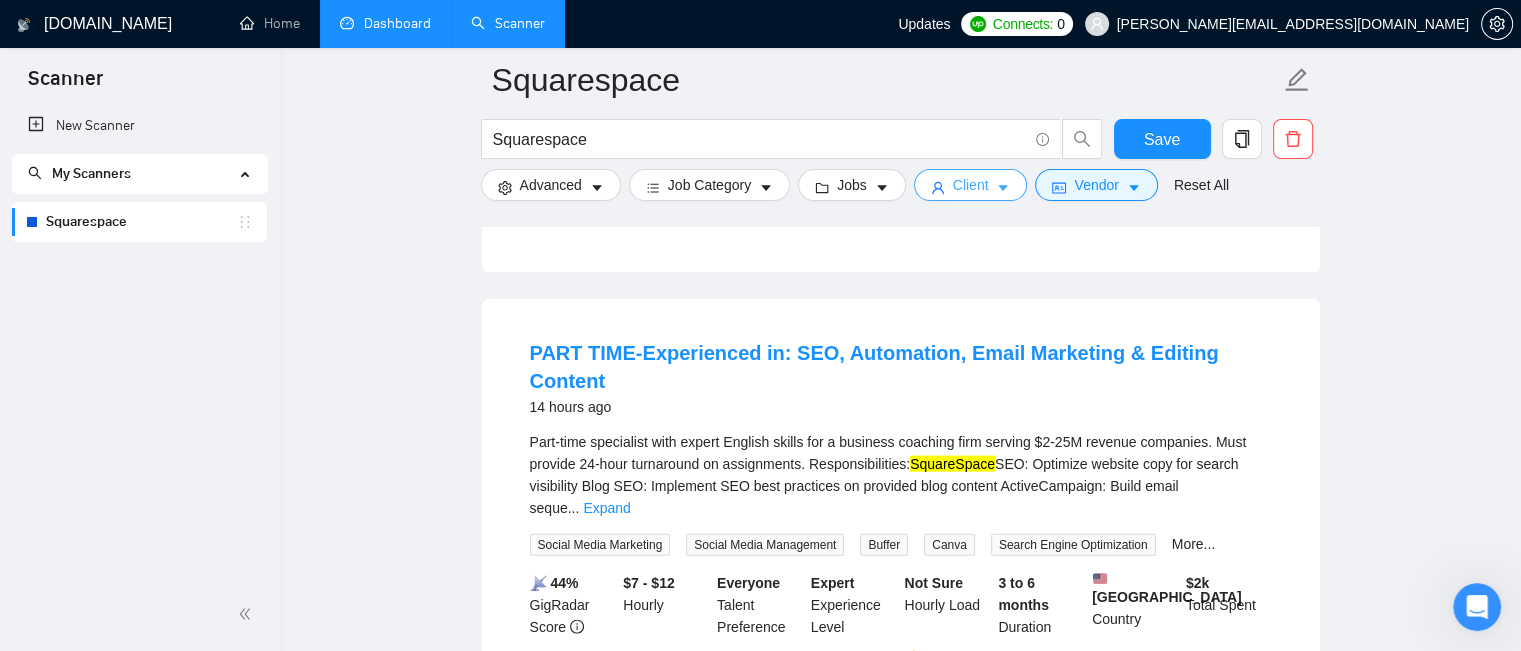 click on "Client" at bounding box center [971, 185] 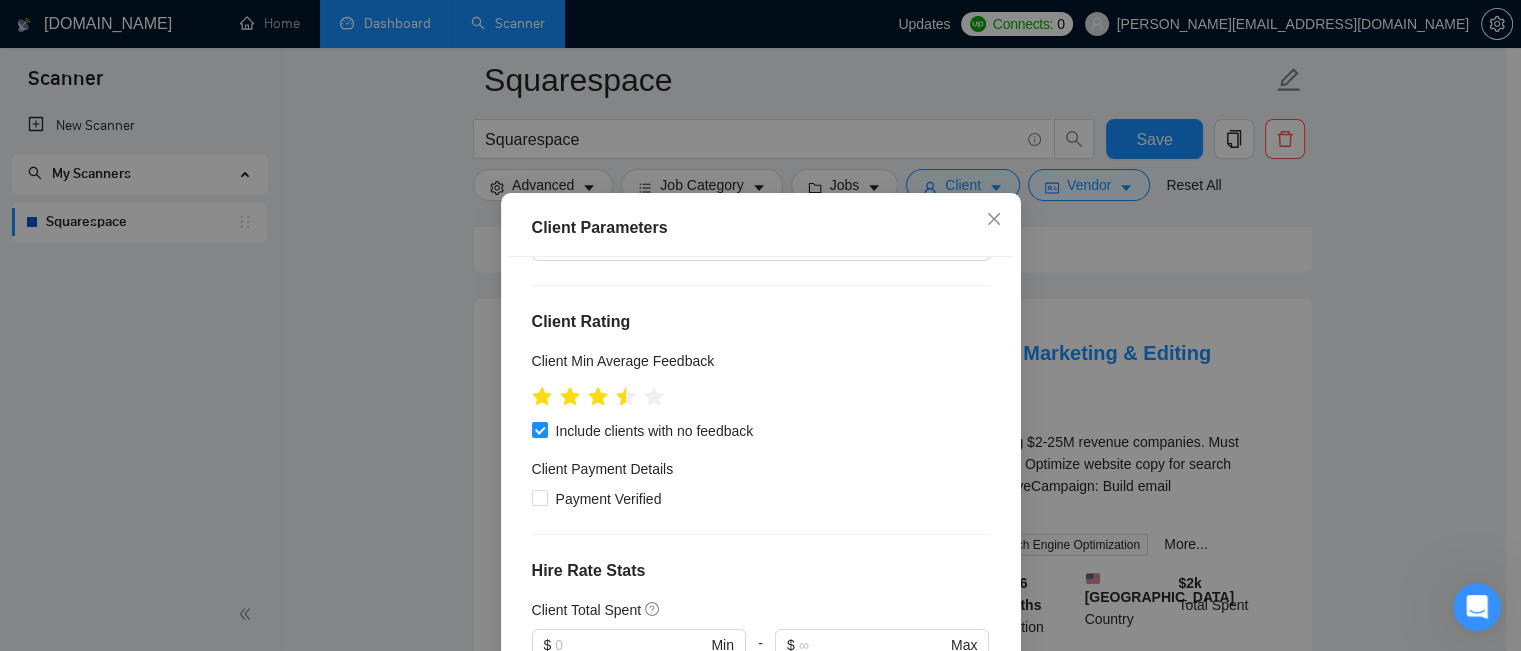 scroll, scrollTop: 300, scrollLeft: 0, axis: vertical 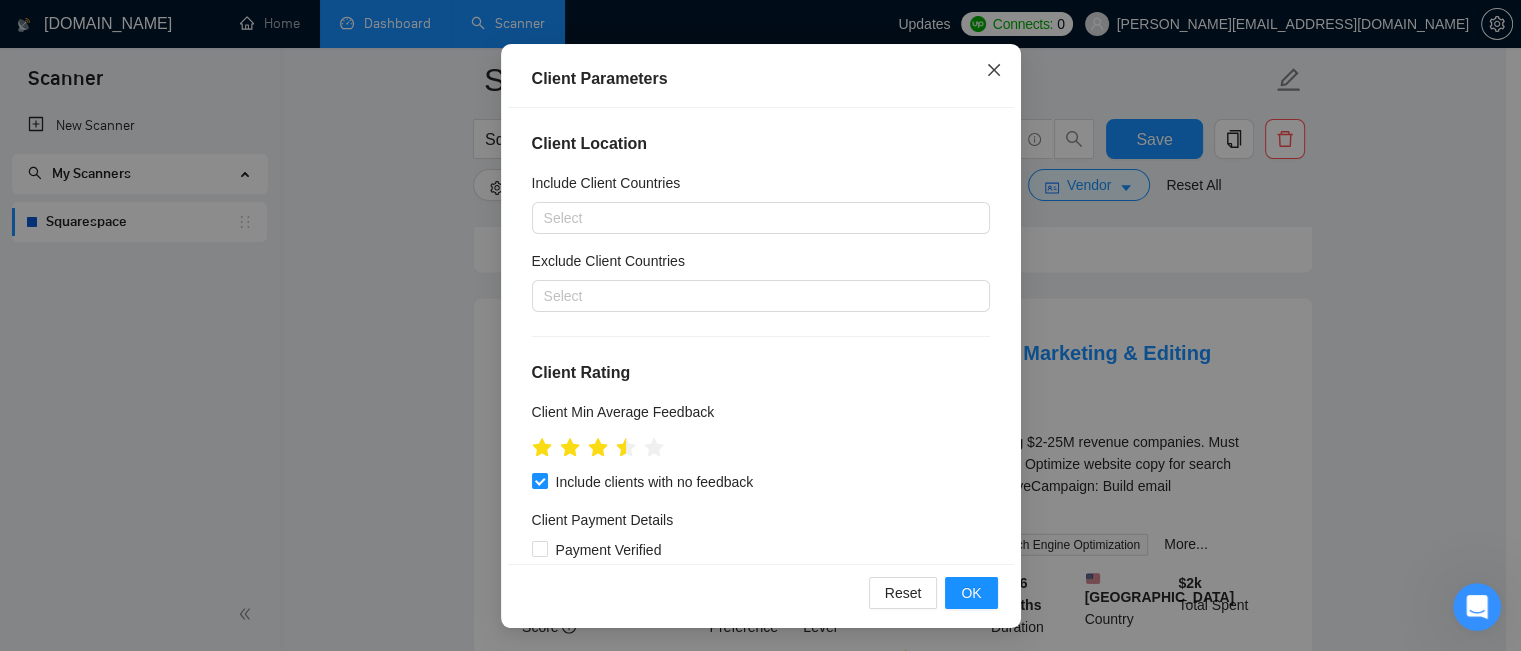 click 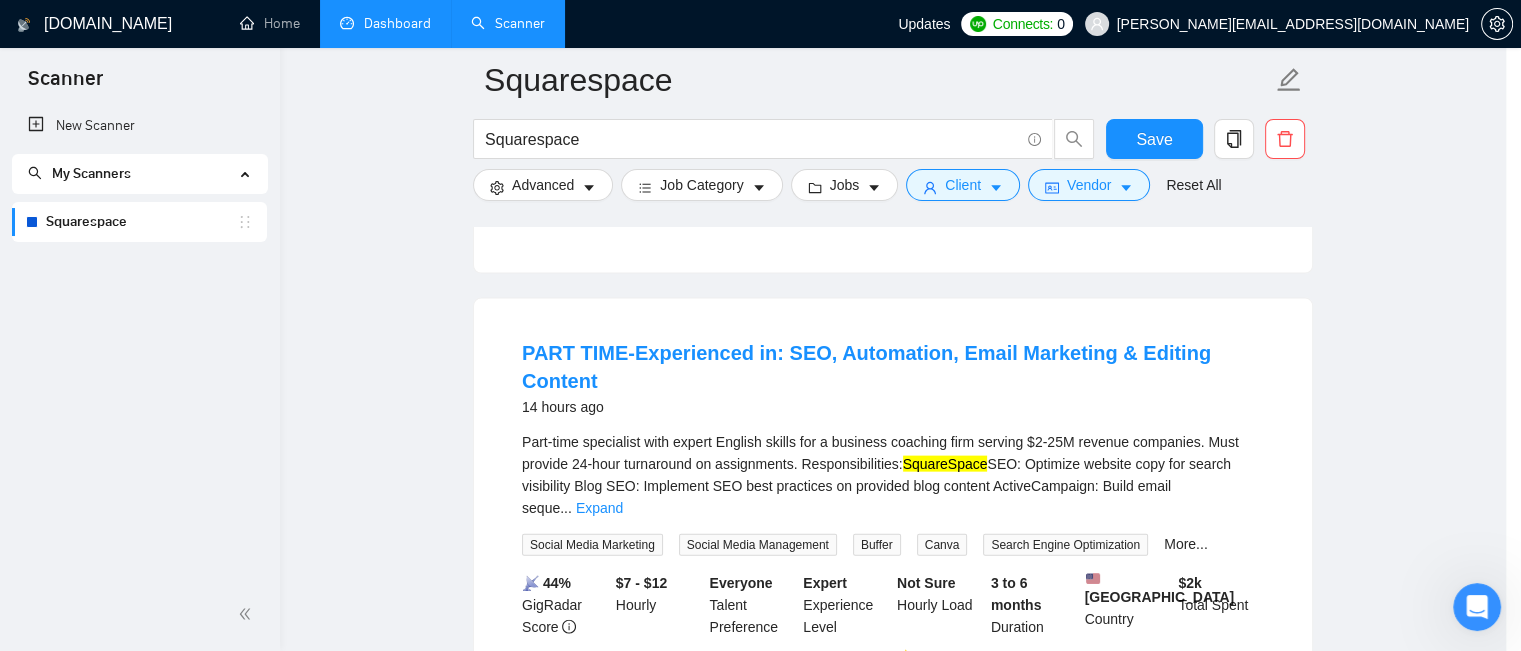 scroll, scrollTop: 76, scrollLeft: 0, axis: vertical 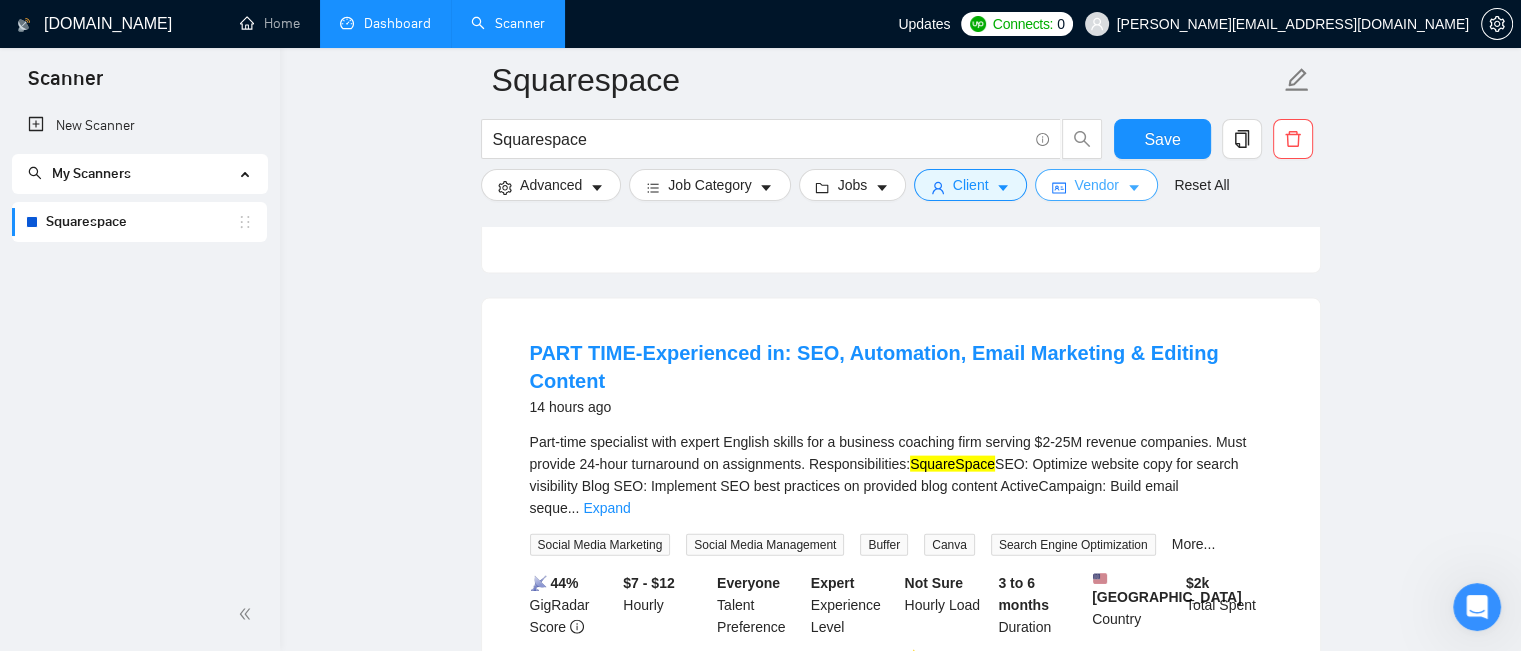 click on "Vendor" at bounding box center (1096, 185) 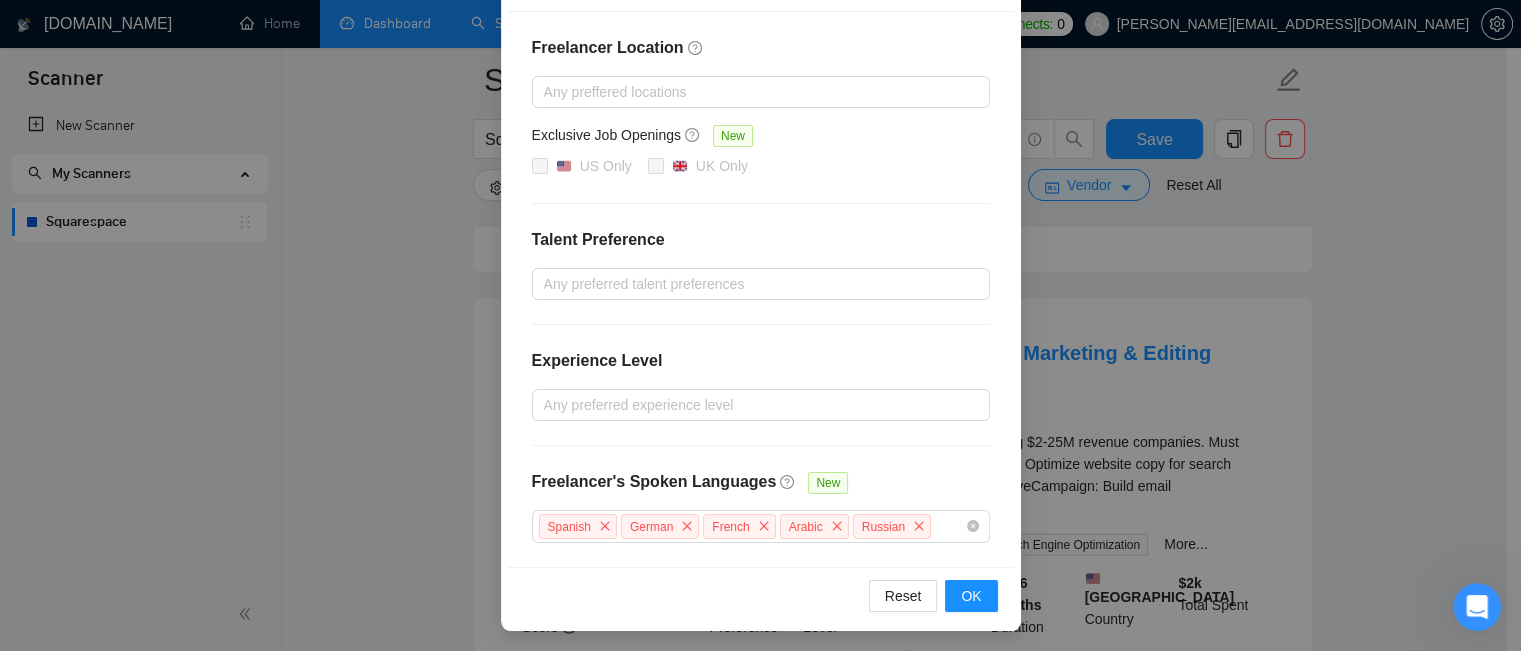 scroll, scrollTop: 72, scrollLeft: 0, axis: vertical 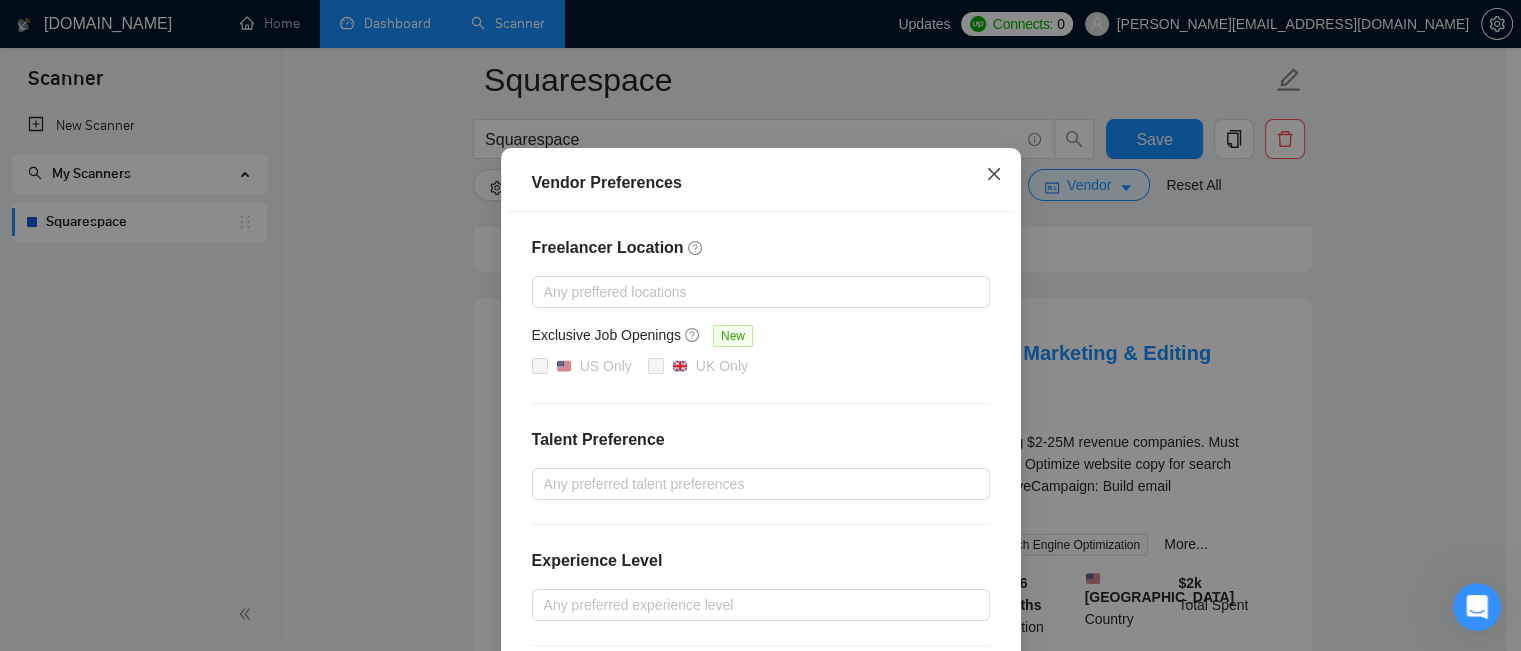 click 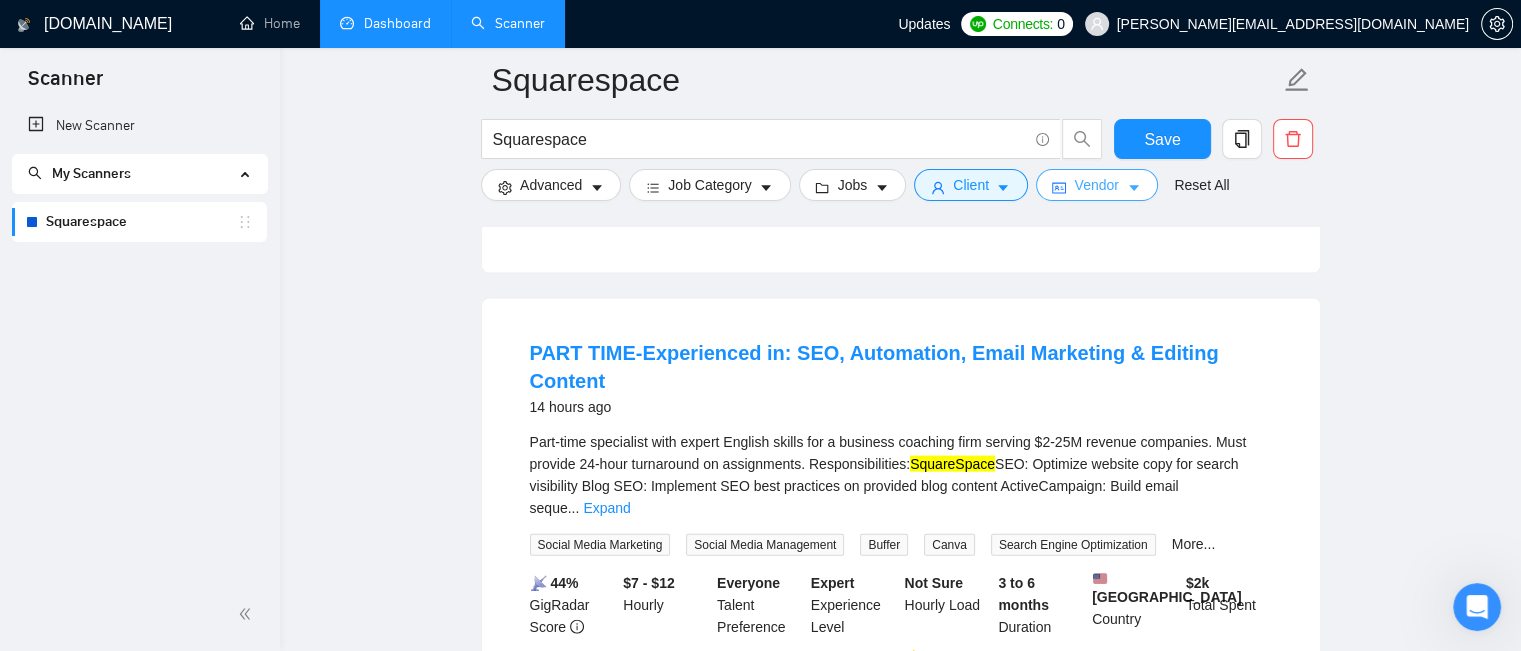 scroll, scrollTop: 0, scrollLeft: 0, axis: both 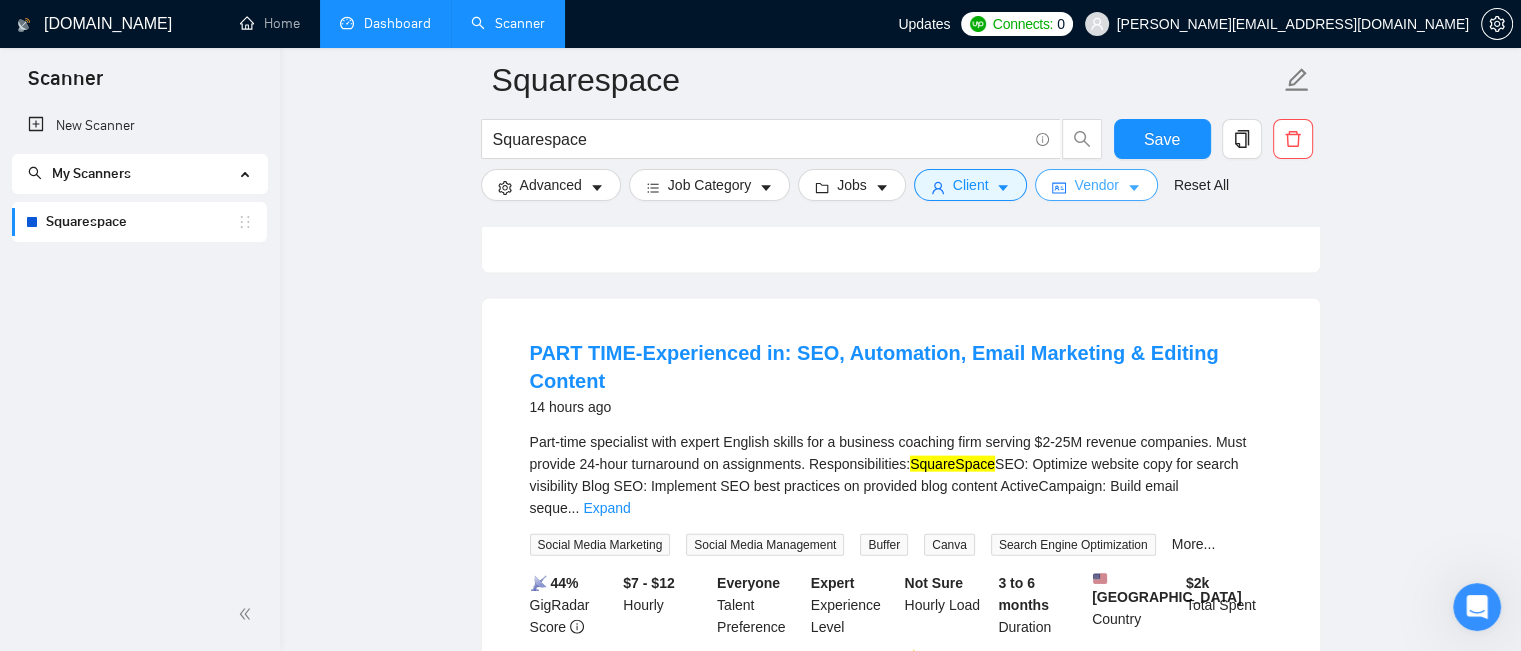 click on "Vendor" at bounding box center [1096, 185] 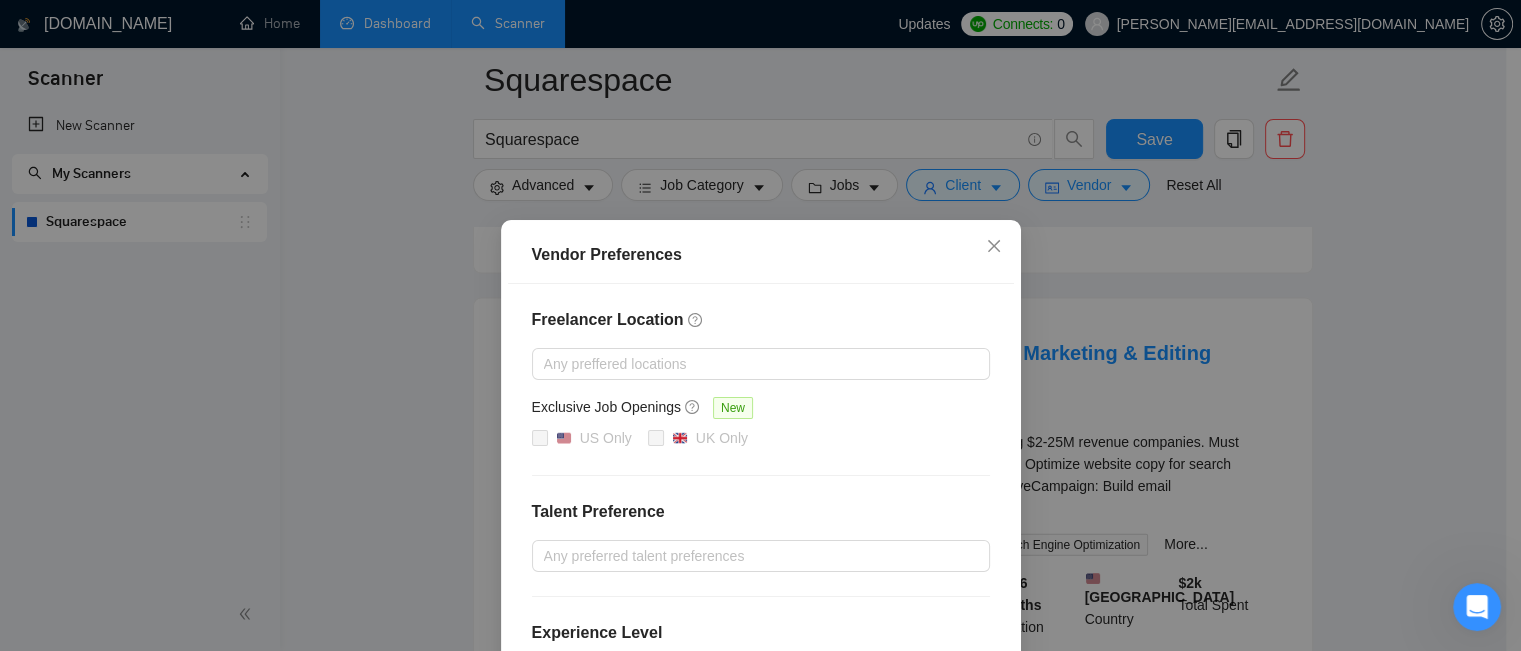 scroll, scrollTop: 200, scrollLeft: 0, axis: vertical 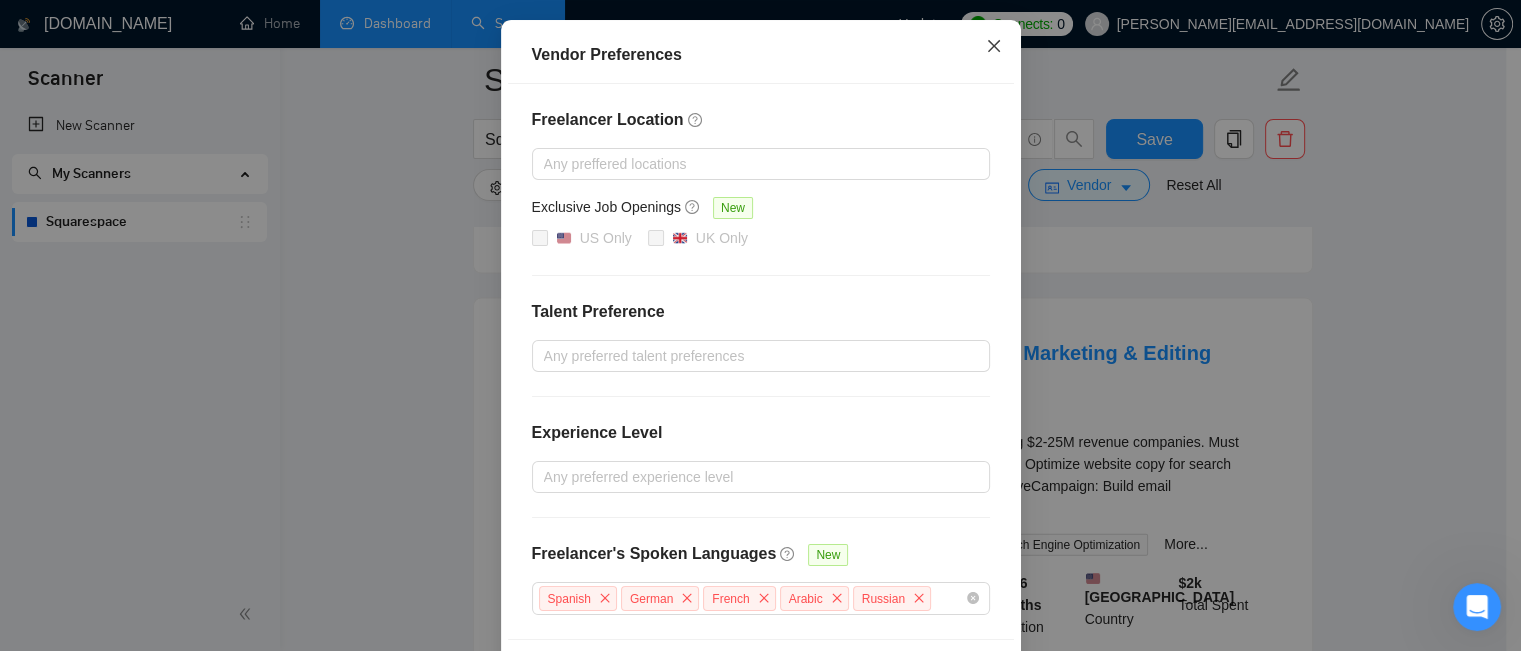 click 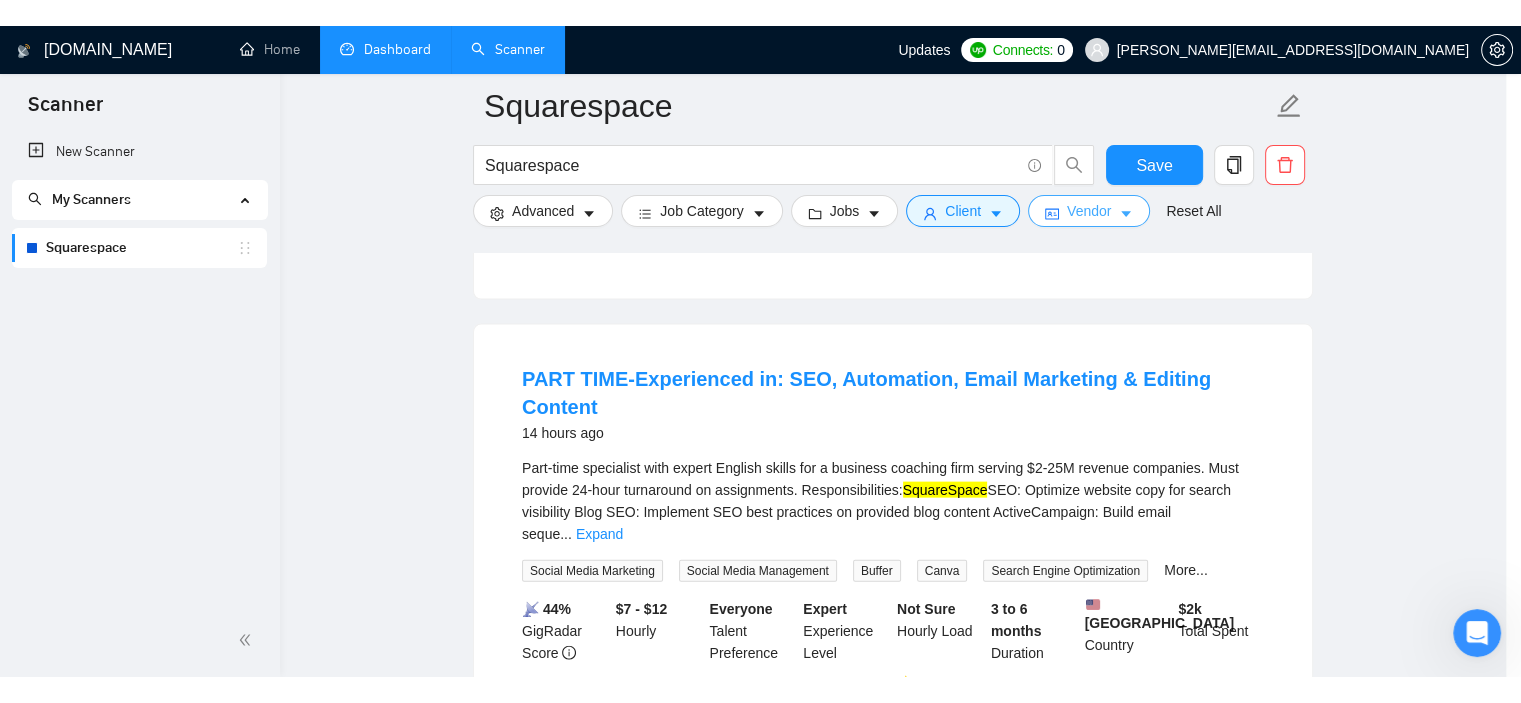 scroll, scrollTop: 0, scrollLeft: 0, axis: both 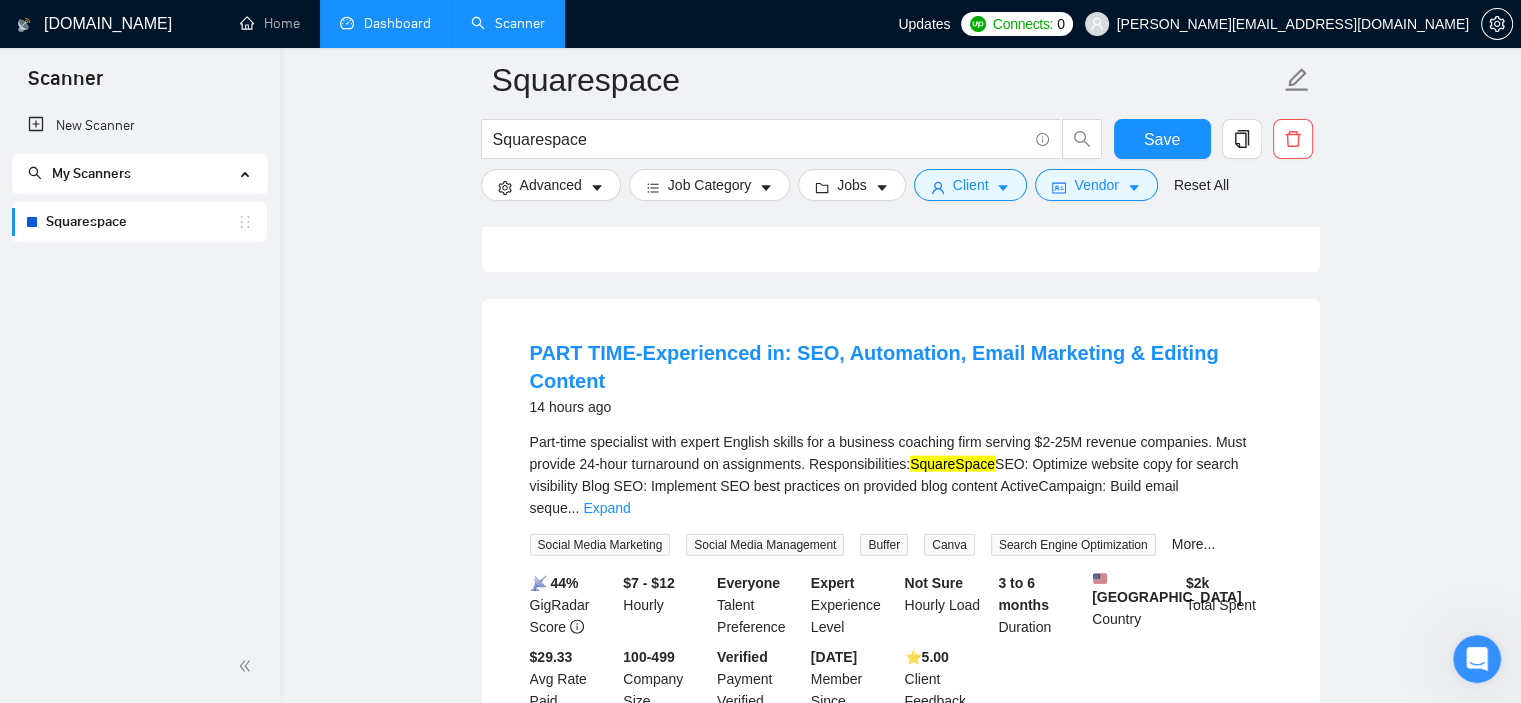 click 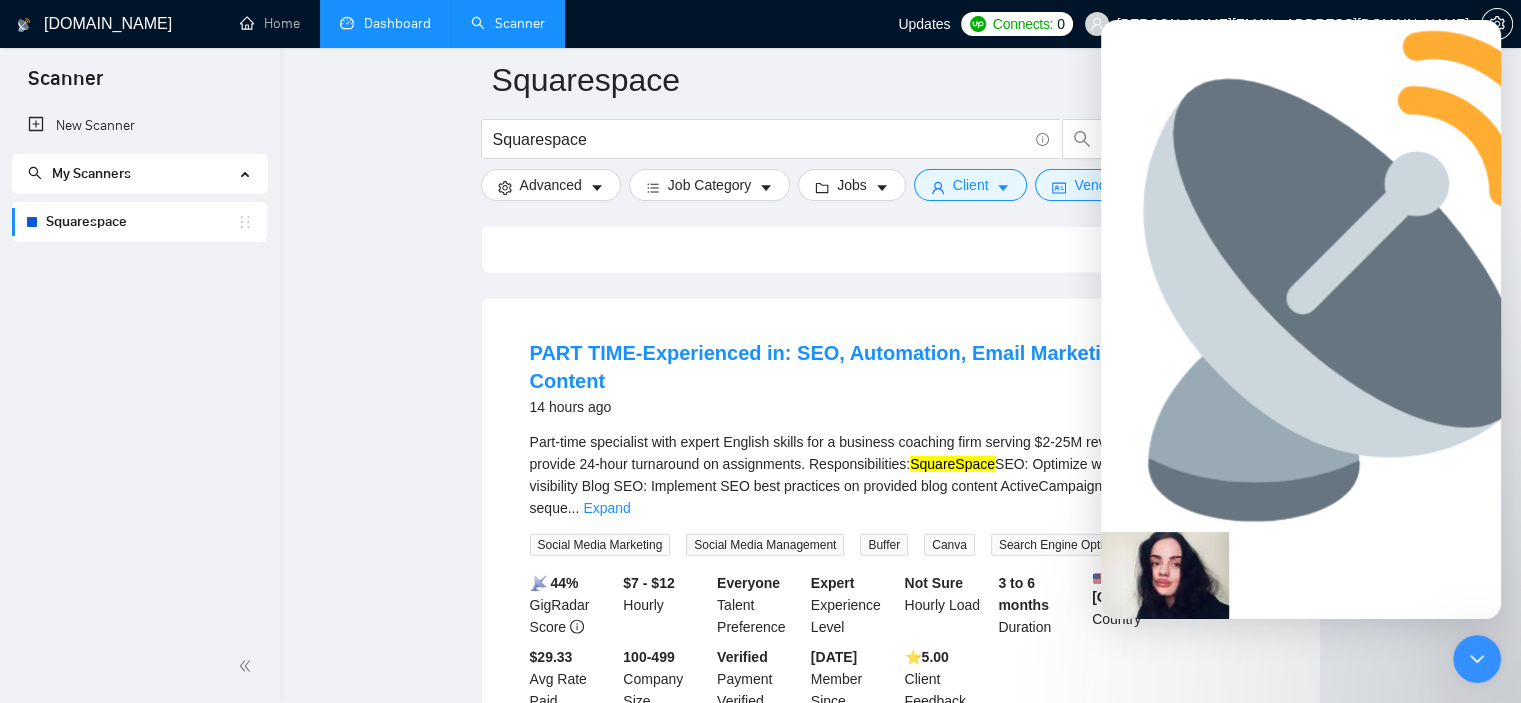 click on "Search for help" at bounding box center (1154, 1278) 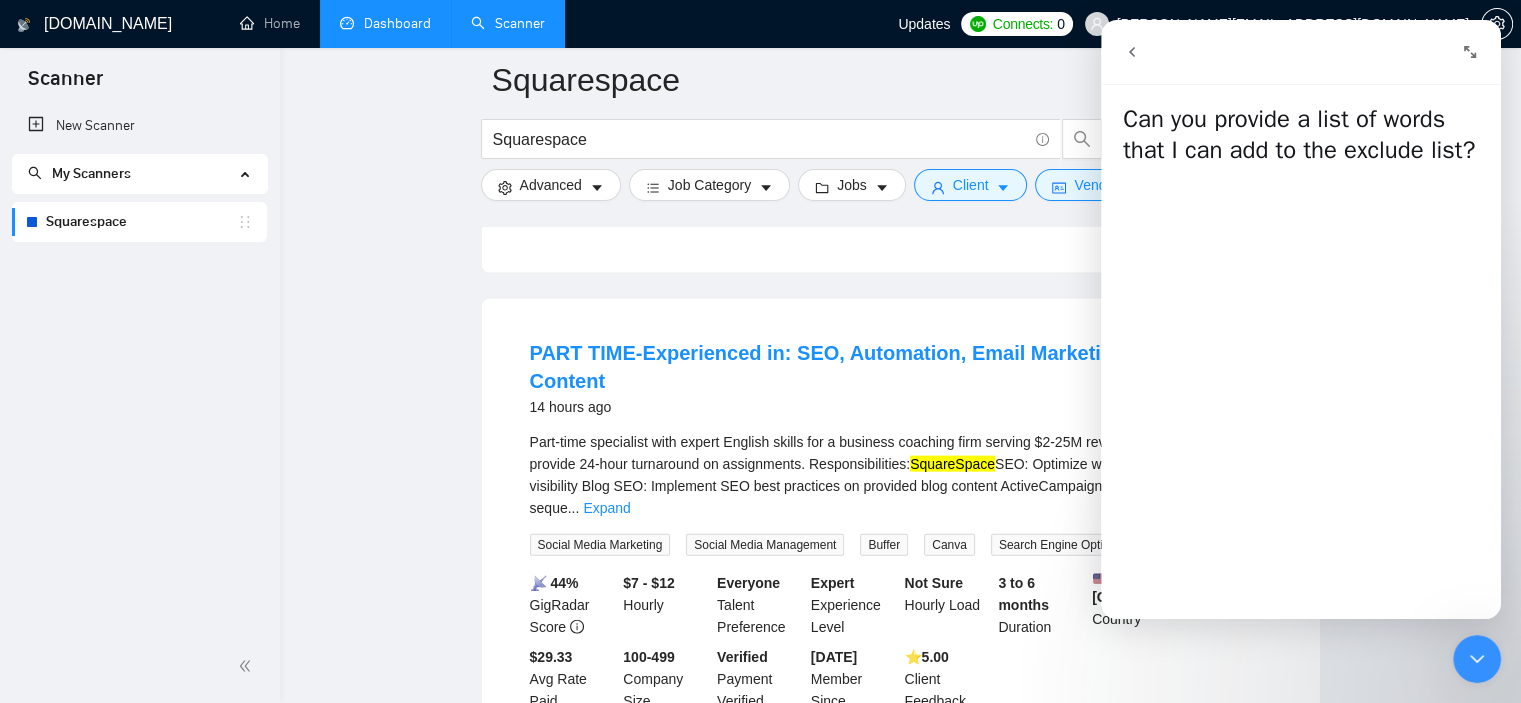 click 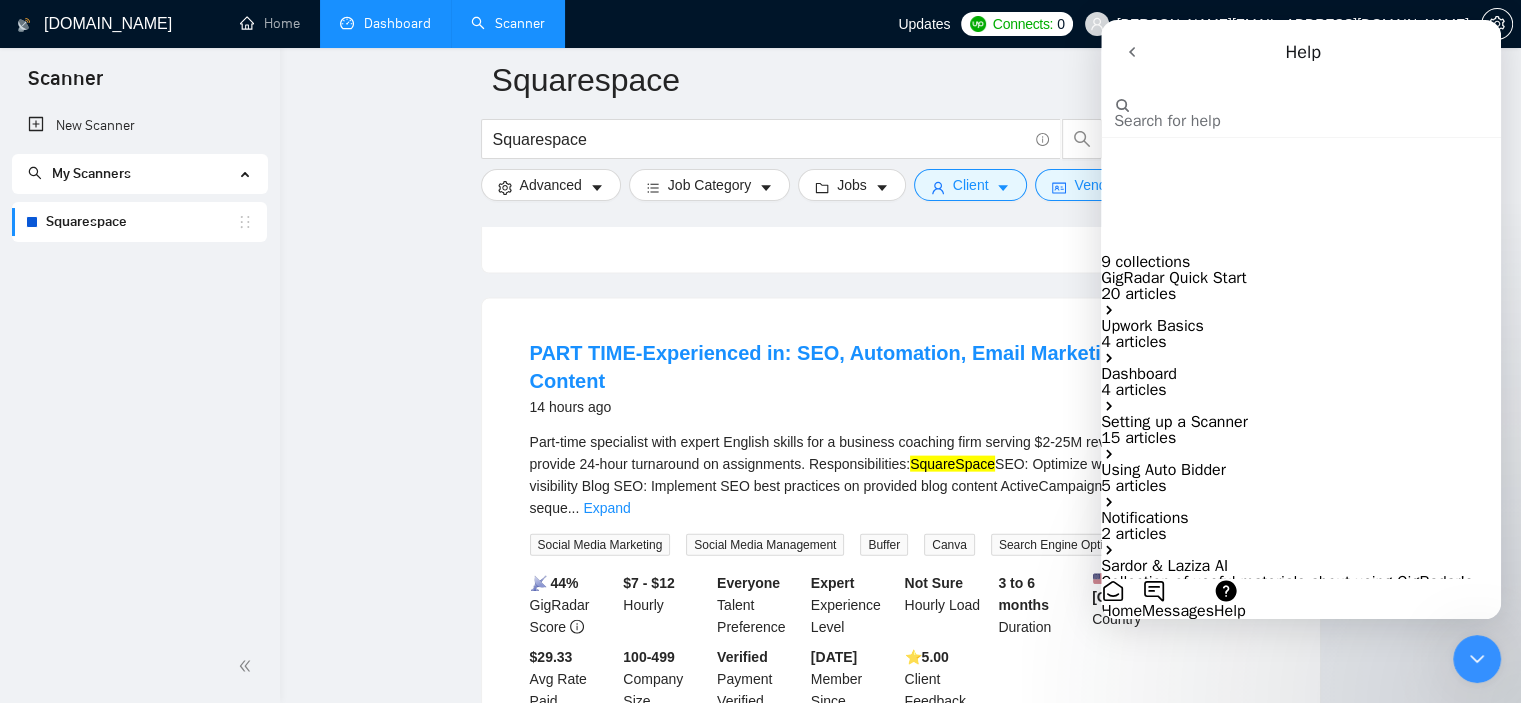 click at bounding box center (1190, 86) 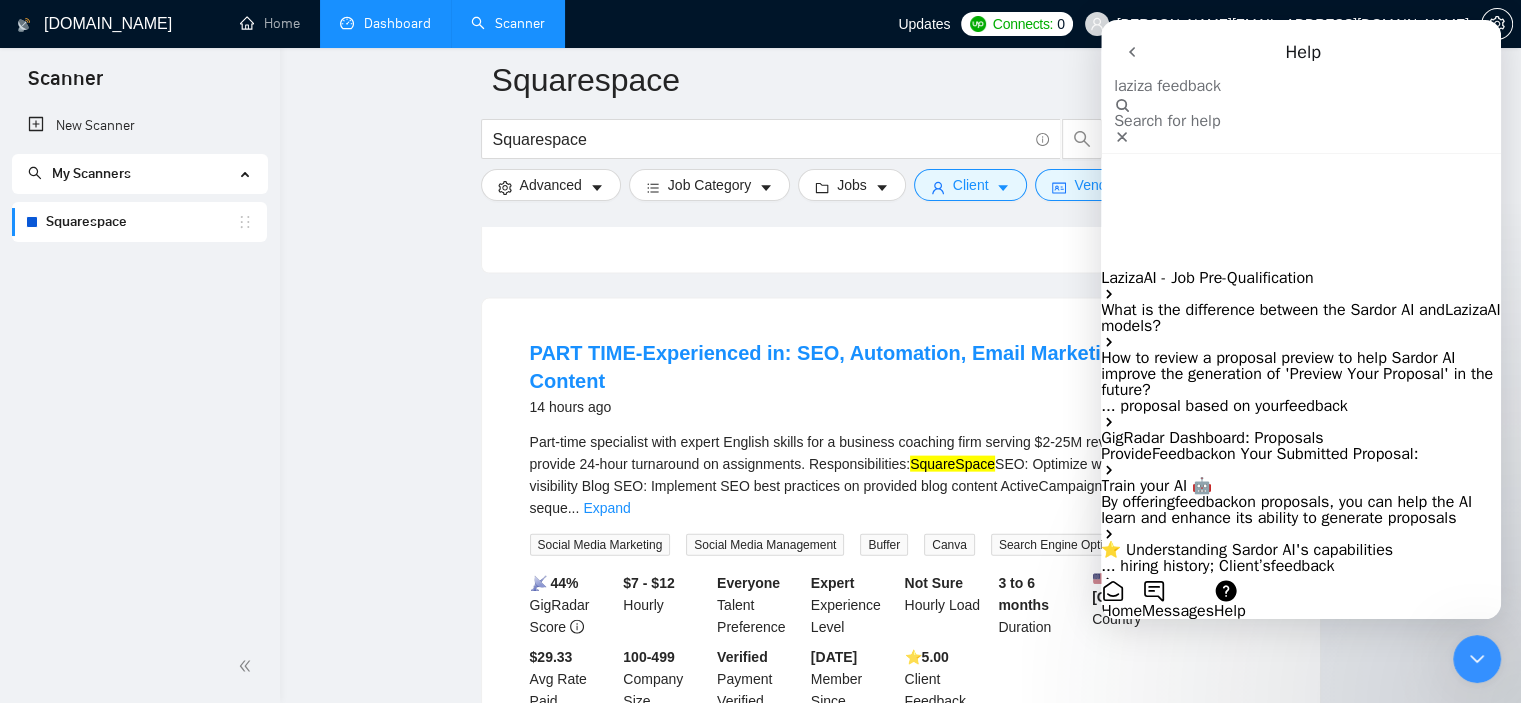type on "laziza feedback" 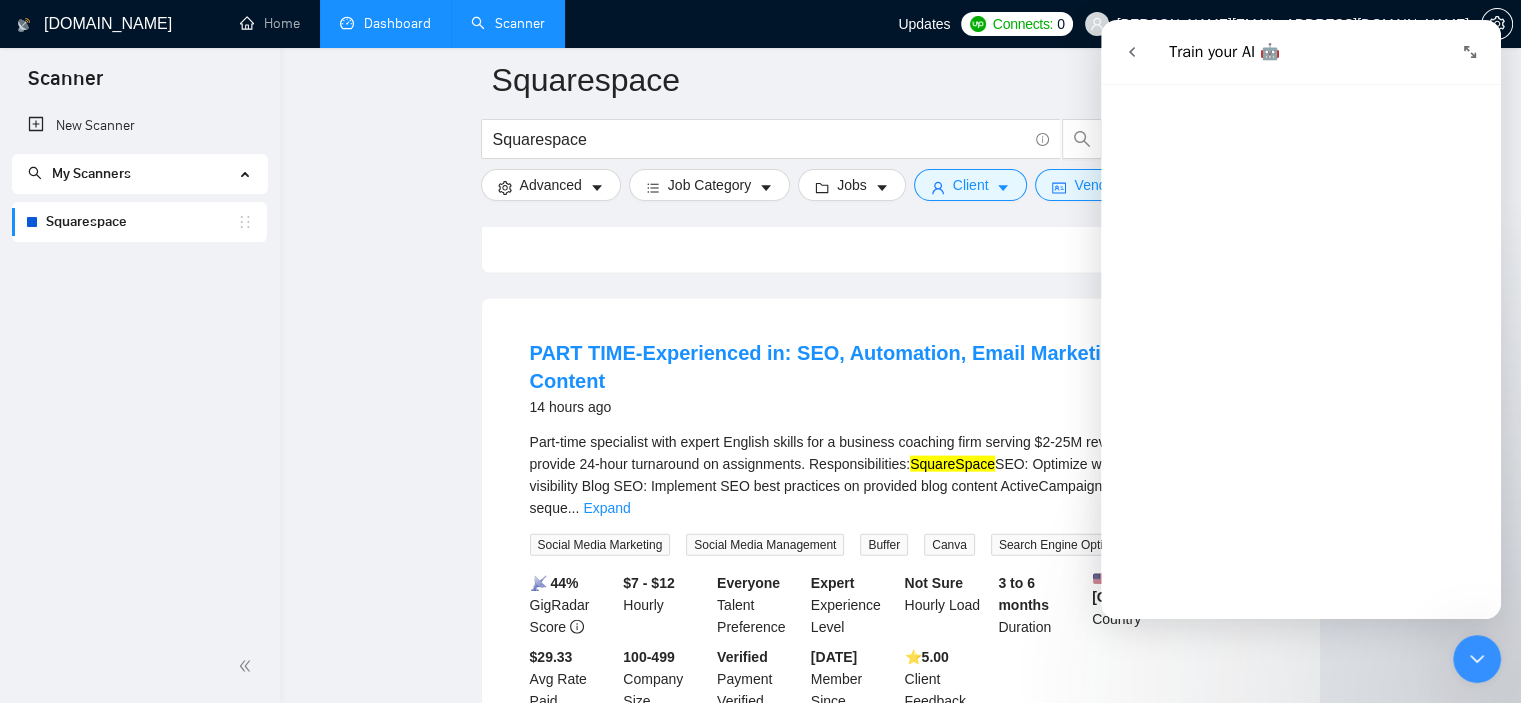 scroll, scrollTop: 1800, scrollLeft: 0, axis: vertical 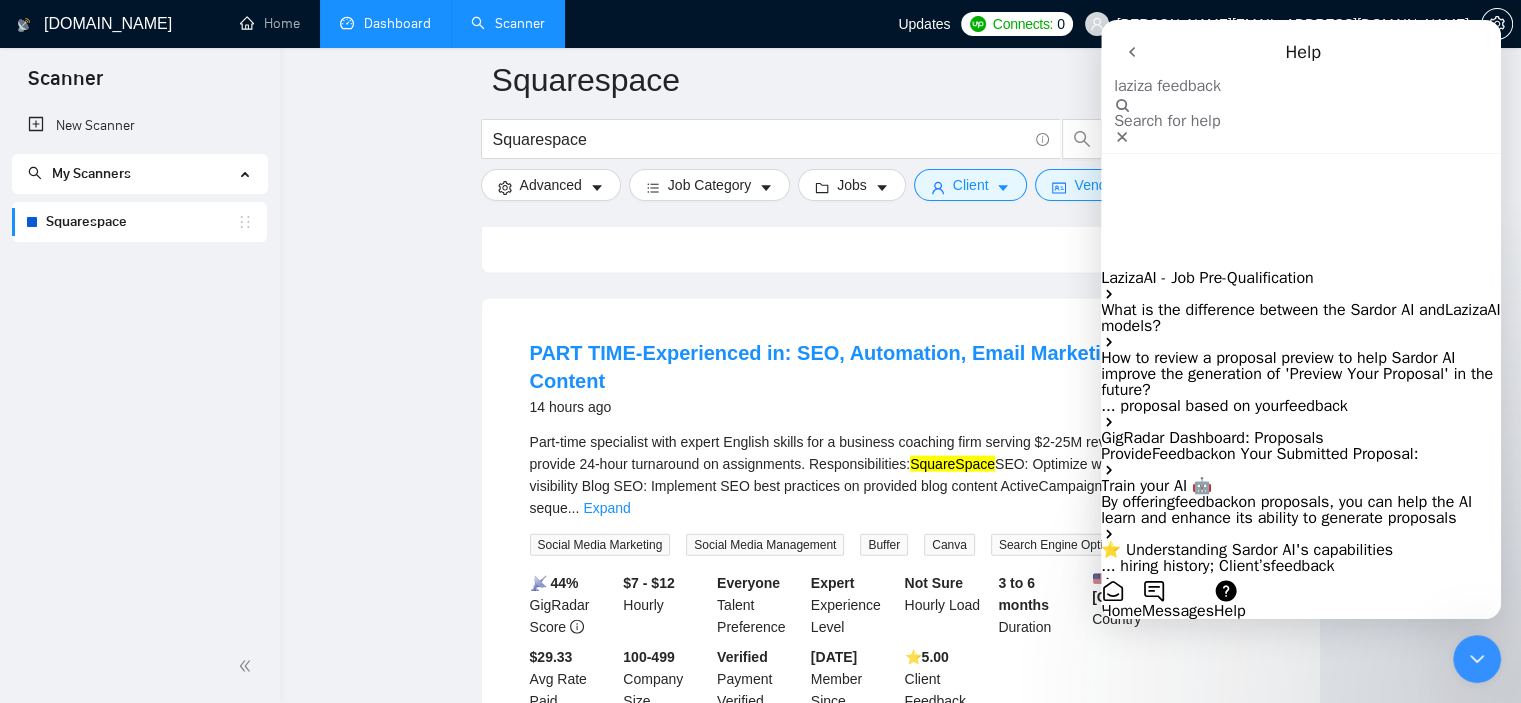 click on "AI - Job Pre-Qualification" at bounding box center [1229, 278] 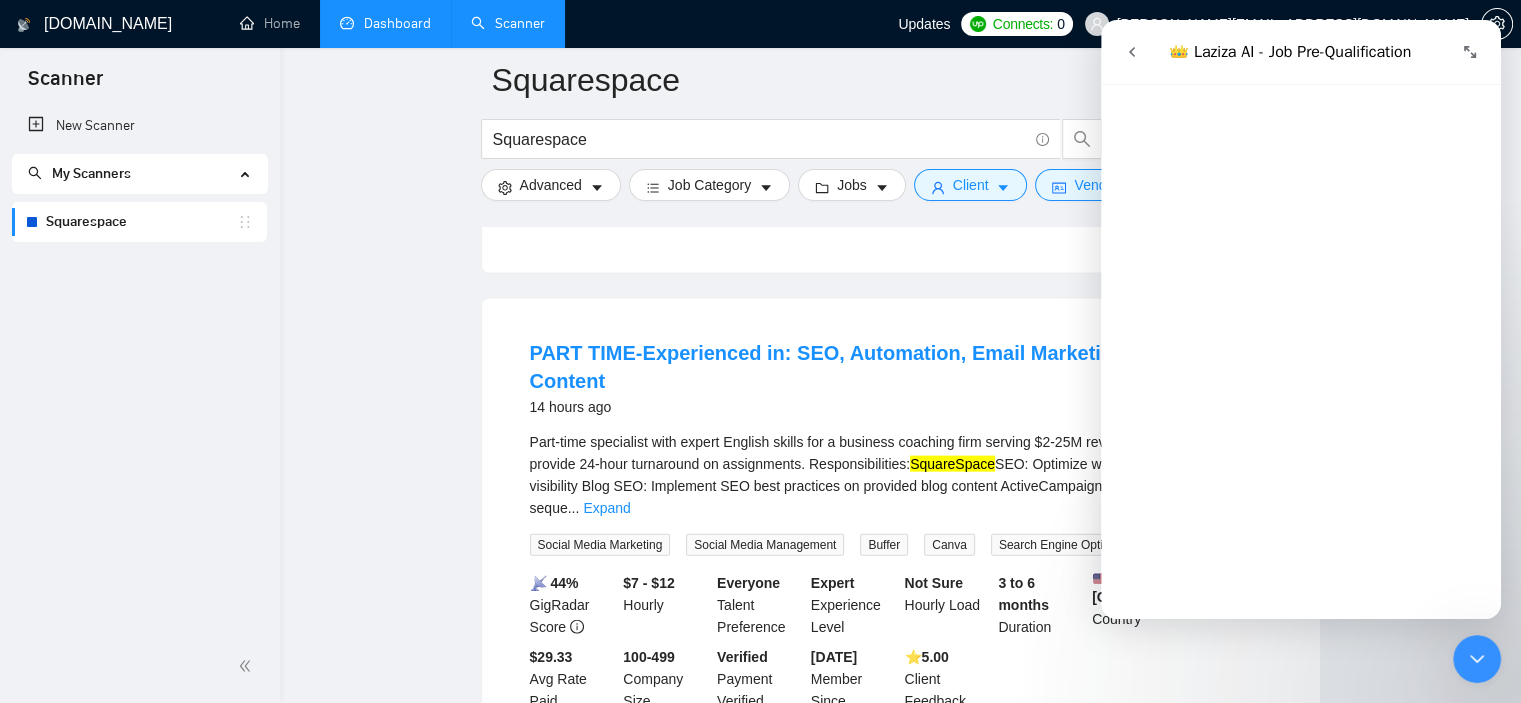 scroll, scrollTop: 2100, scrollLeft: 0, axis: vertical 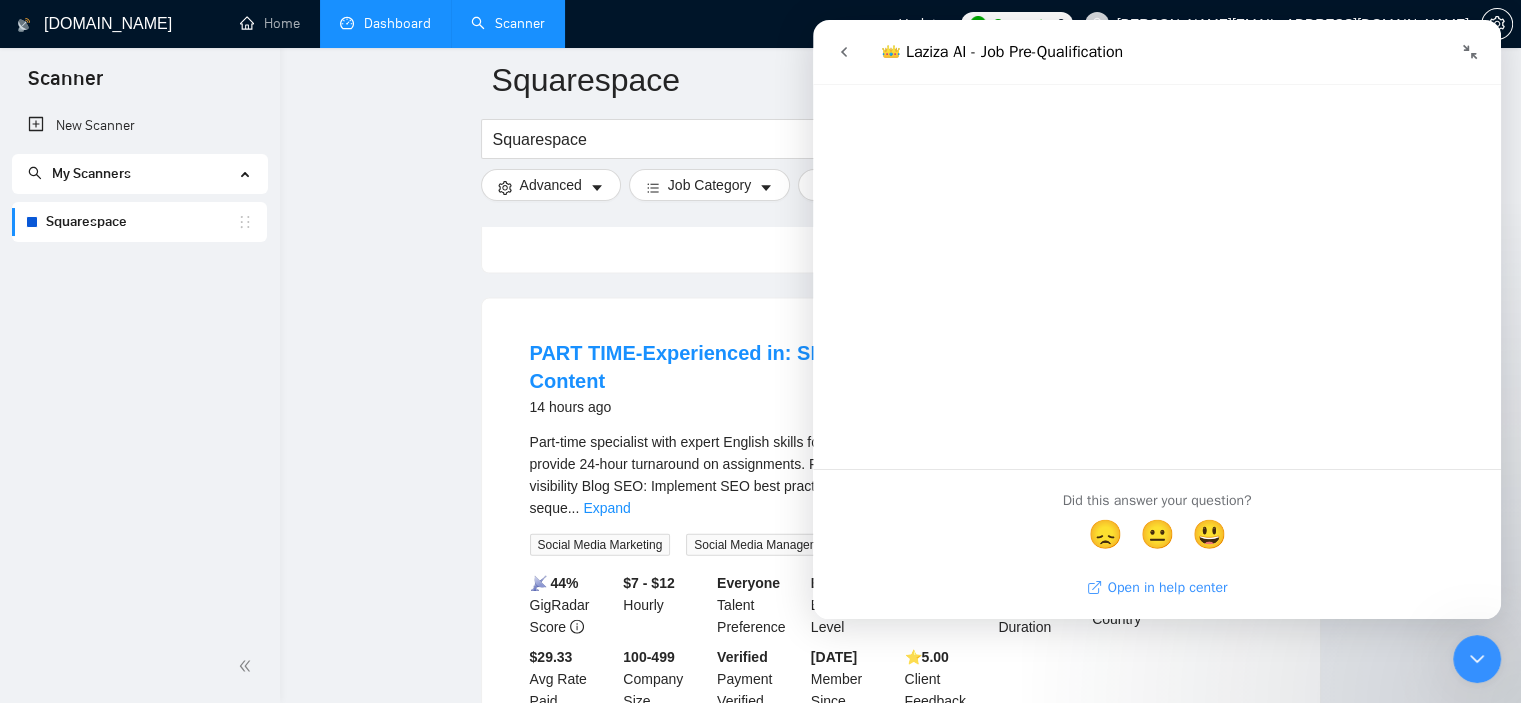 click on "Open in help center" at bounding box center (1157, 587) 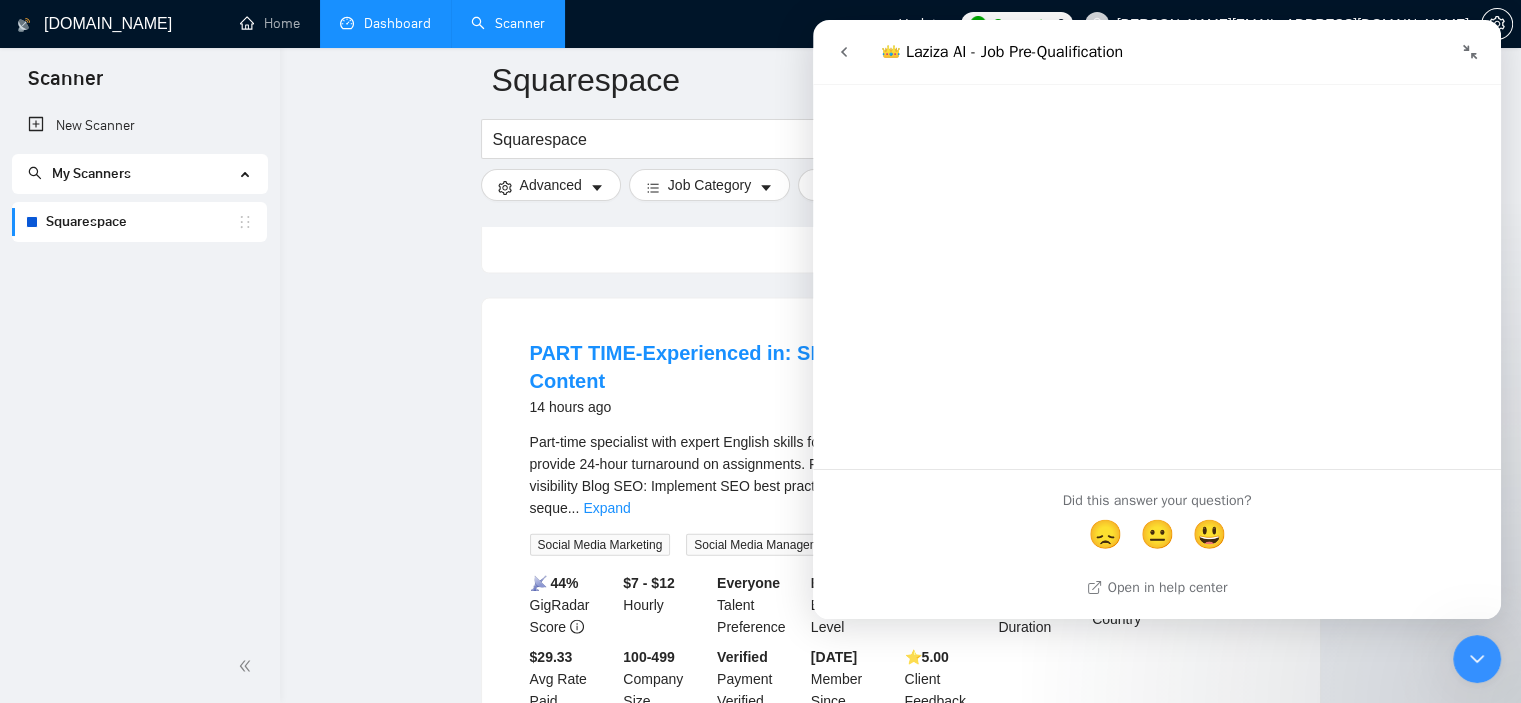 click on "Squarespace Squarespace Save Advanced   Job Category   Jobs   Client   Vendor   Reset All Preview Results Insights NEW Alerts Auto Bidder Detected  more than   10000  results   (25.65 seconds) How can I host LottieFiles locally on Squarespace? 3 hours ago Dear Upwork-Community,
In order to comply with the GDPR requirements in [GEOGRAPHIC_DATA], I must avoid all connections to servers outside the [GEOGRAPHIC_DATA]. For this reason, I would like to host my LottieFiles locally in  Squarespace .
Since it is not possible to upload JavaScript and JSON files as you would an image, I used a workaround. I created a text element on a page, added my file as a download, and copied the download URL. I used this URL to add it to a code element which embeds Script and JSON. However, it doesn't work.
Does anyone have experience with this and therefore have tips on how to solve it? I would only need a description on what to do, no operational task required.
Thanks in advance and kind regards,
[PERSON_NAME] Web Design Squarespace Web Development HTML CSS" at bounding box center [900, -1506] 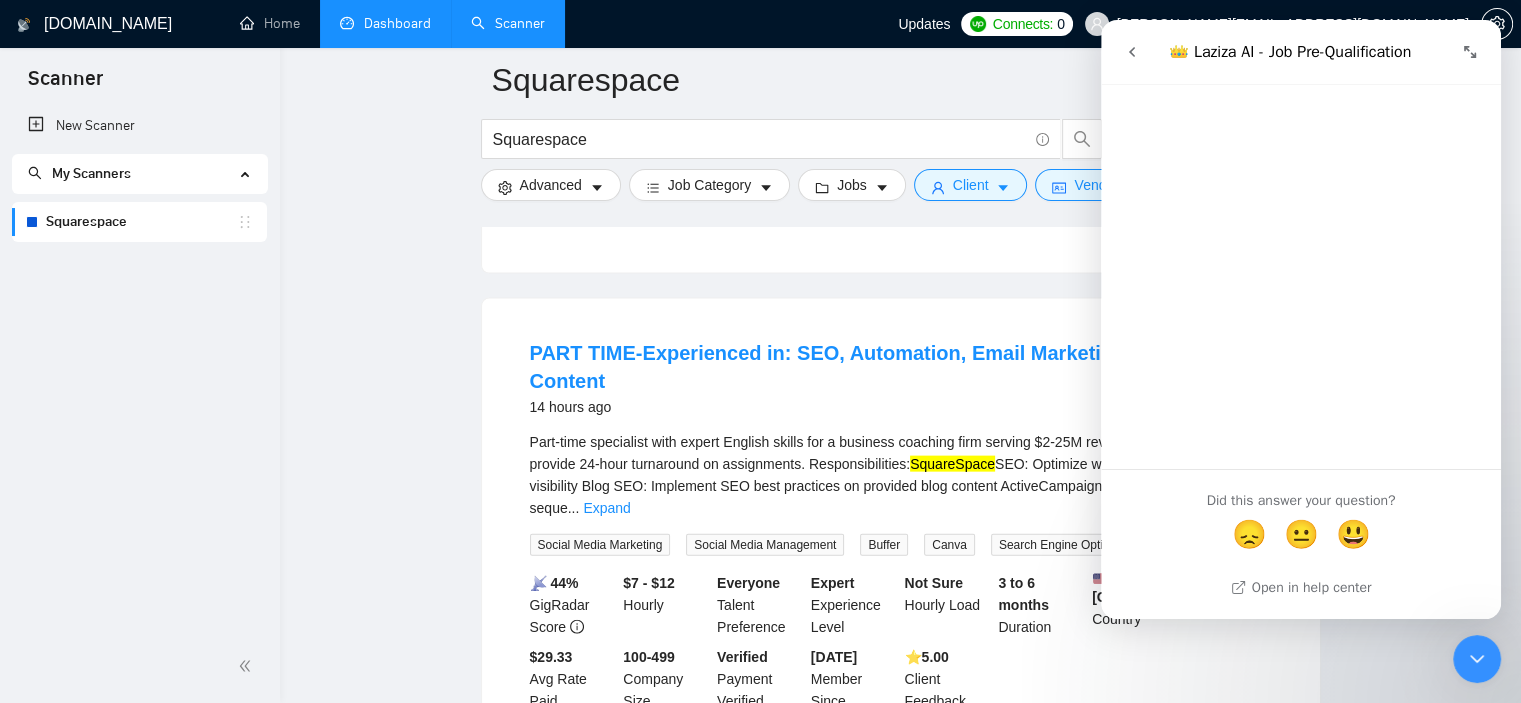 scroll, scrollTop: 3650, scrollLeft: 0, axis: vertical 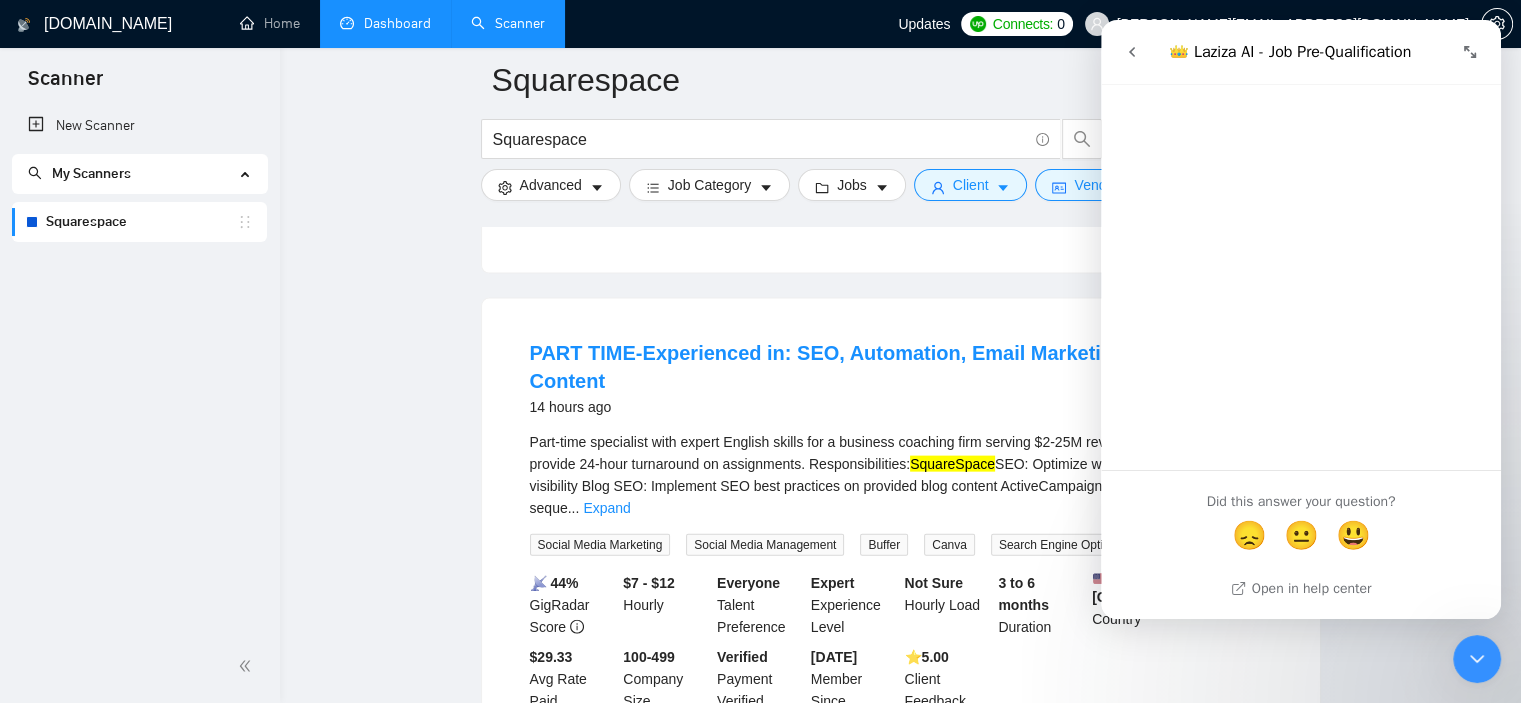 click 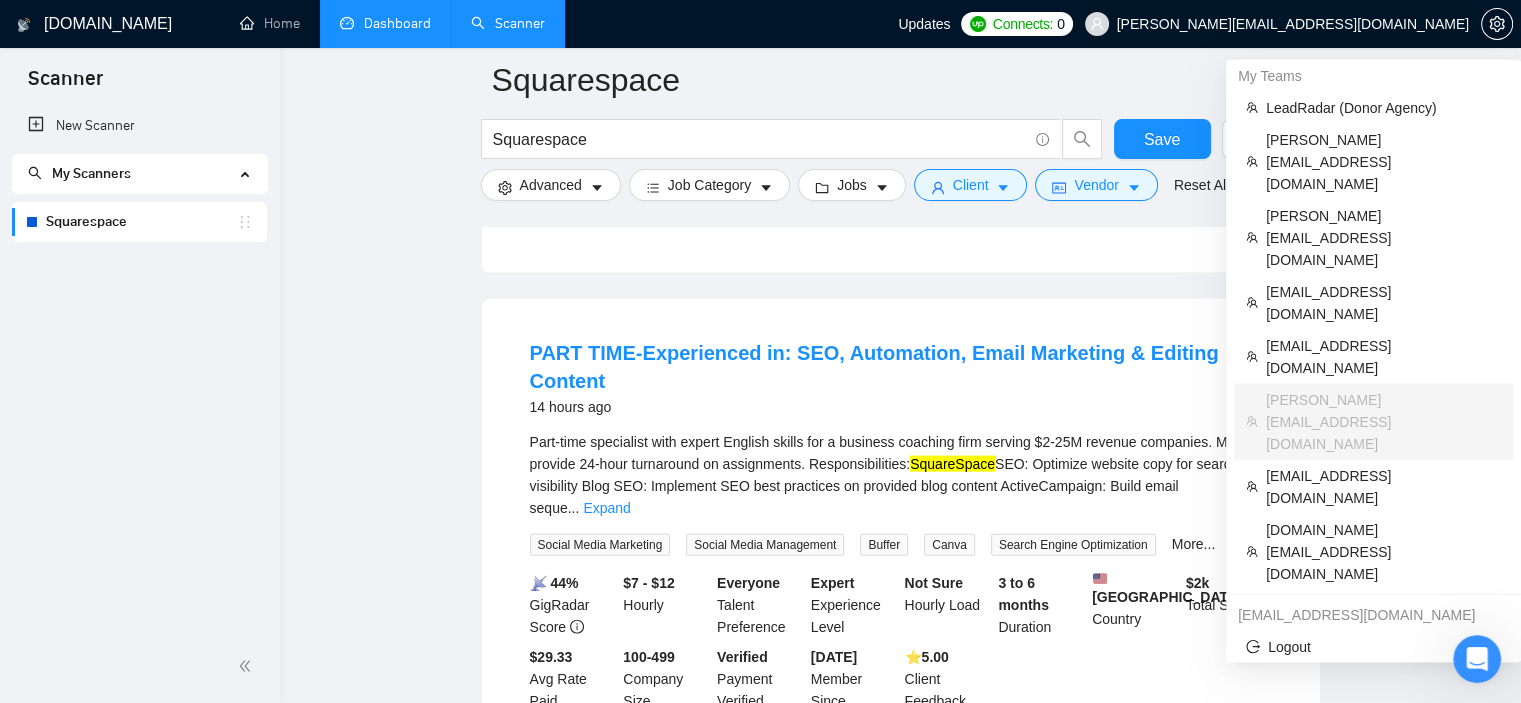 click on "[PERSON_NAME][EMAIL_ADDRESS][DOMAIN_NAME]" at bounding box center (1293, 24) 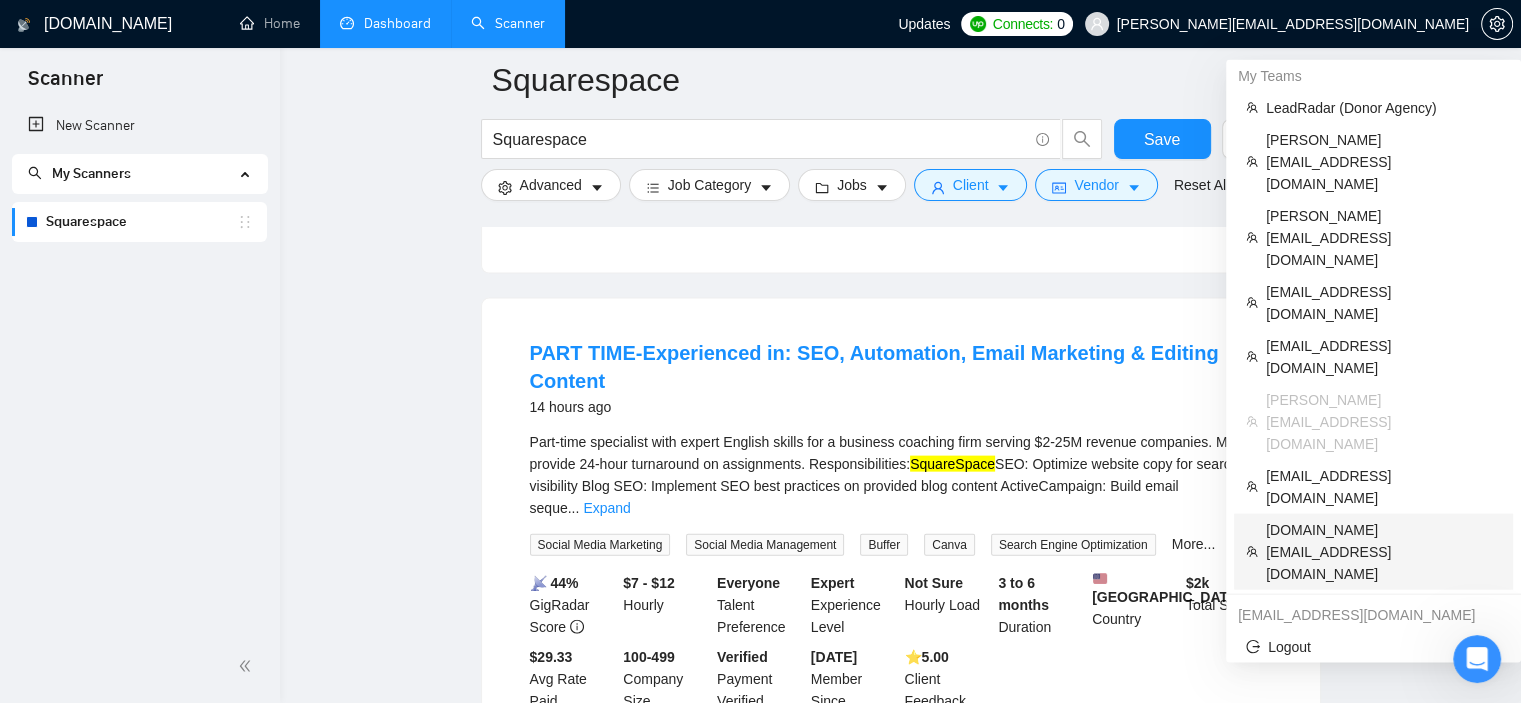 click on "[DOMAIN_NAME][EMAIL_ADDRESS][DOMAIN_NAME]" at bounding box center (1383, 552) 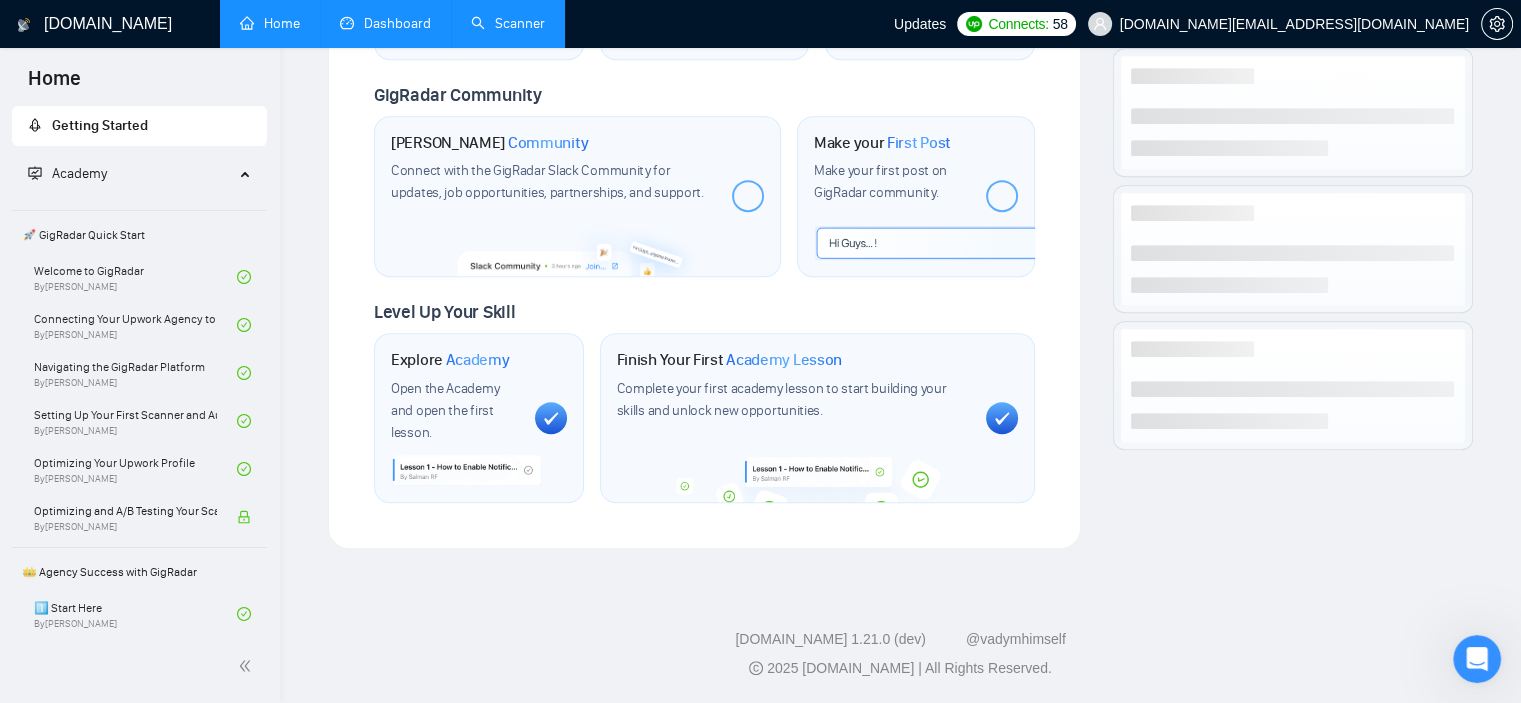 scroll, scrollTop: 913, scrollLeft: 0, axis: vertical 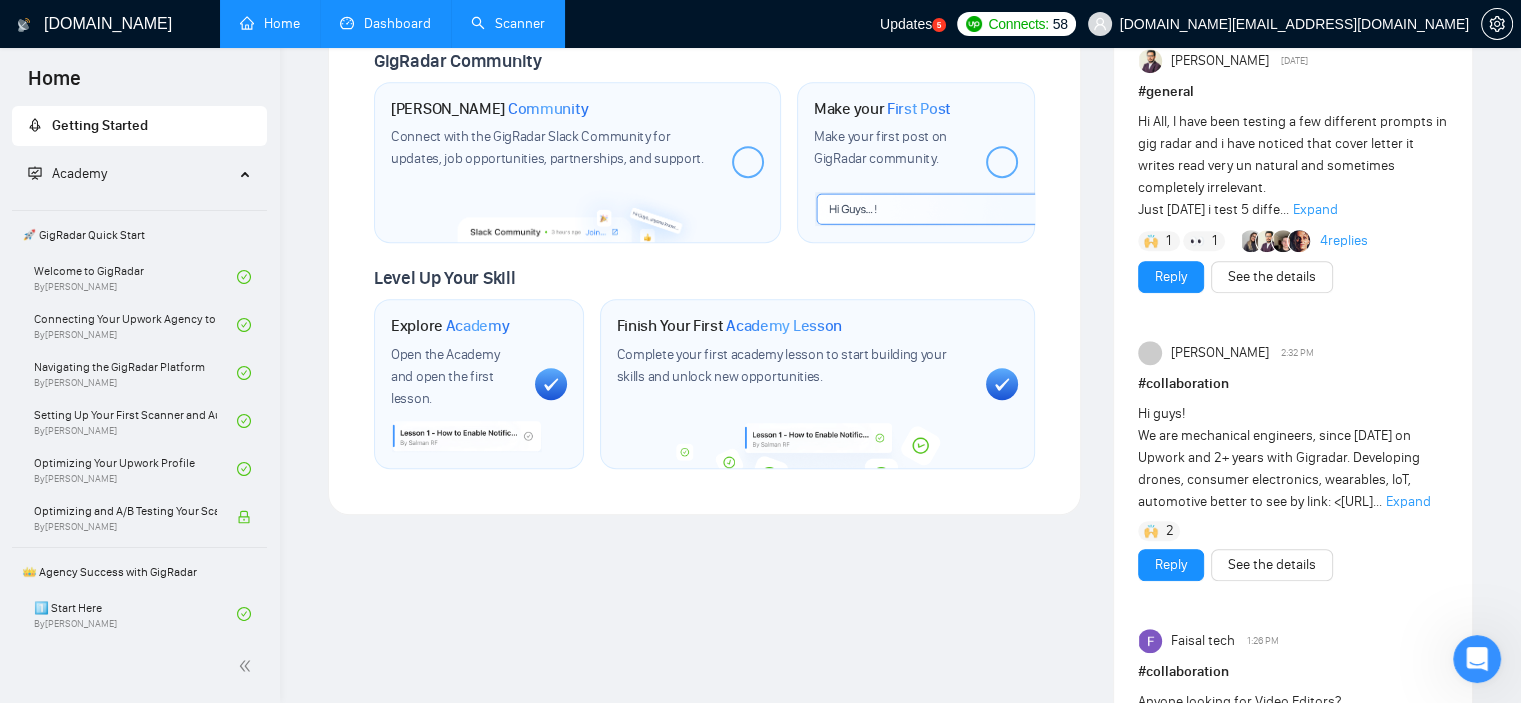 click on "Scanner" at bounding box center [508, 23] 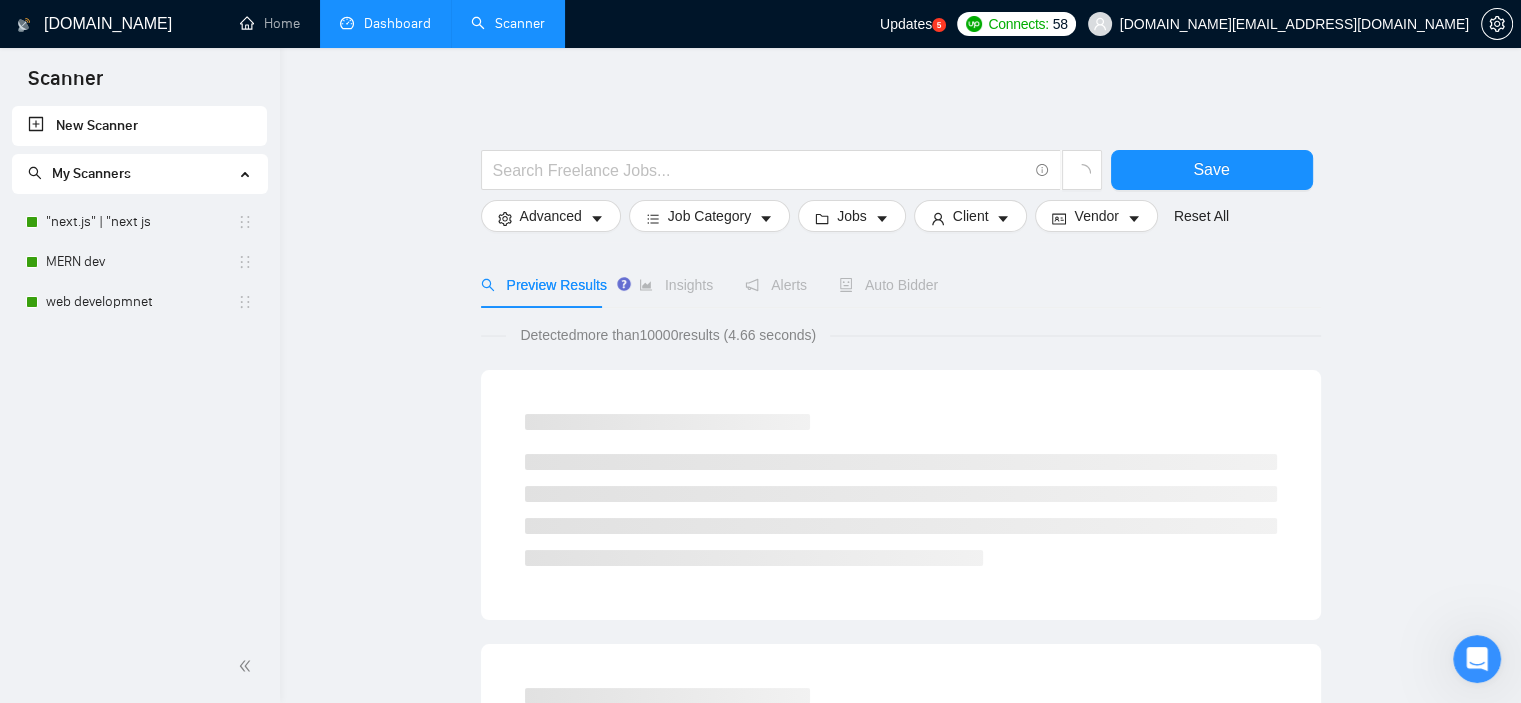 scroll, scrollTop: 0, scrollLeft: 0, axis: both 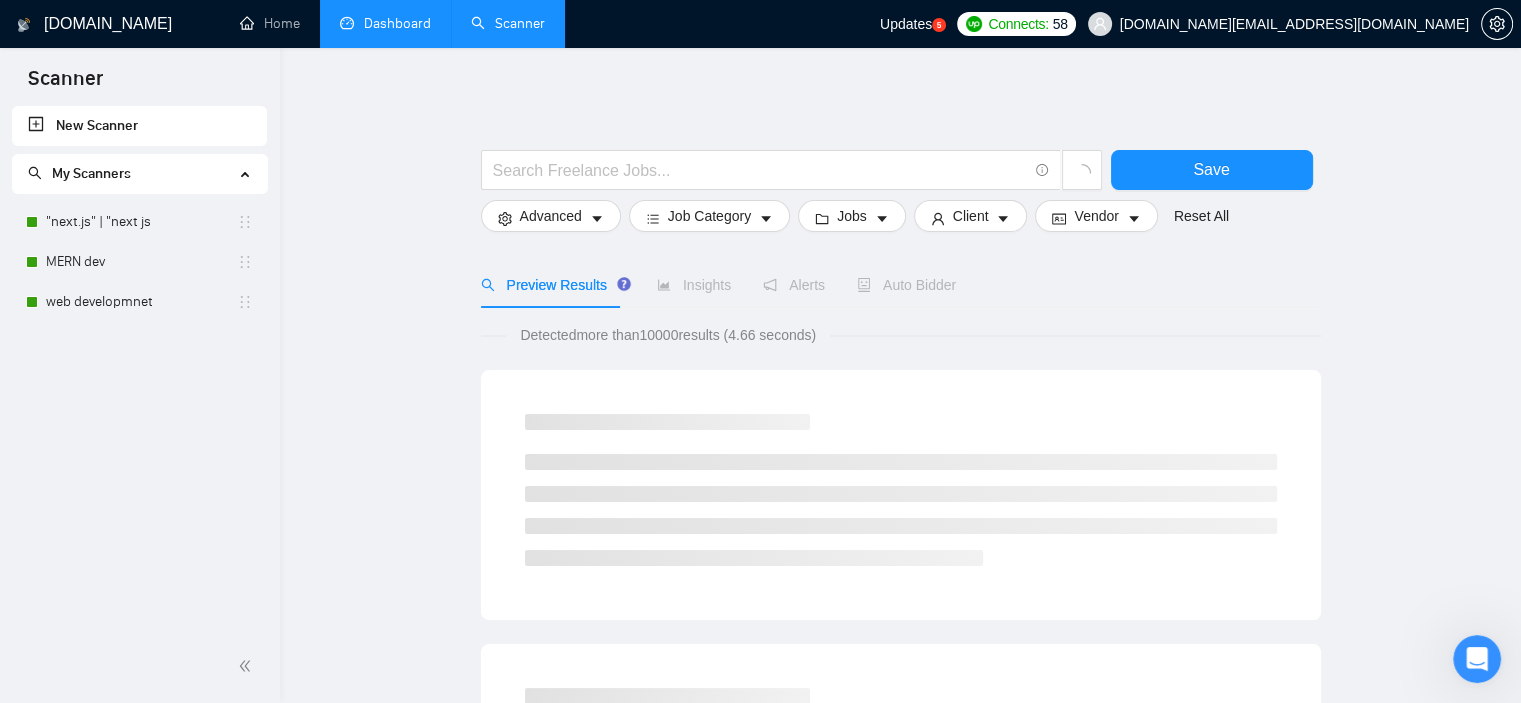 click on "Dashboard" at bounding box center (385, 23) 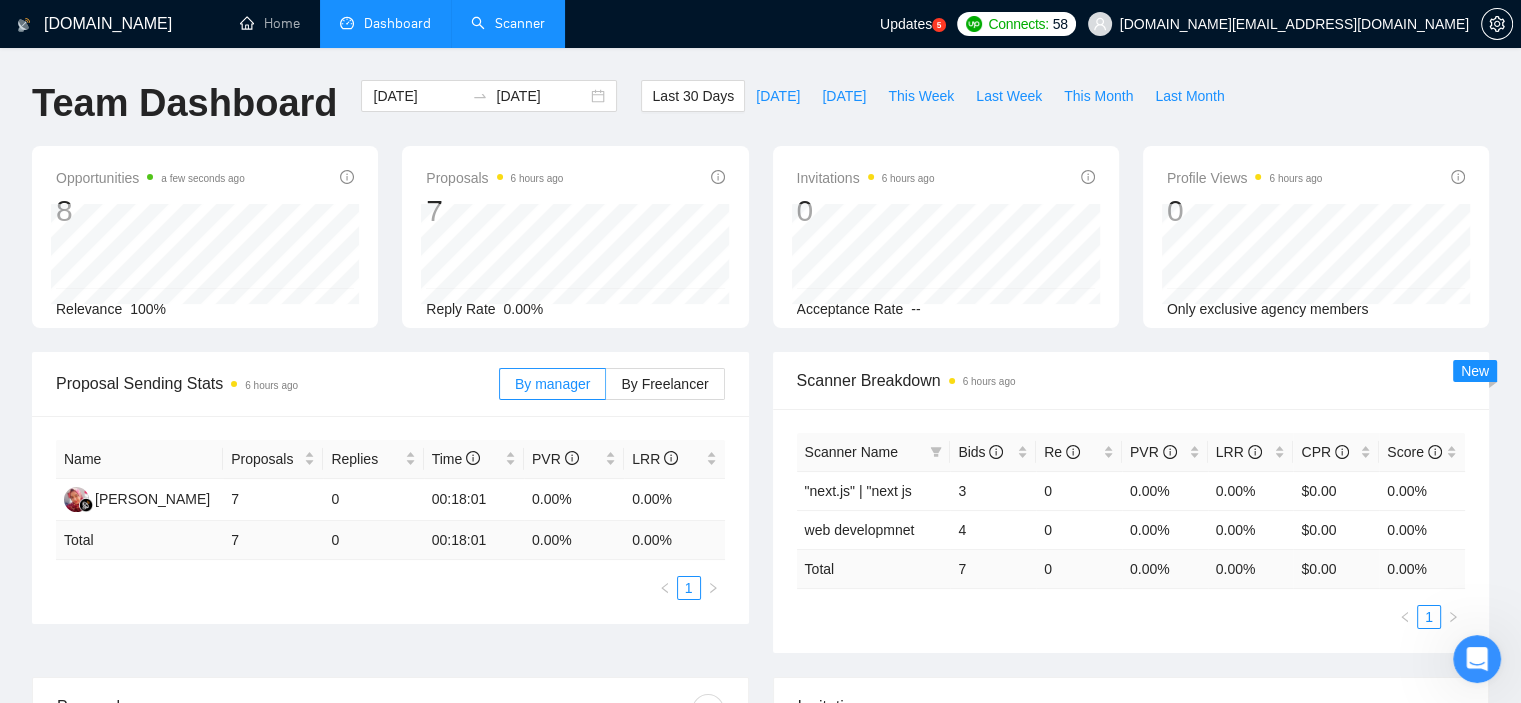 click on "Scanner" at bounding box center [508, 23] 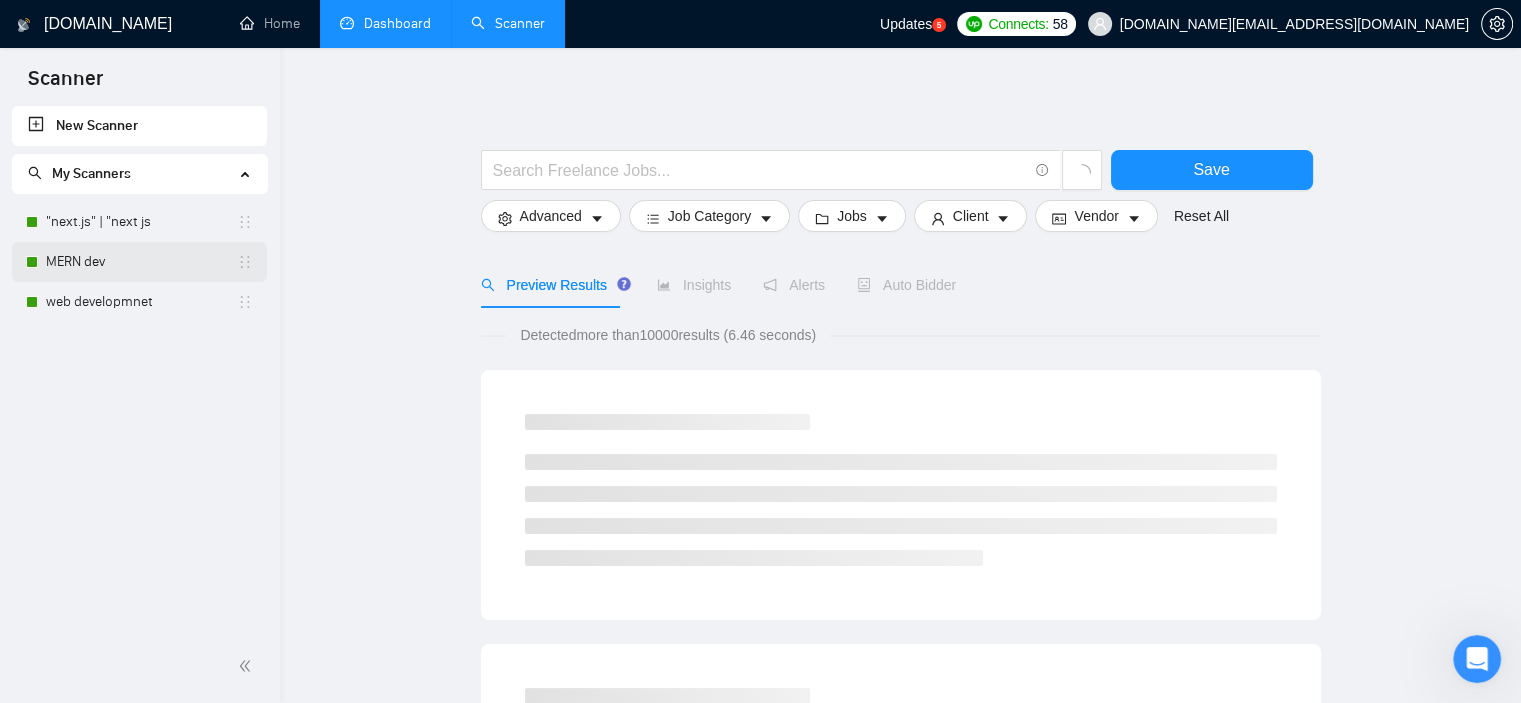 click on "MERN dev" at bounding box center (141, 262) 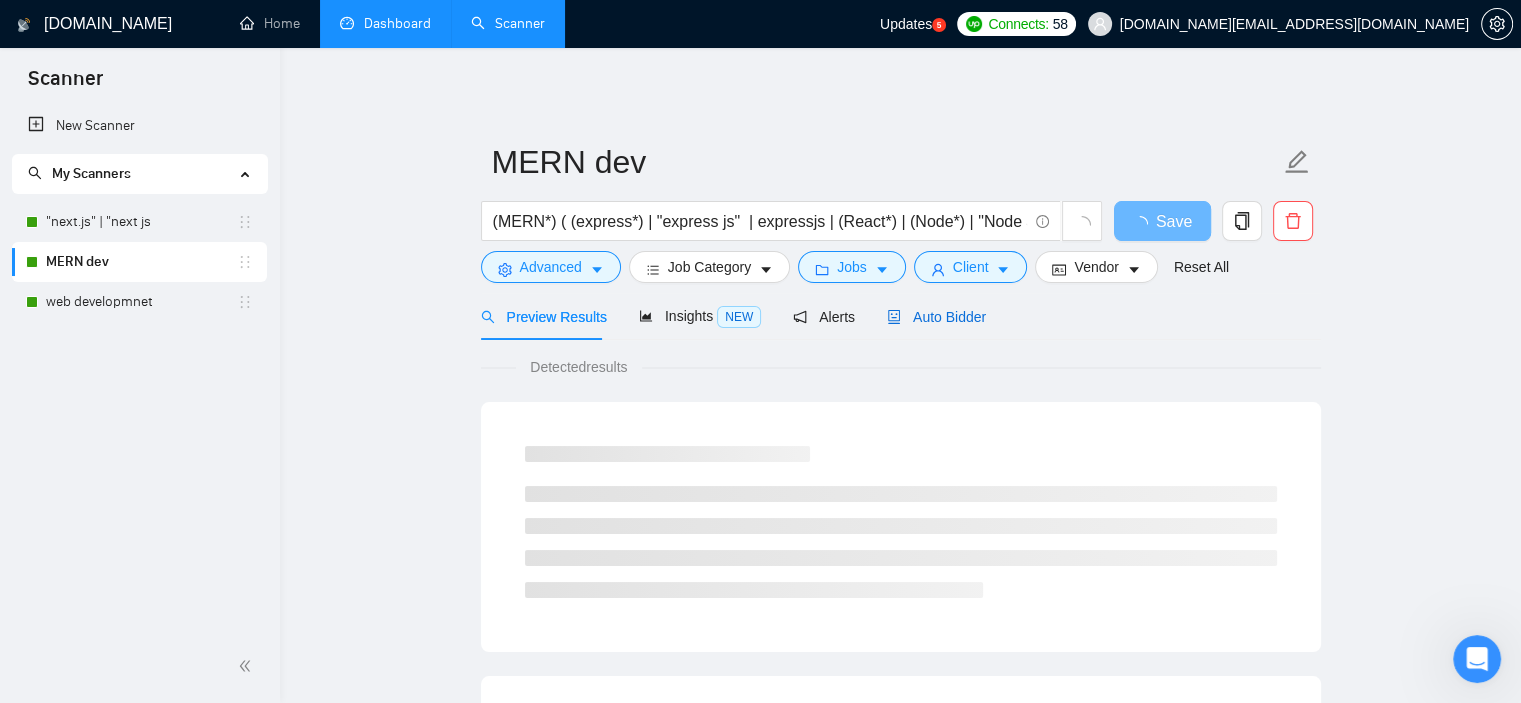 click on "Auto Bidder" at bounding box center (936, 317) 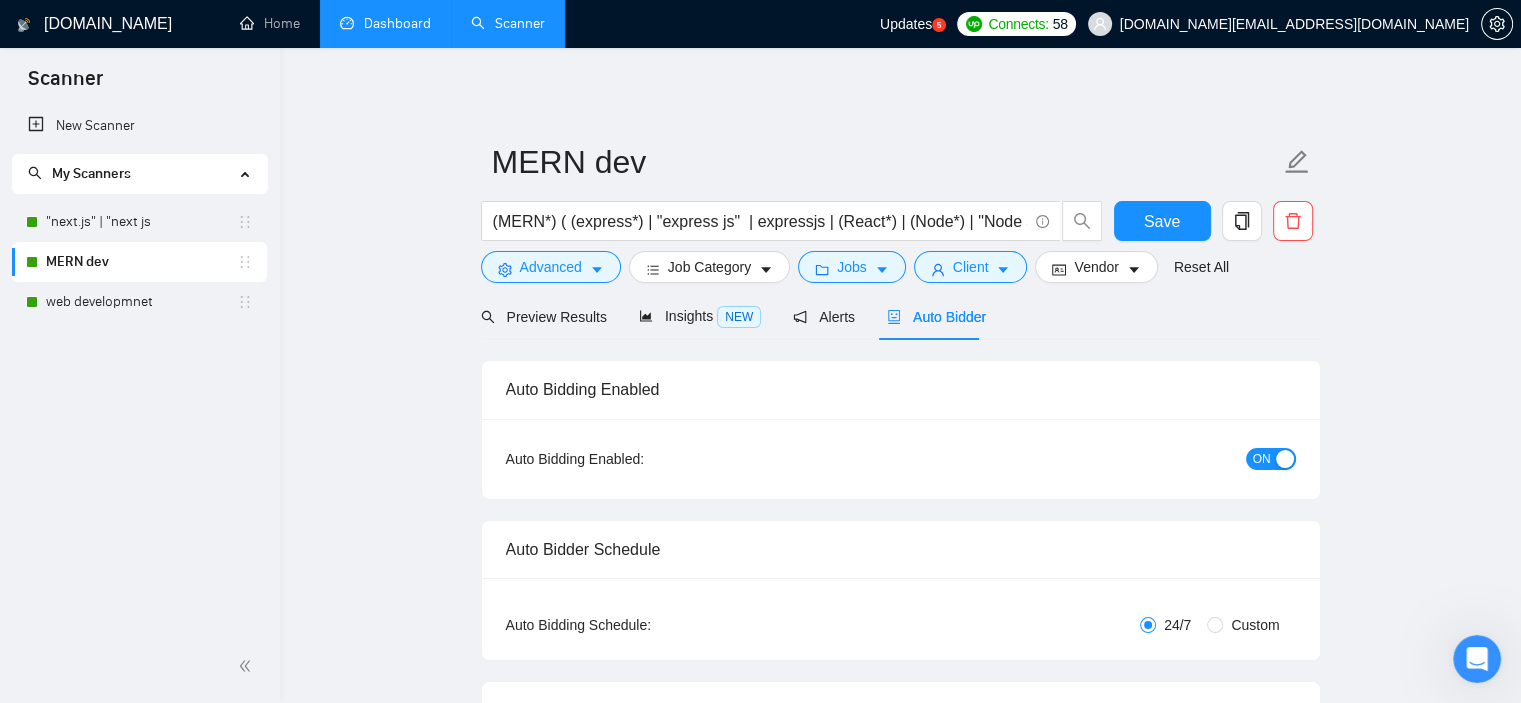 type 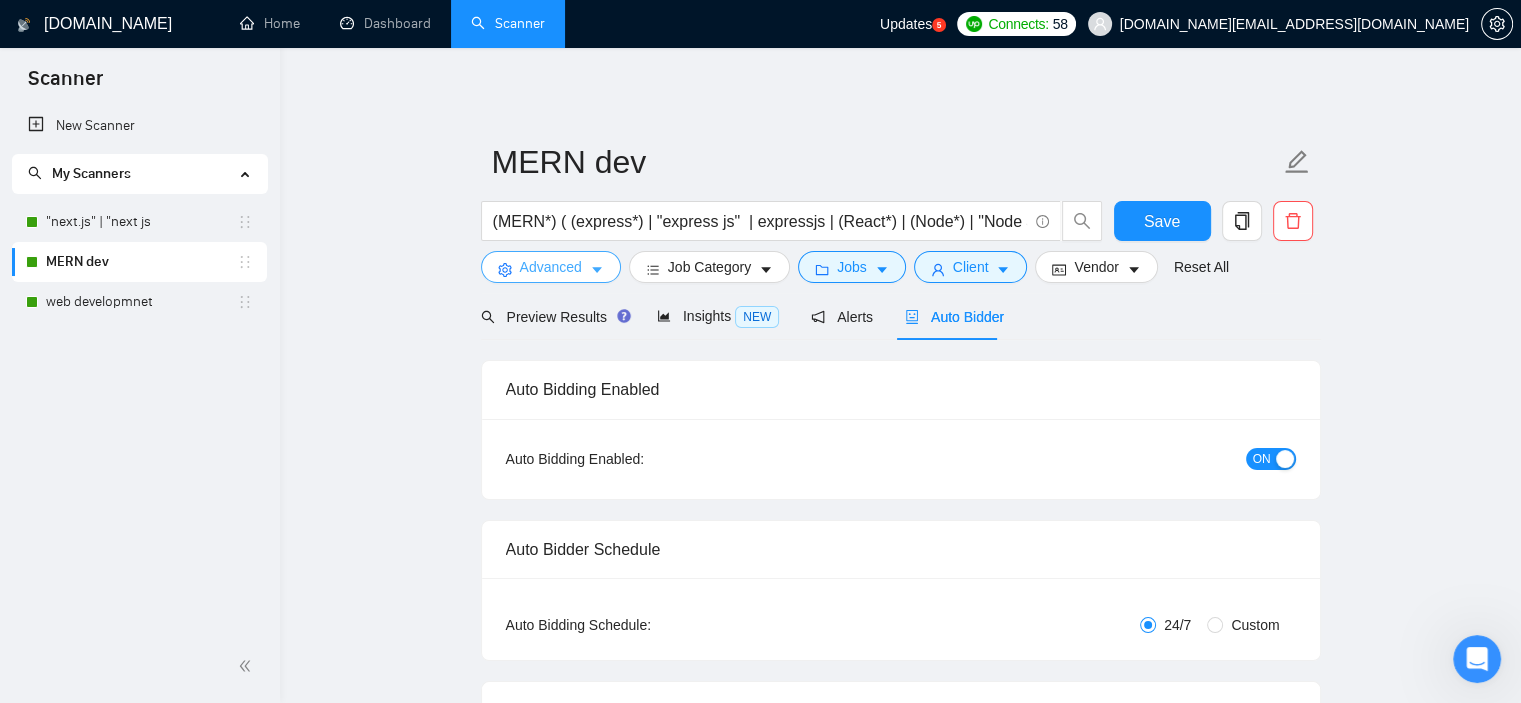 click on "Advanced" at bounding box center (551, 267) 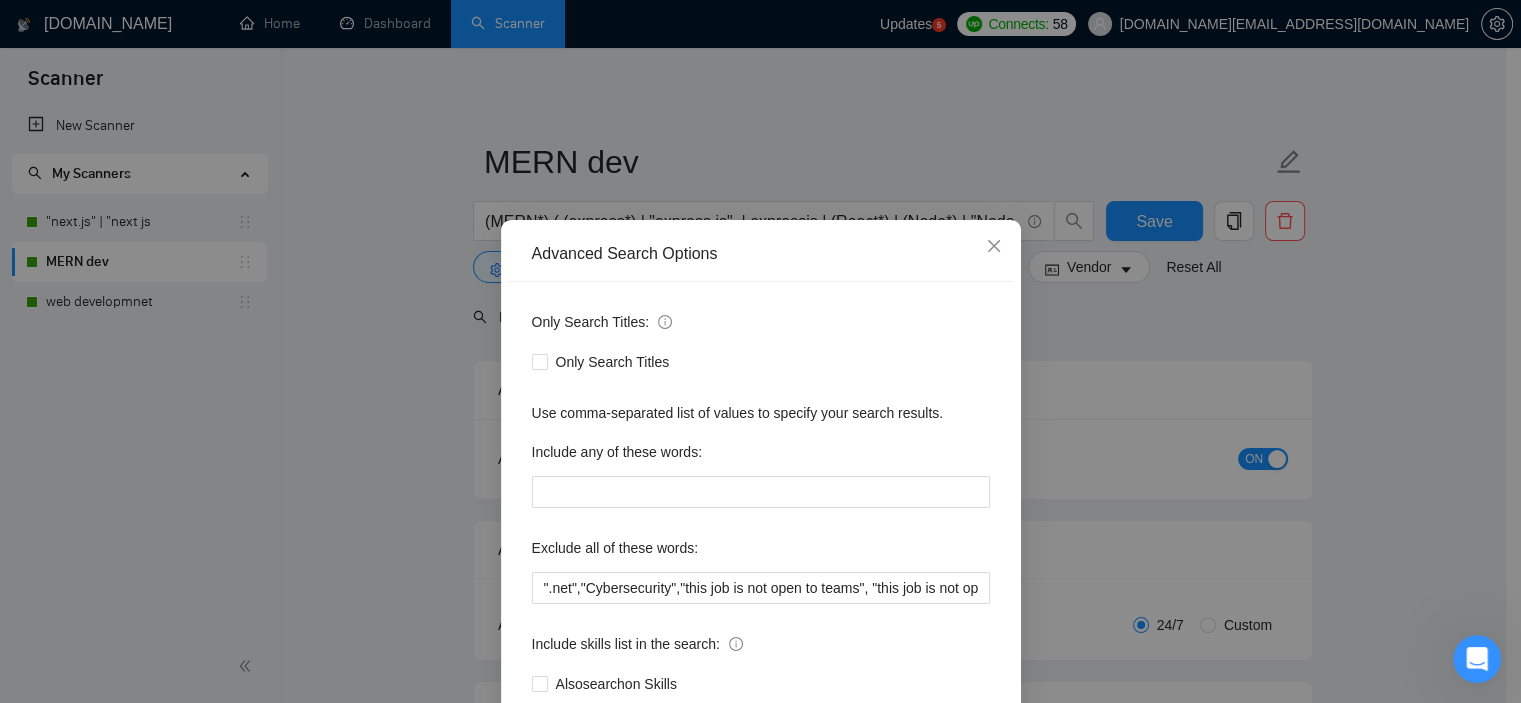 scroll, scrollTop: 100, scrollLeft: 0, axis: vertical 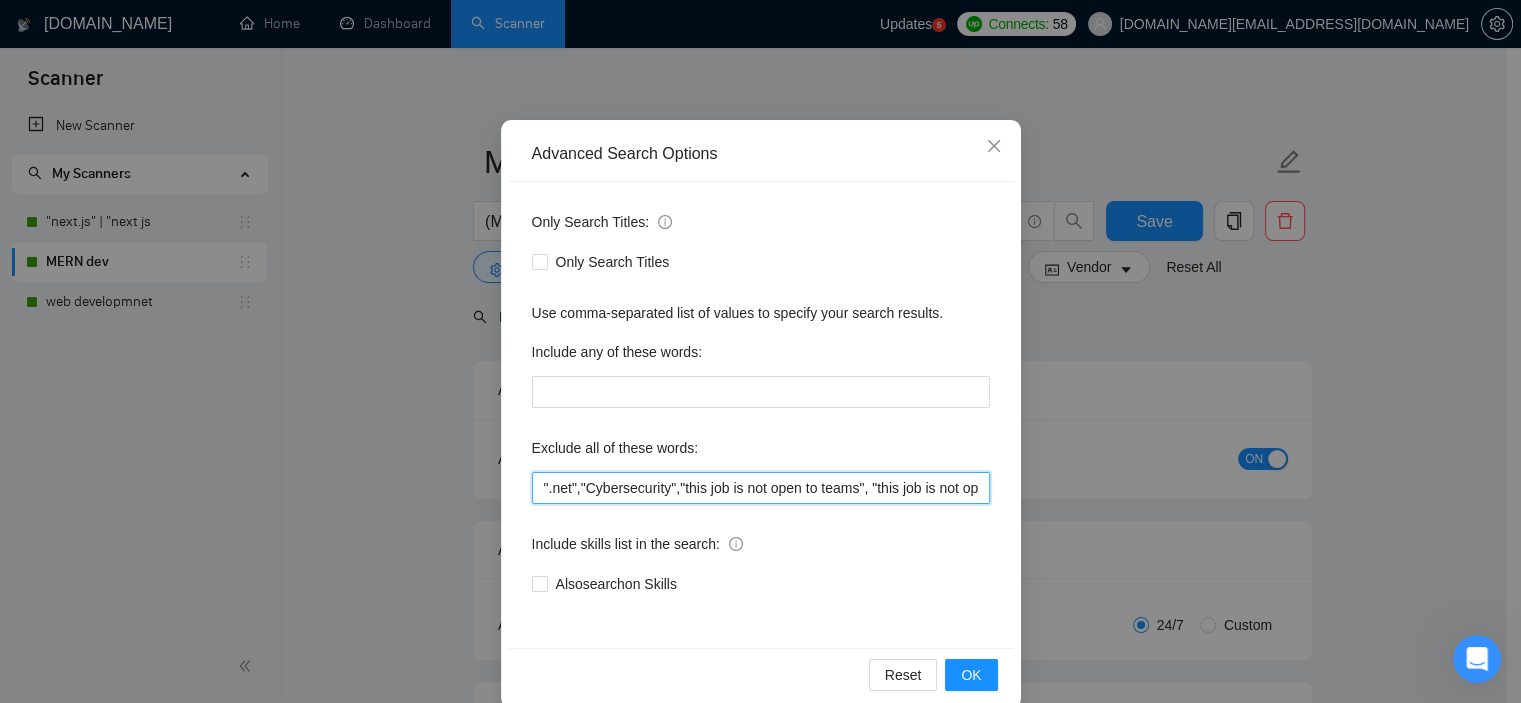 click on "".net","Cybersecurity","this job is not open to teams", "this job is not open to agency", "this job is not open to companies", "NO AGENCY", "Freelancers Only", "NOT AGENCY", "no agency", "no agencies", "individual only", "freelancers only", "No Agencies!", "independent contractors only", "***Freelancers Only," "/Freelancers Only", ".Freelancers Only", ",Freelancers Only.", "Web3", "angular", "Laravel", "wordpress", "php"" at bounding box center [761, 488] 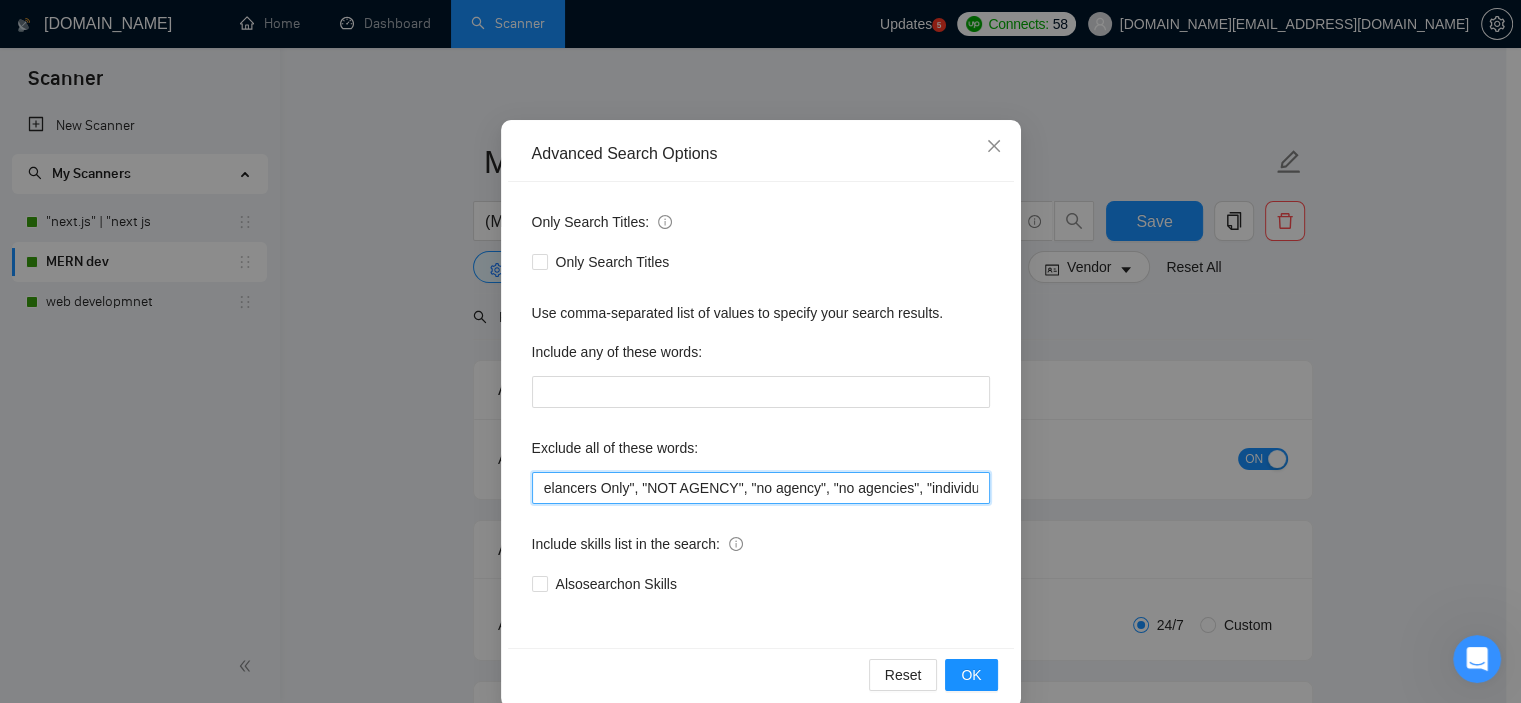 scroll, scrollTop: 0, scrollLeft: 888, axis: horizontal 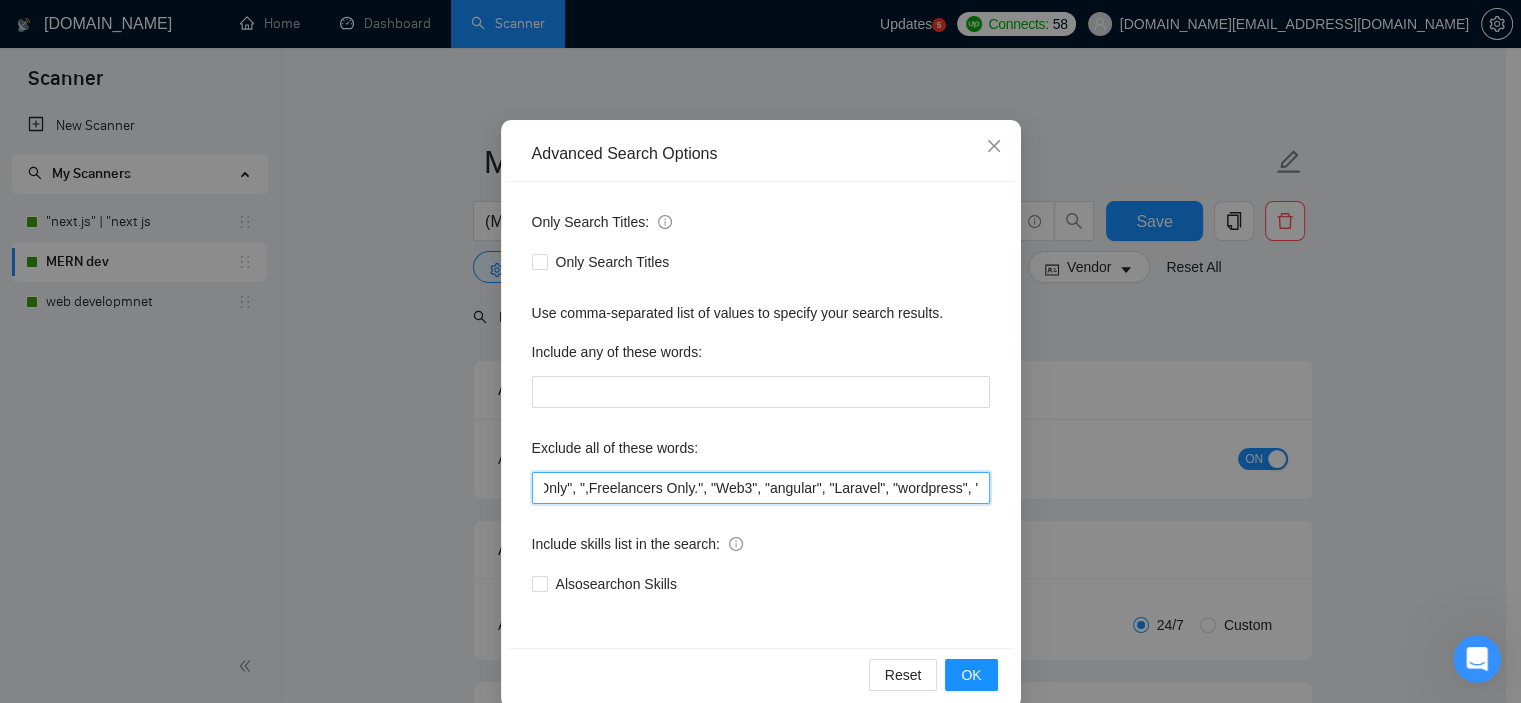 drag, startPoint x: 884, startPoint y: 494, endPoint x: 1044, endPoint y: 498, distance: 160.04999 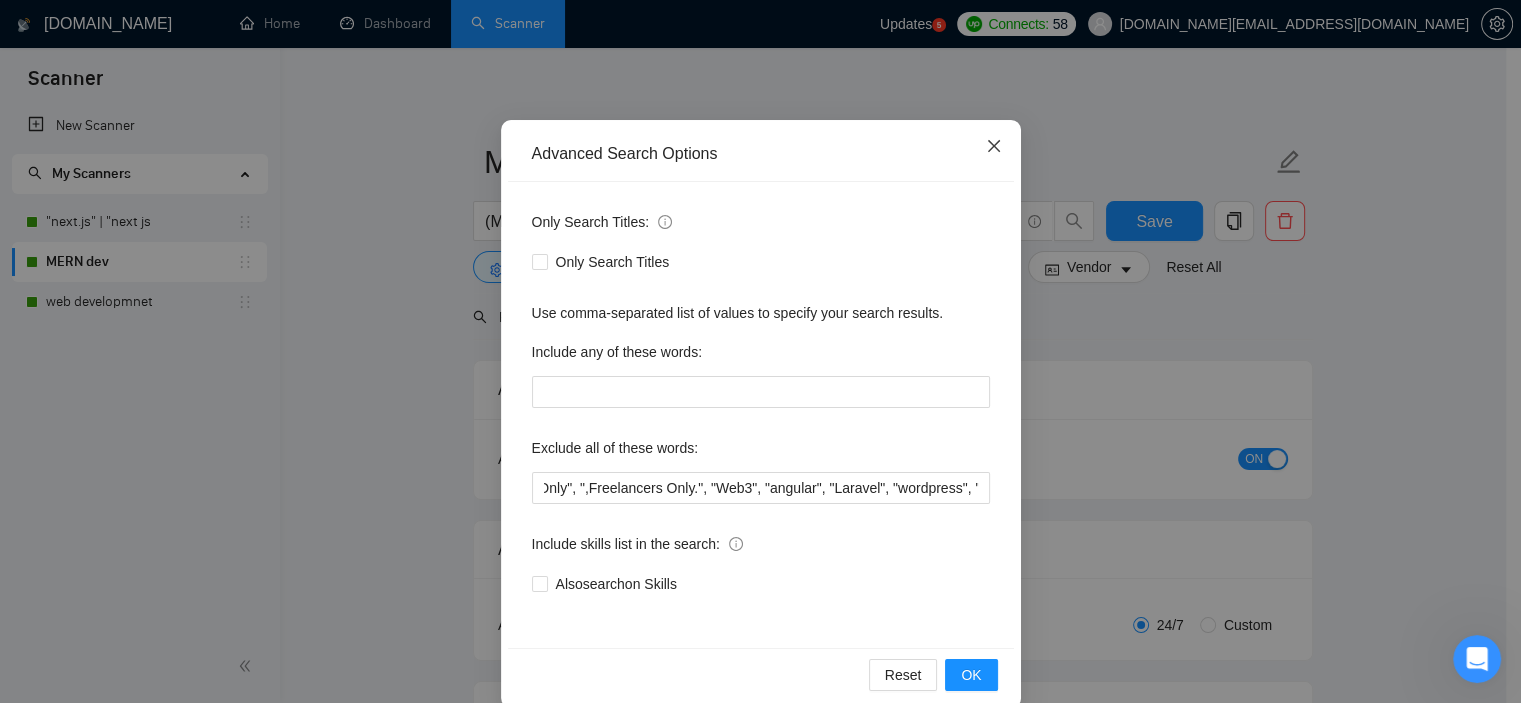 click 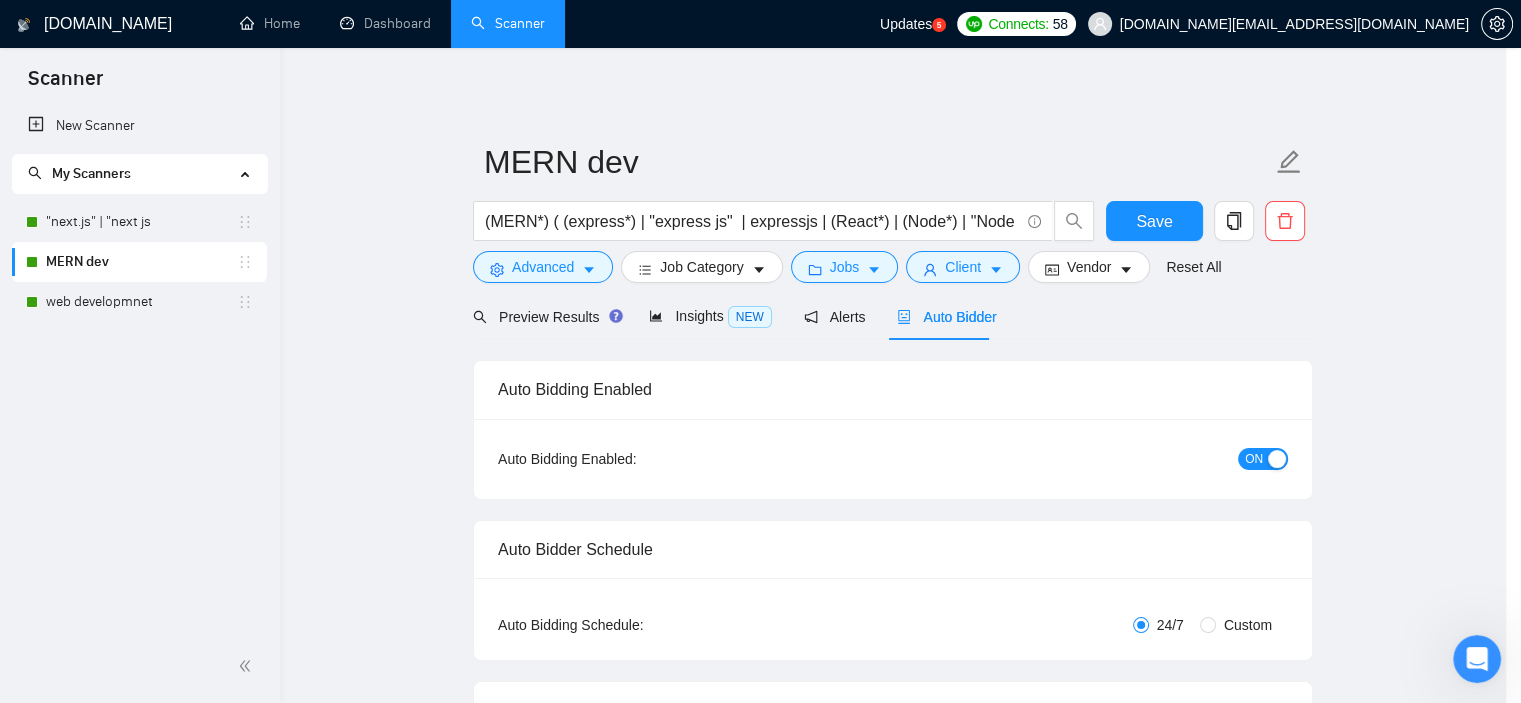 scroll, scrollTop: 28, scrollLeft: 0, axis: vertical 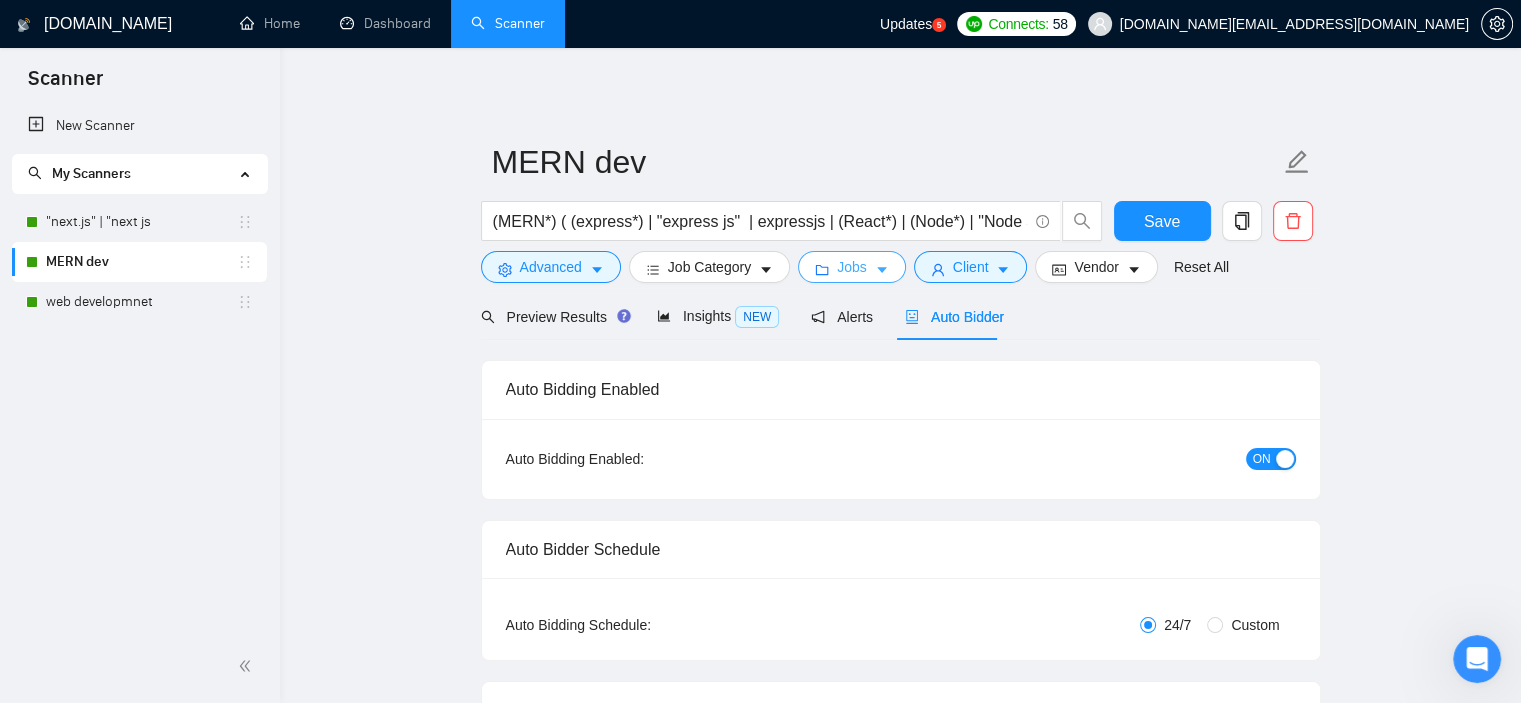 click on "Jobs" at bounding box center (852, 267) 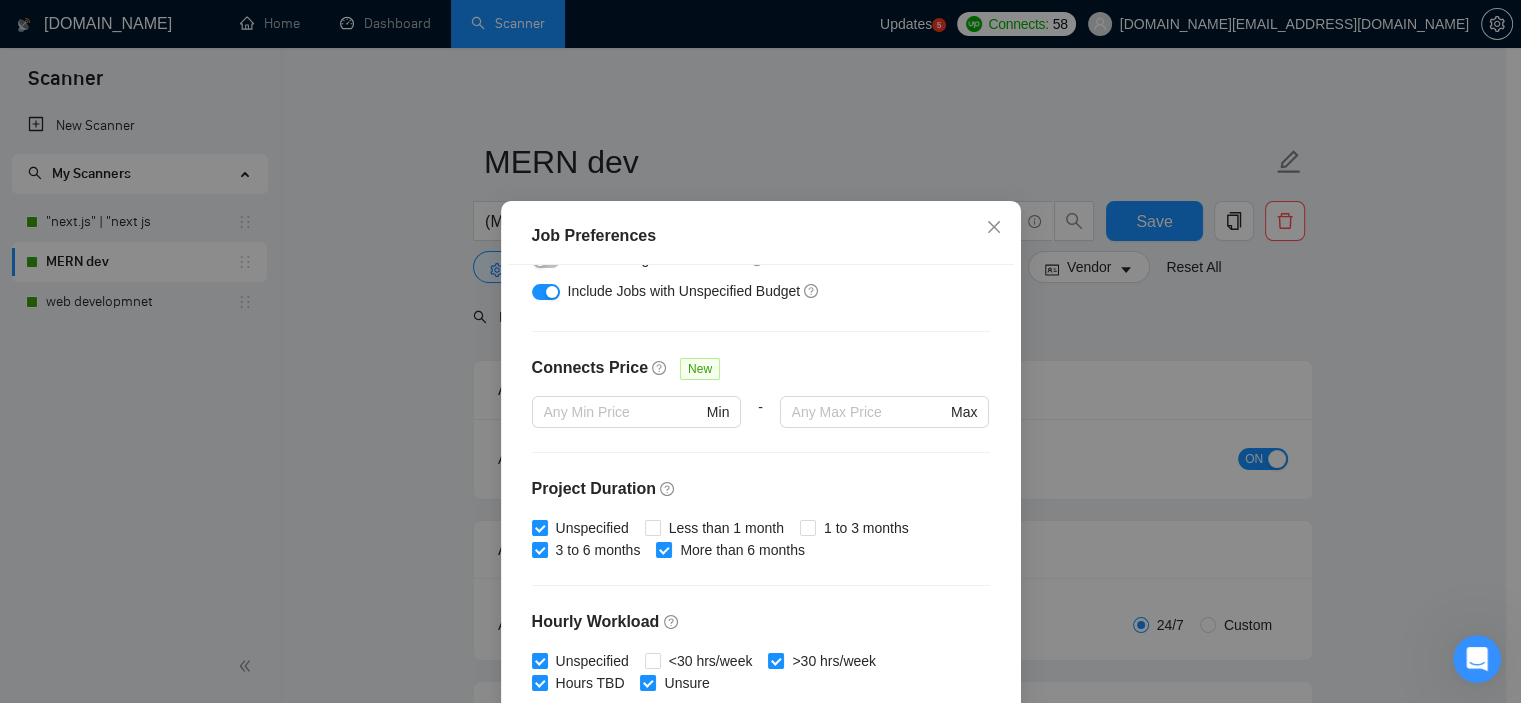 scroll, scrollTop: 635, scrollLeft: 0, axis: vertical 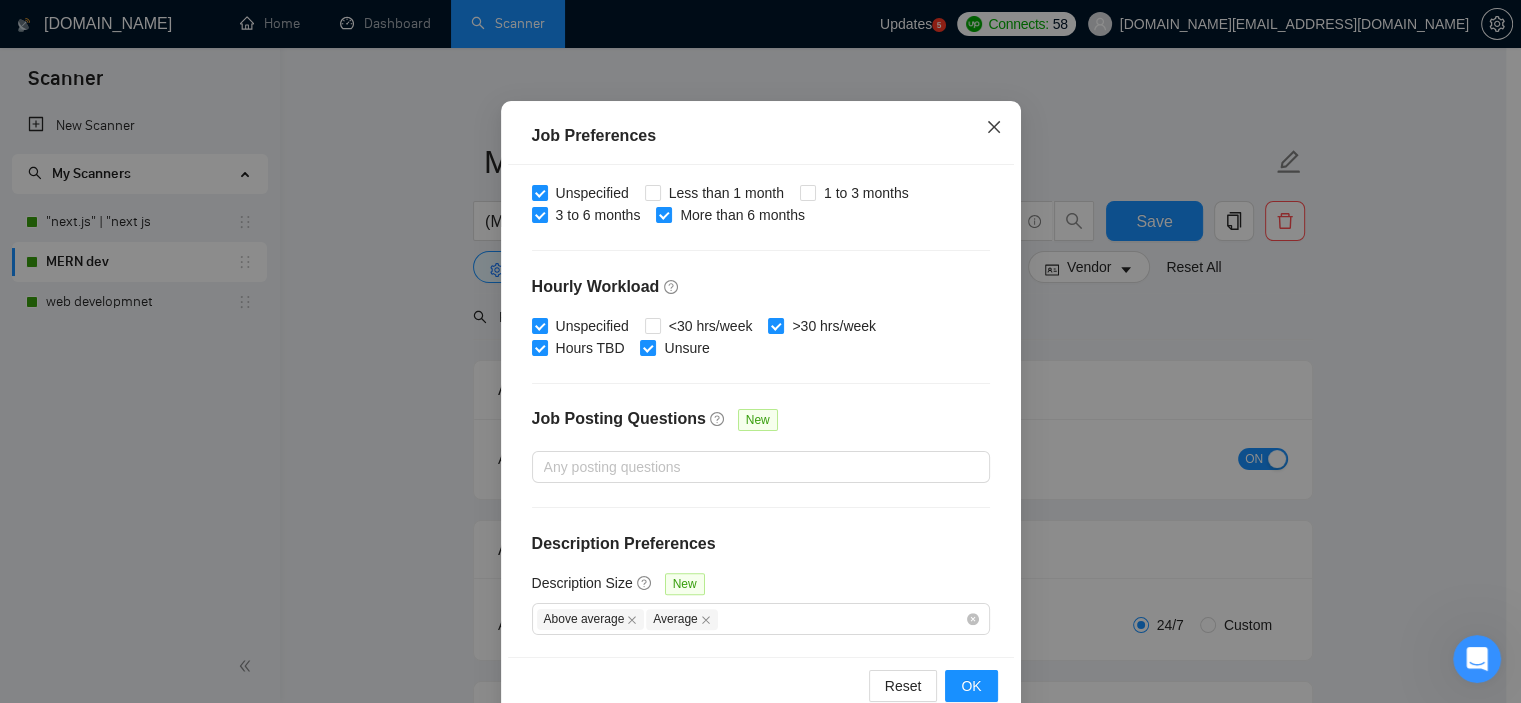 click 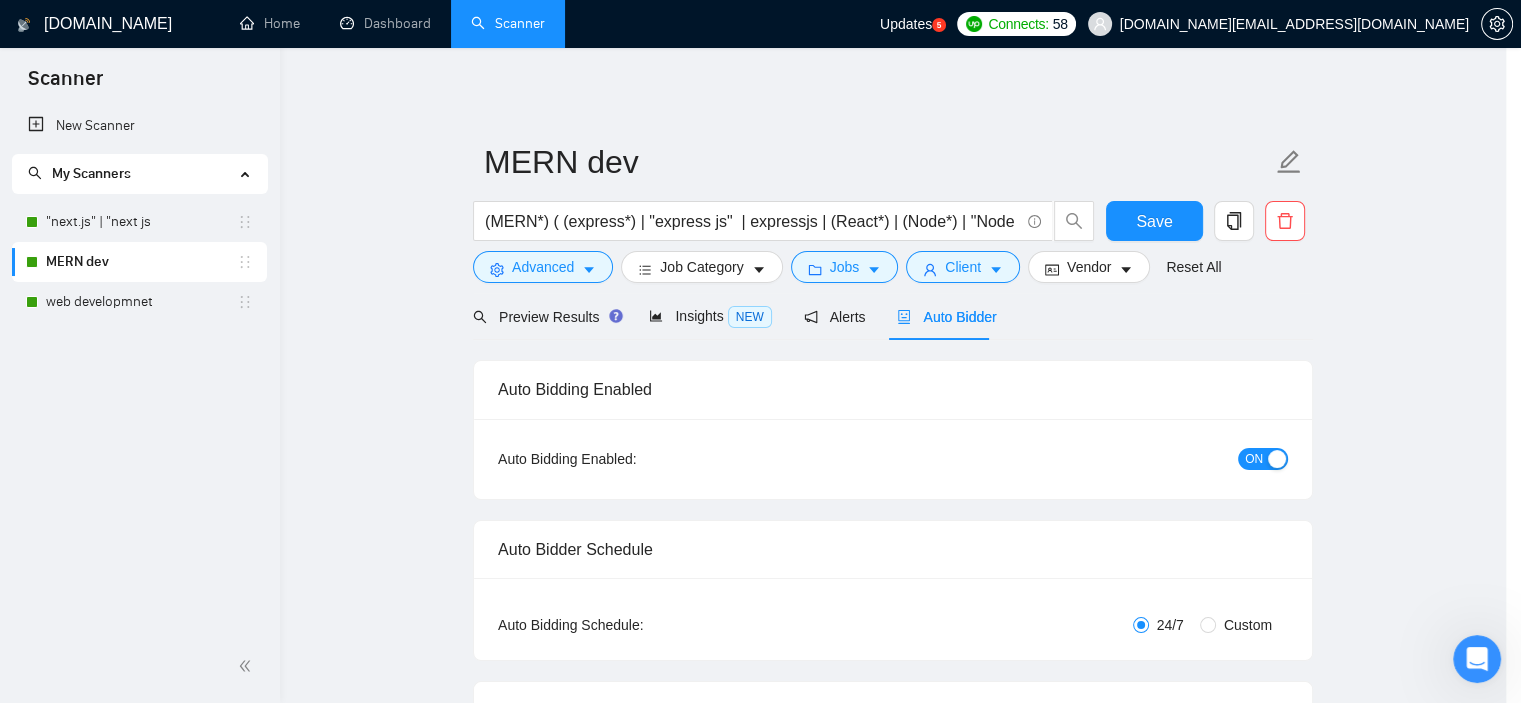 scroll, scrollTop: 60, scrollLeft: 0, axis: vertical 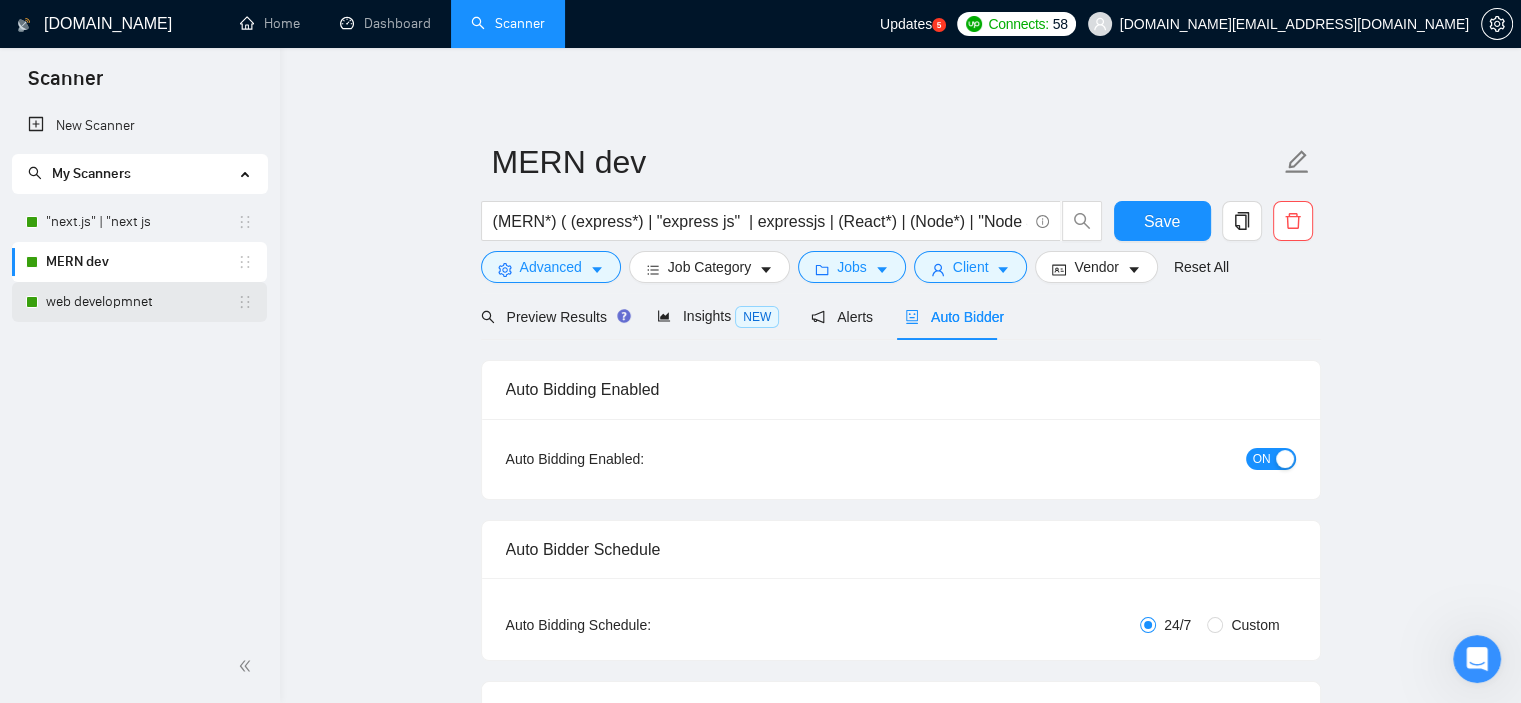 click on "web developmnet" at bounding box center (141, 302) 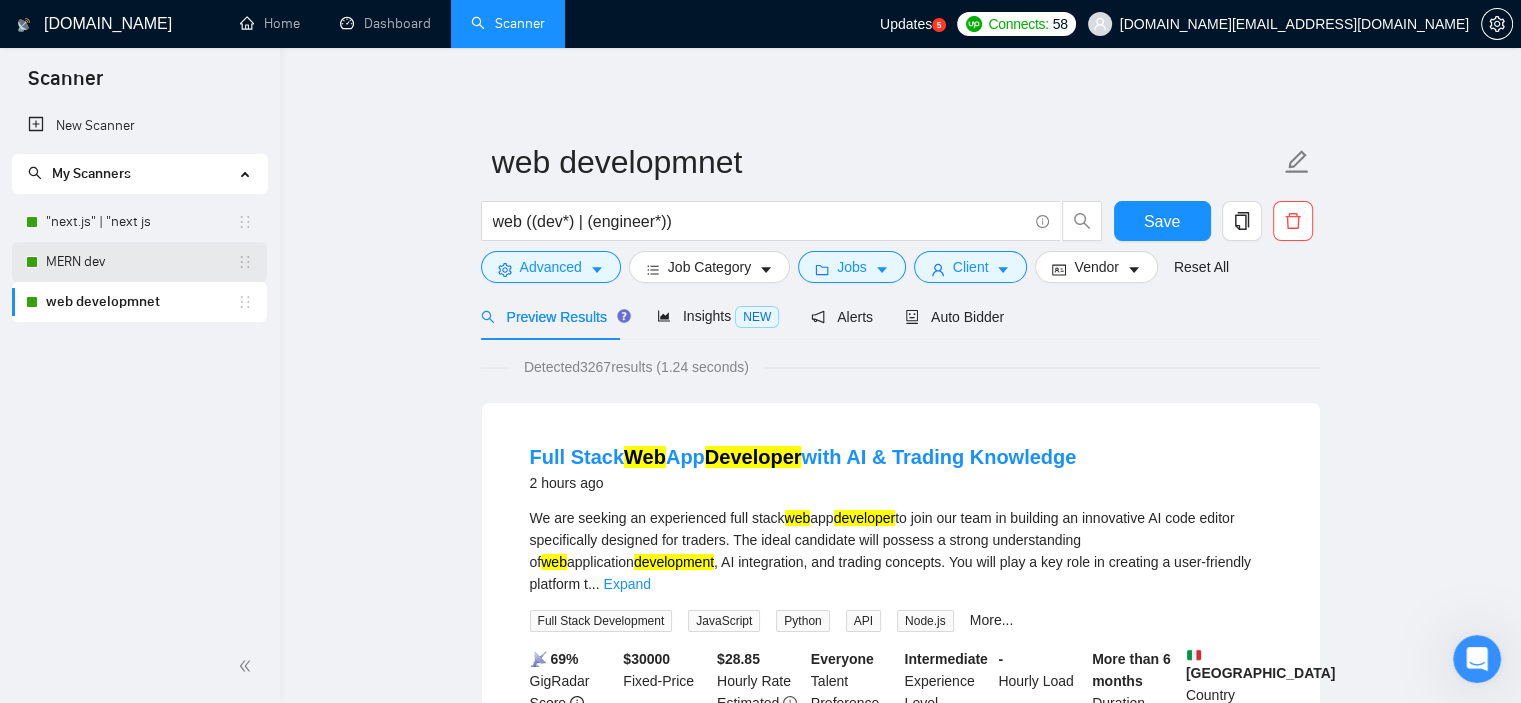 click on "MERN dev" at bounding box center [141, 262] 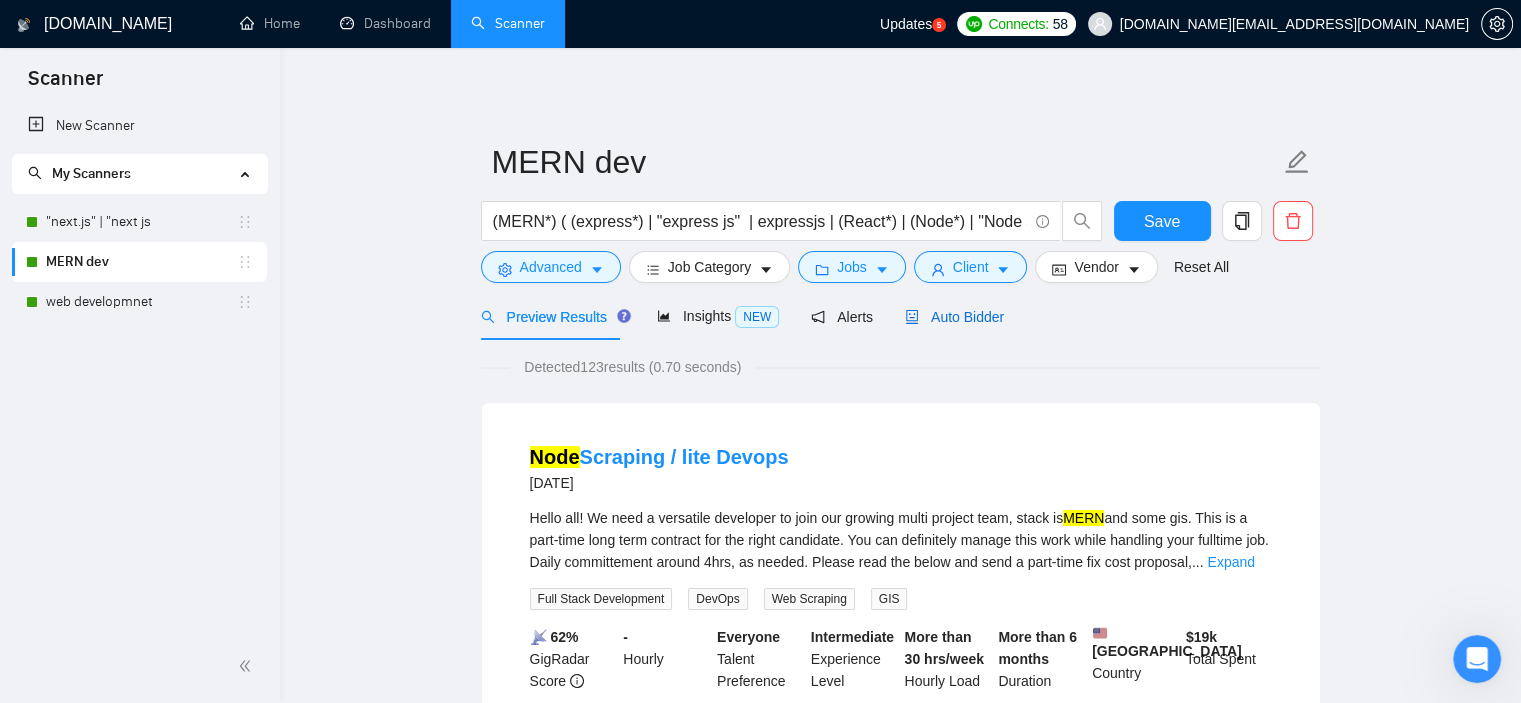 click on "Auto Bidder" at bounding box center [954, 317] 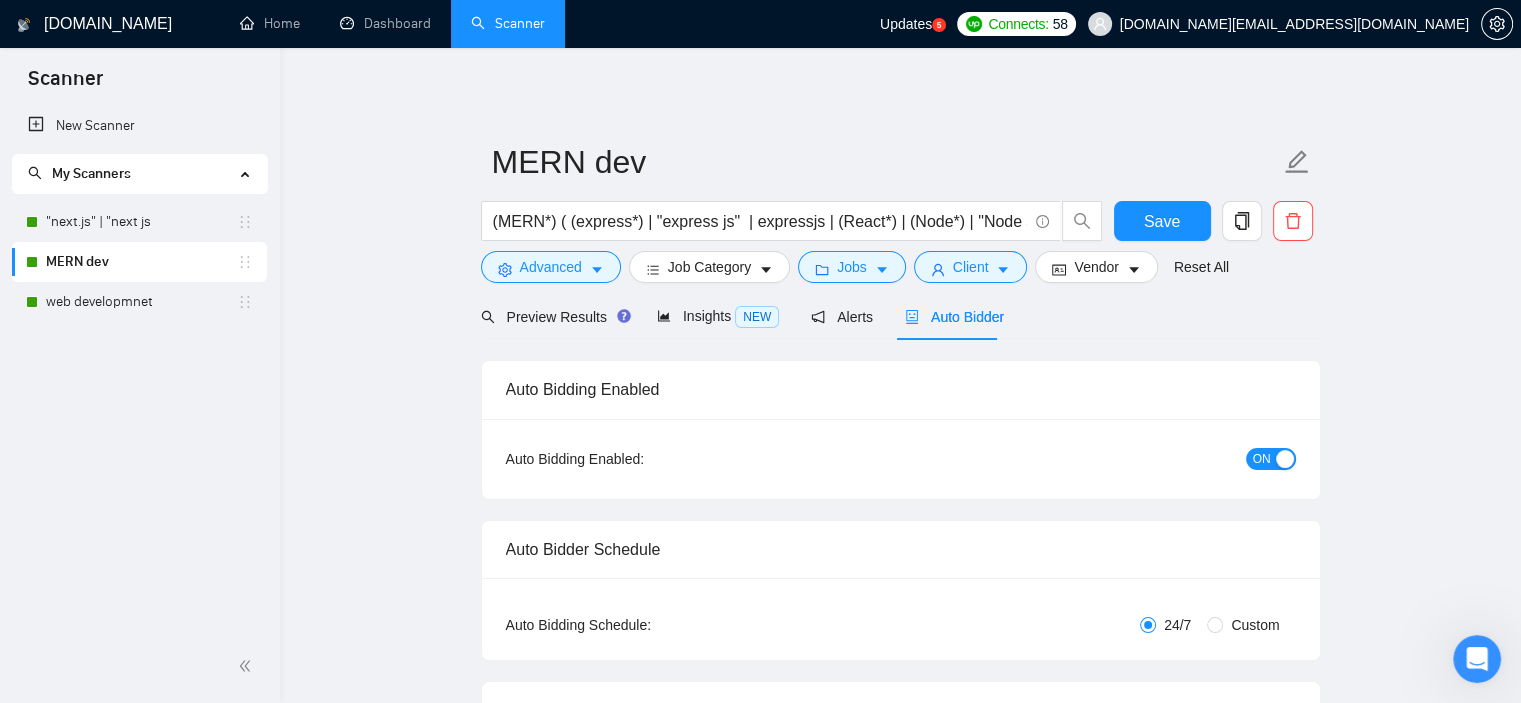 type 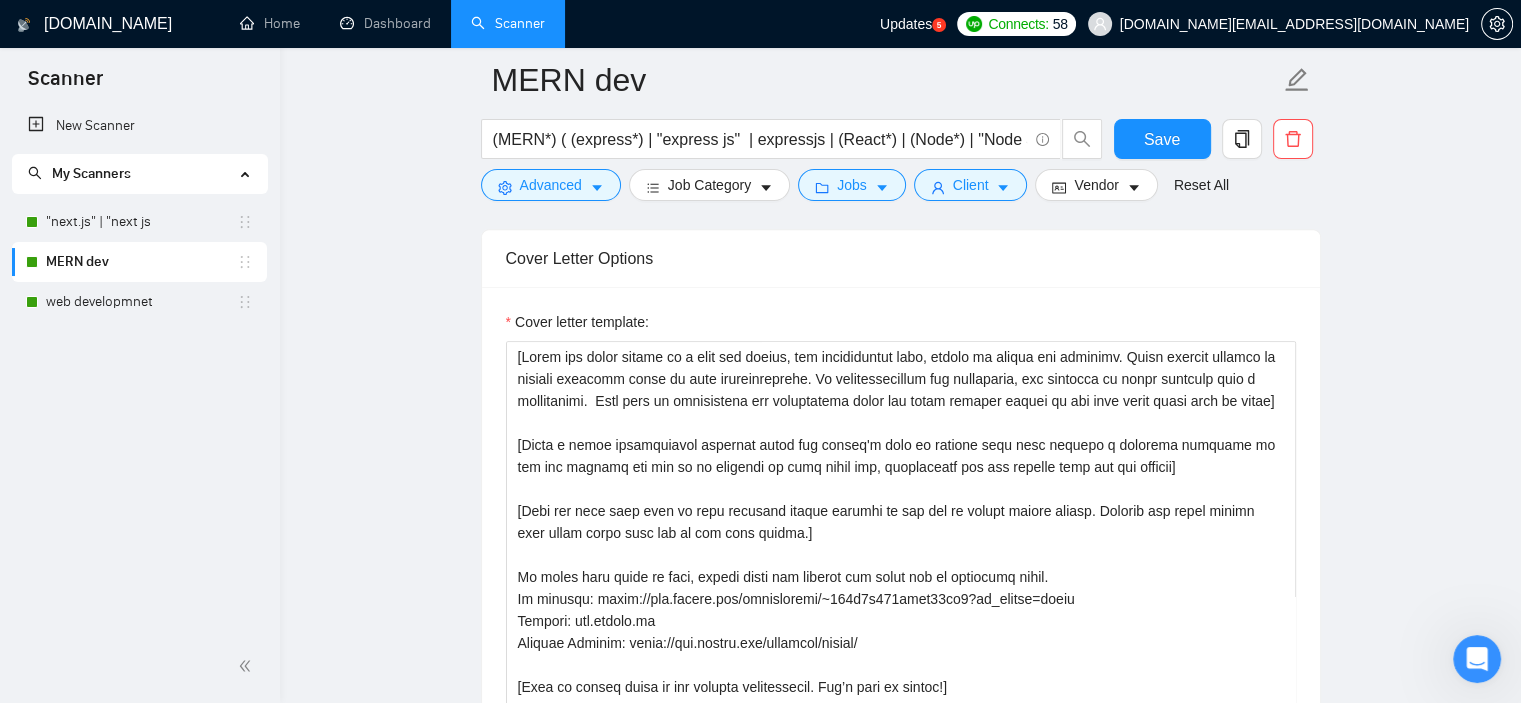 scroll, scrollTop: 1500, scrollLeft: 0, axis: vertical 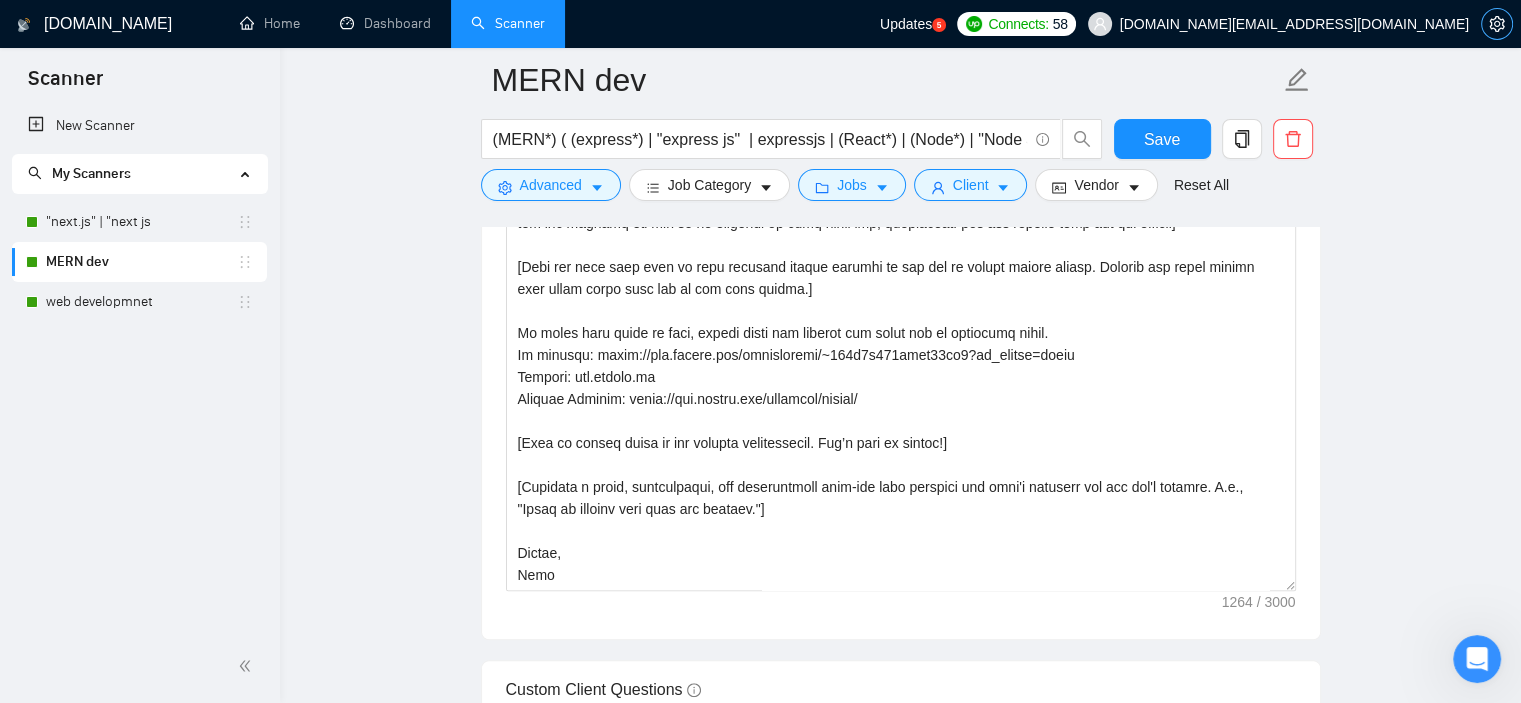 click at bounding box center (1497, 24) 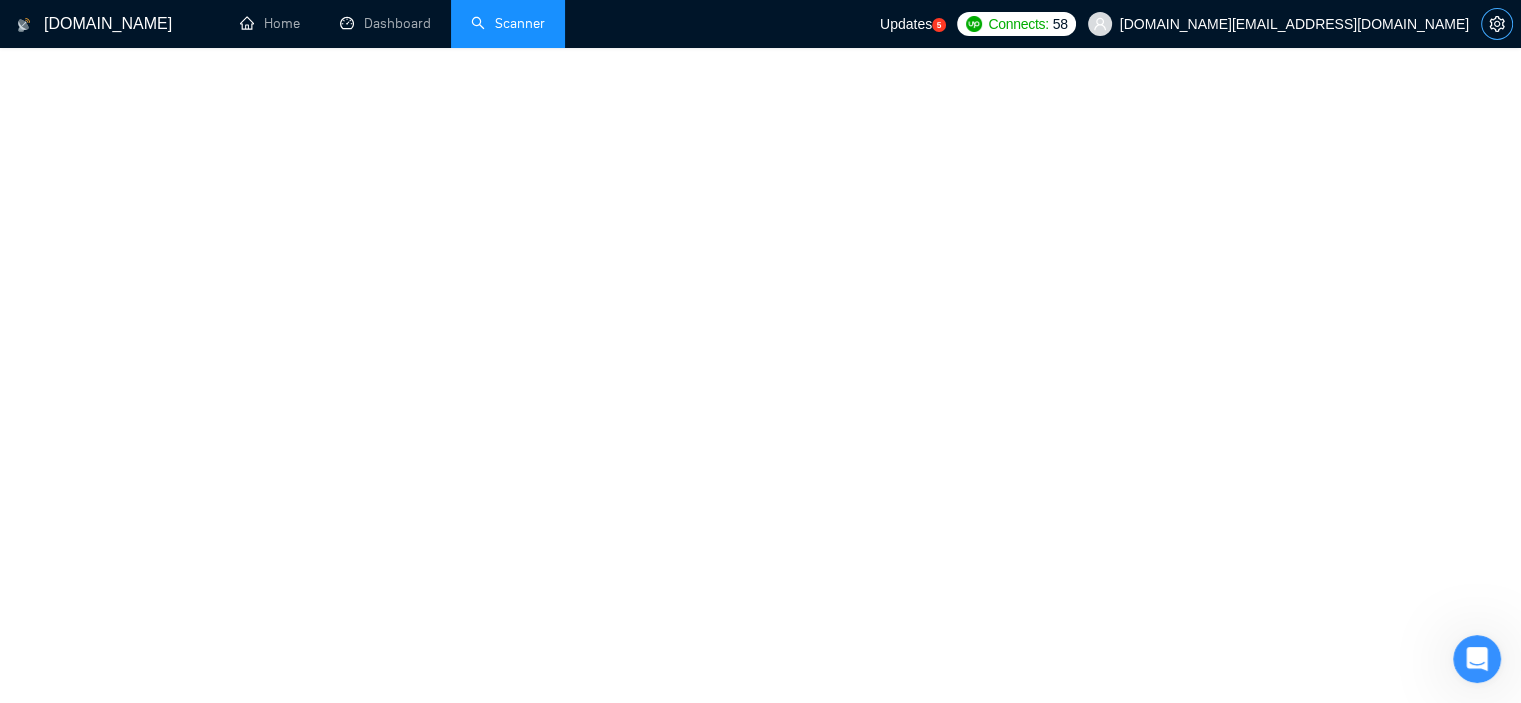 scroll, scrollTop: 101, scrollLeft: 0, axis: vertical 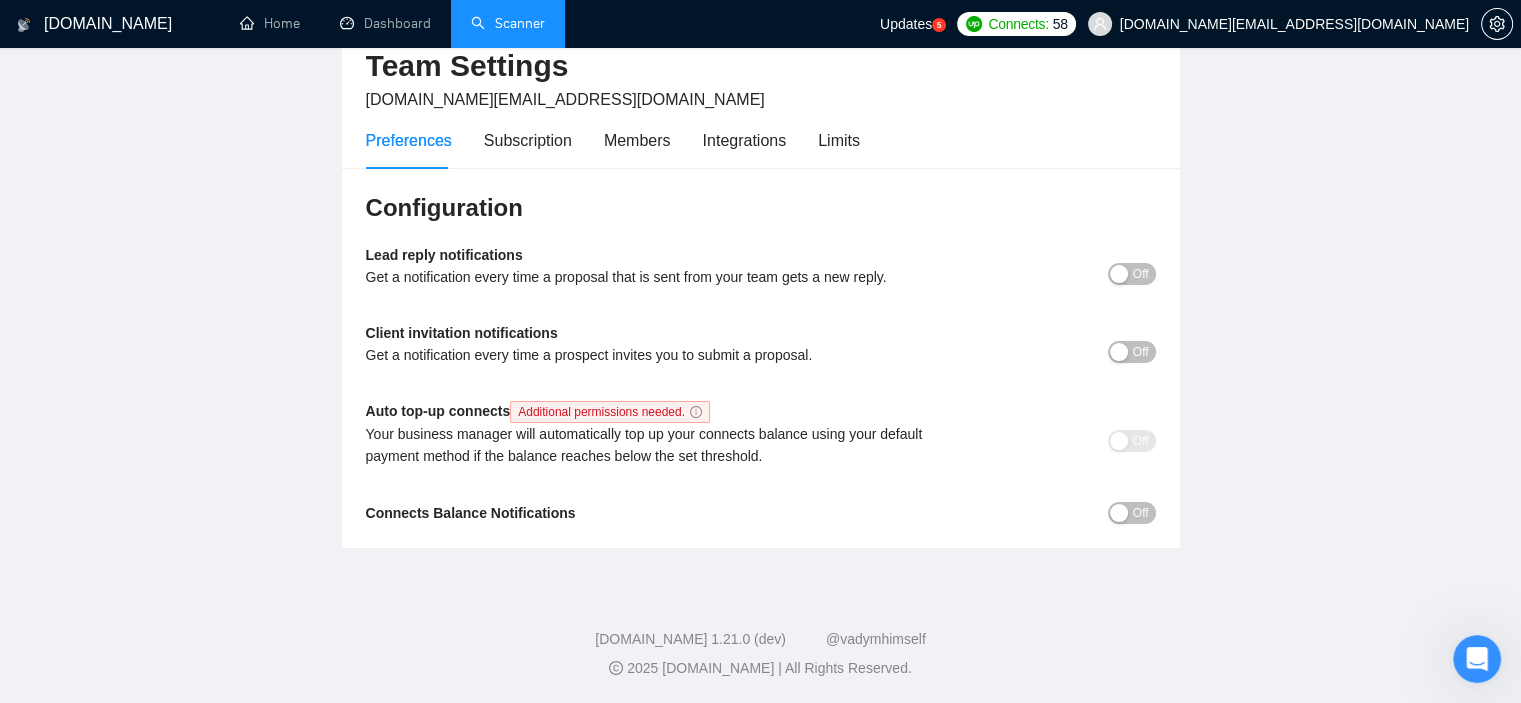 click on "[DOMAIN_NAME][EMAIL_ADDRESS][DOMAIN_NAME]" at bounding box center (1294, 24) 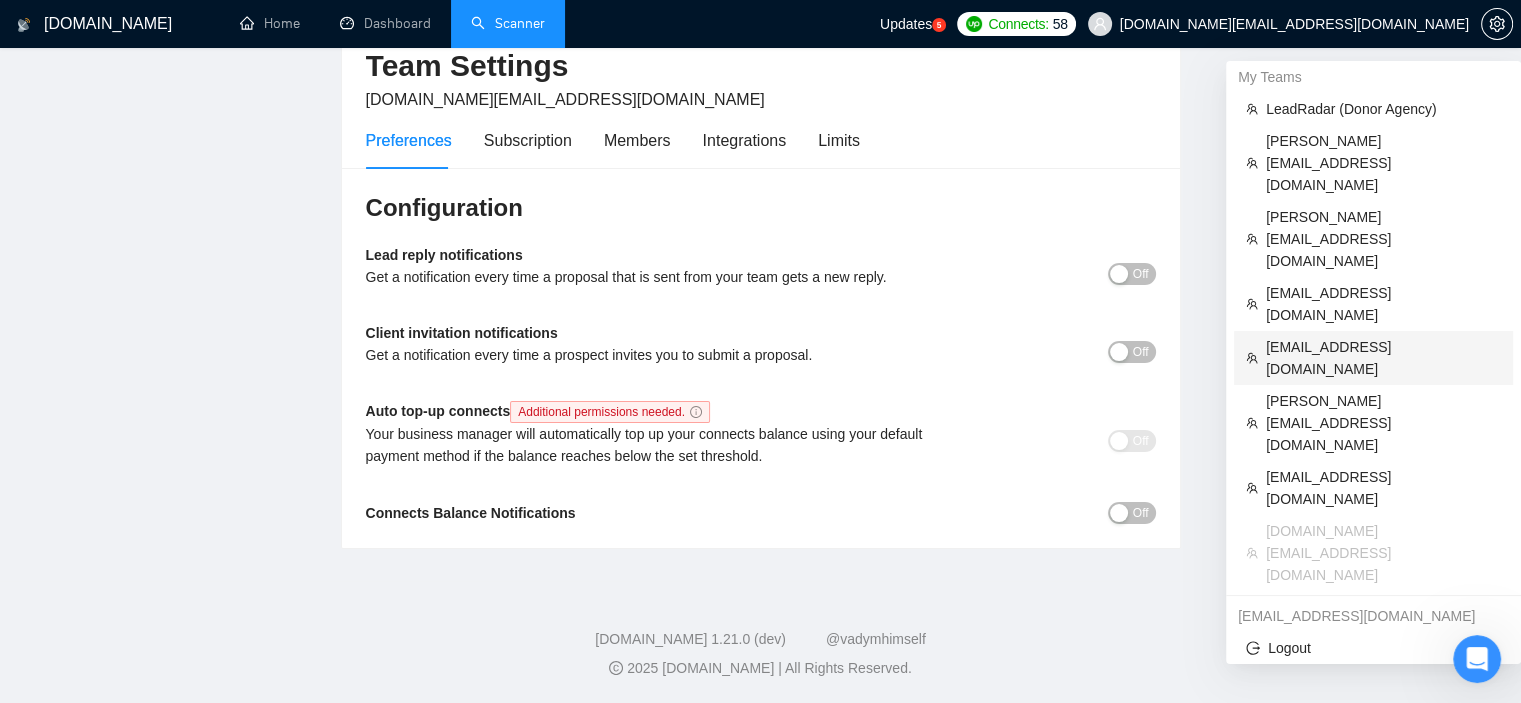 click on "[EMAIL_ADDRESS][DOMAIN_NAME]" at bounding box center (1383, 358) 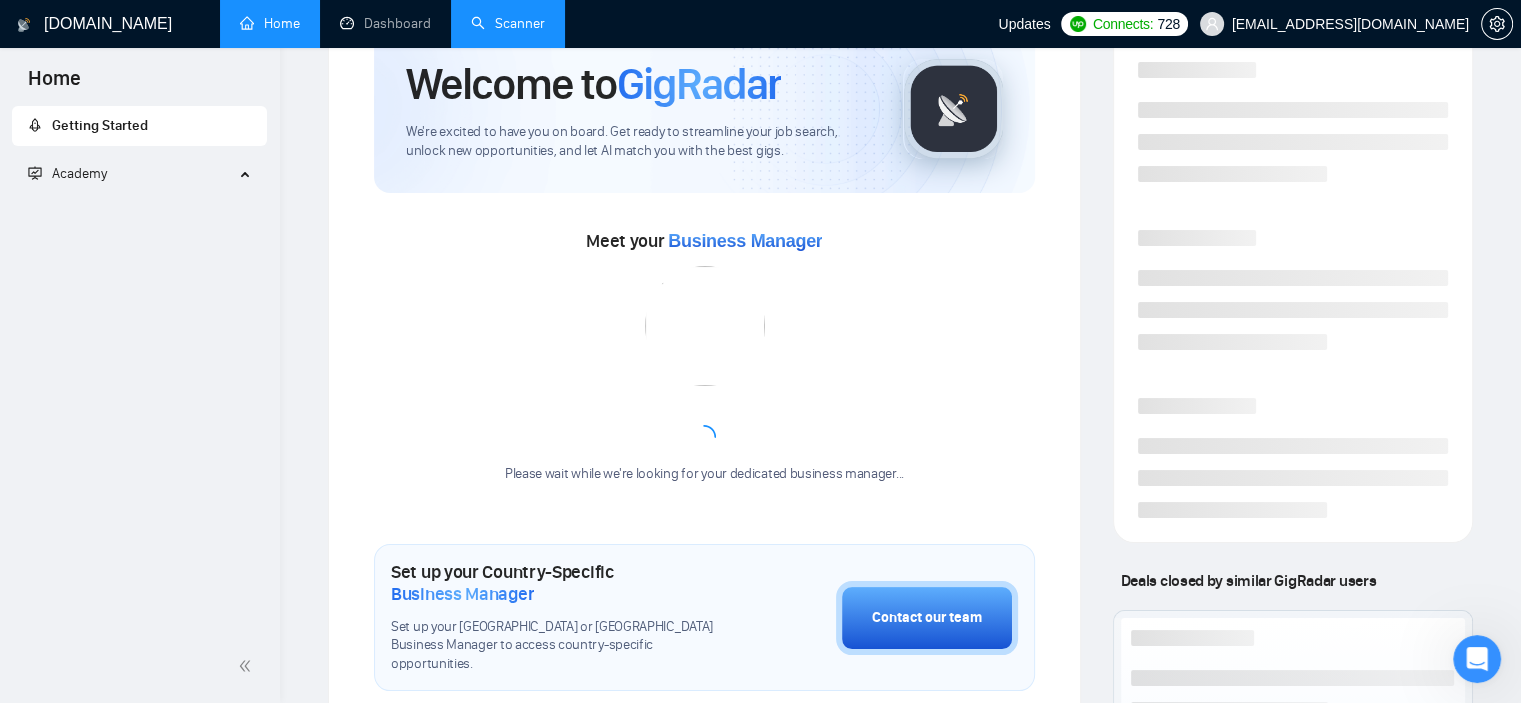 scroll, scrollTop: 0, scrollLeft: 0, axis: both 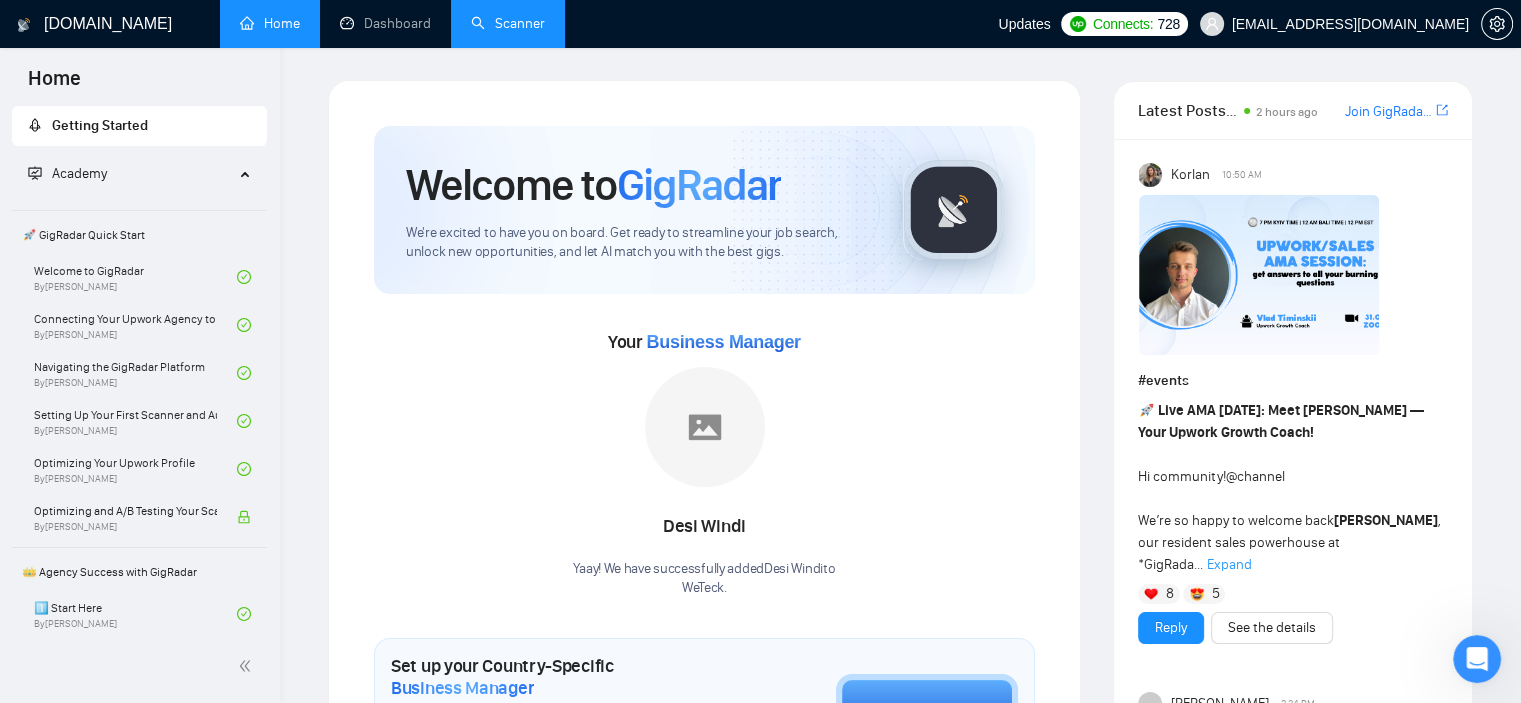 click on "Scanner" at bounding box center [508, 23] 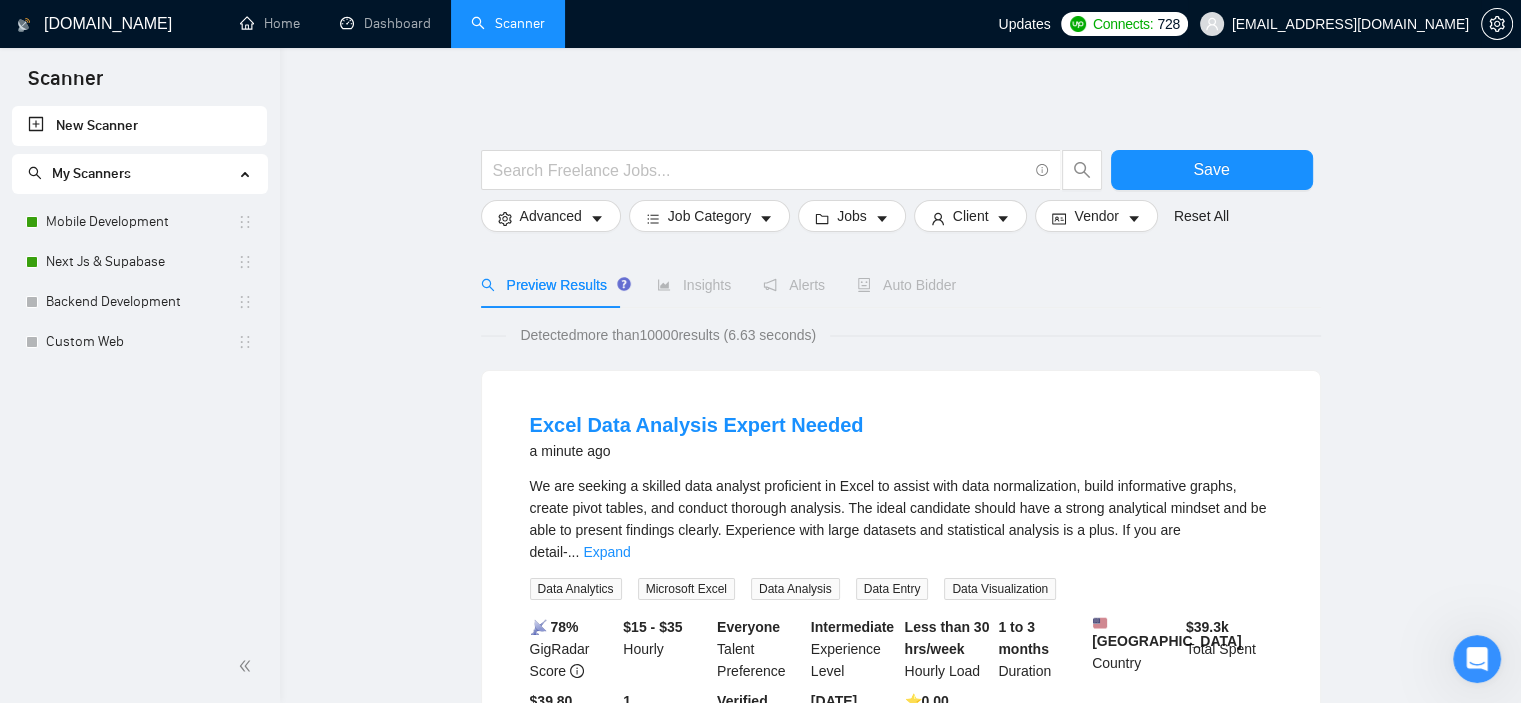 click on "[EMAIL_ADDRESS][DOMAIN_NAME]" at bounding box center [1350, 24] 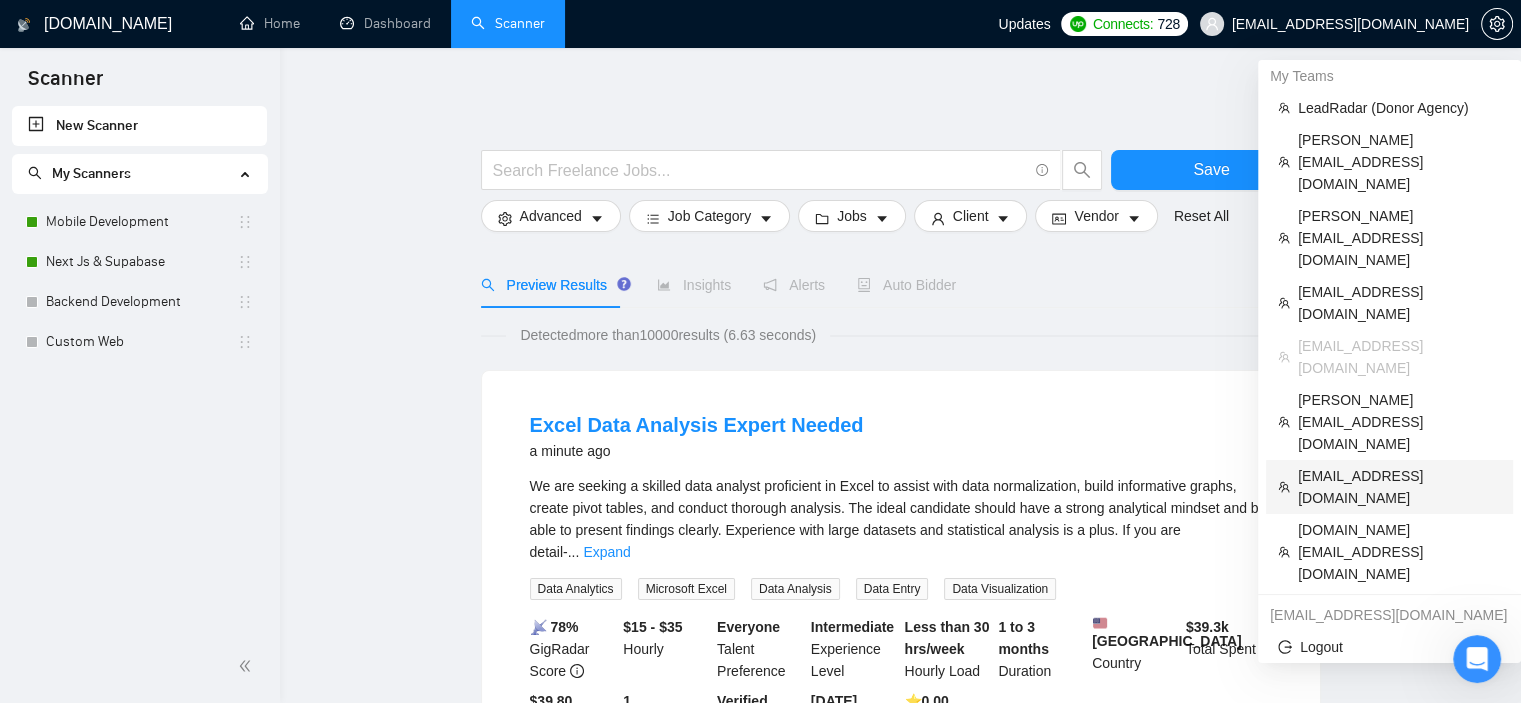 click on "[EMAIL_ADDRESS][DOMAIN_NAME]" at bounding box center [1399, 487] 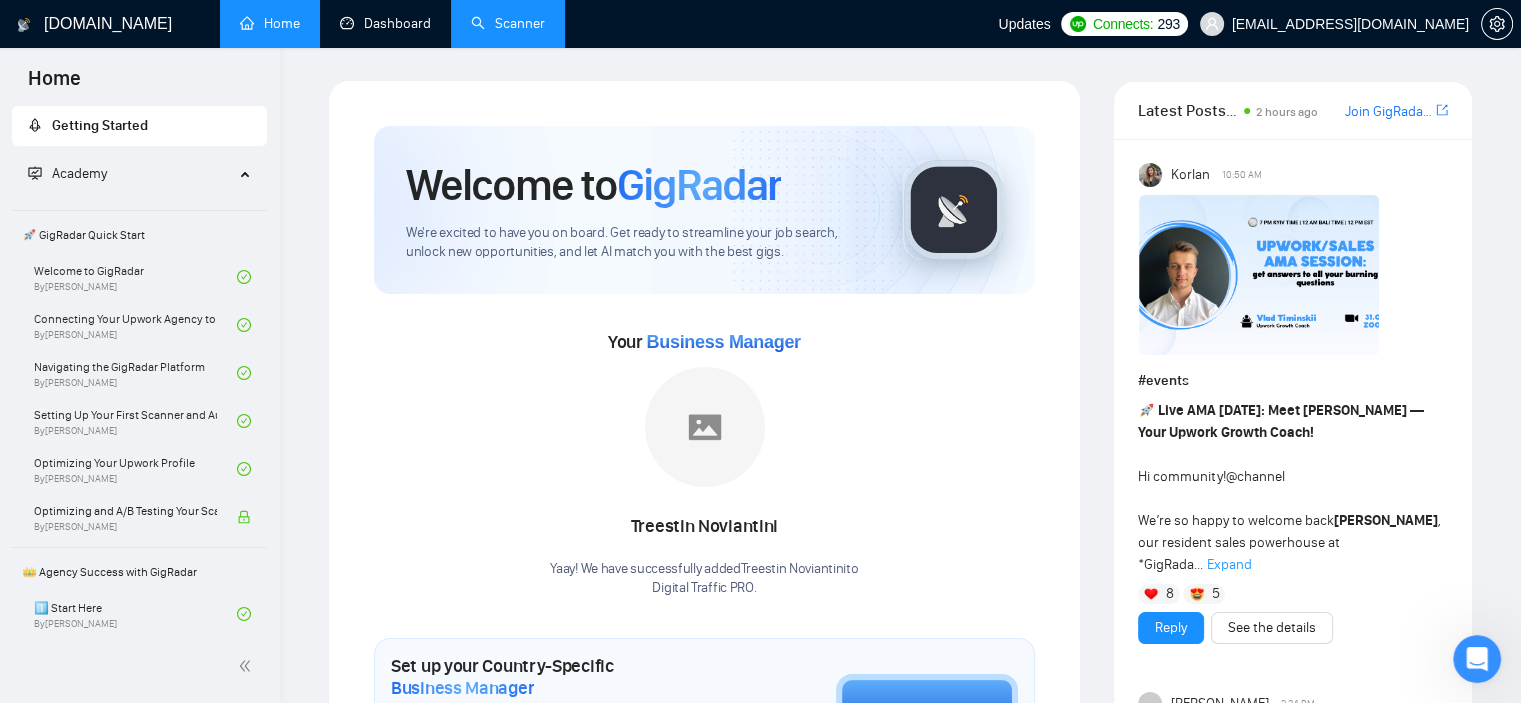 click on "Dashboard" at bounding box center [385, 23] 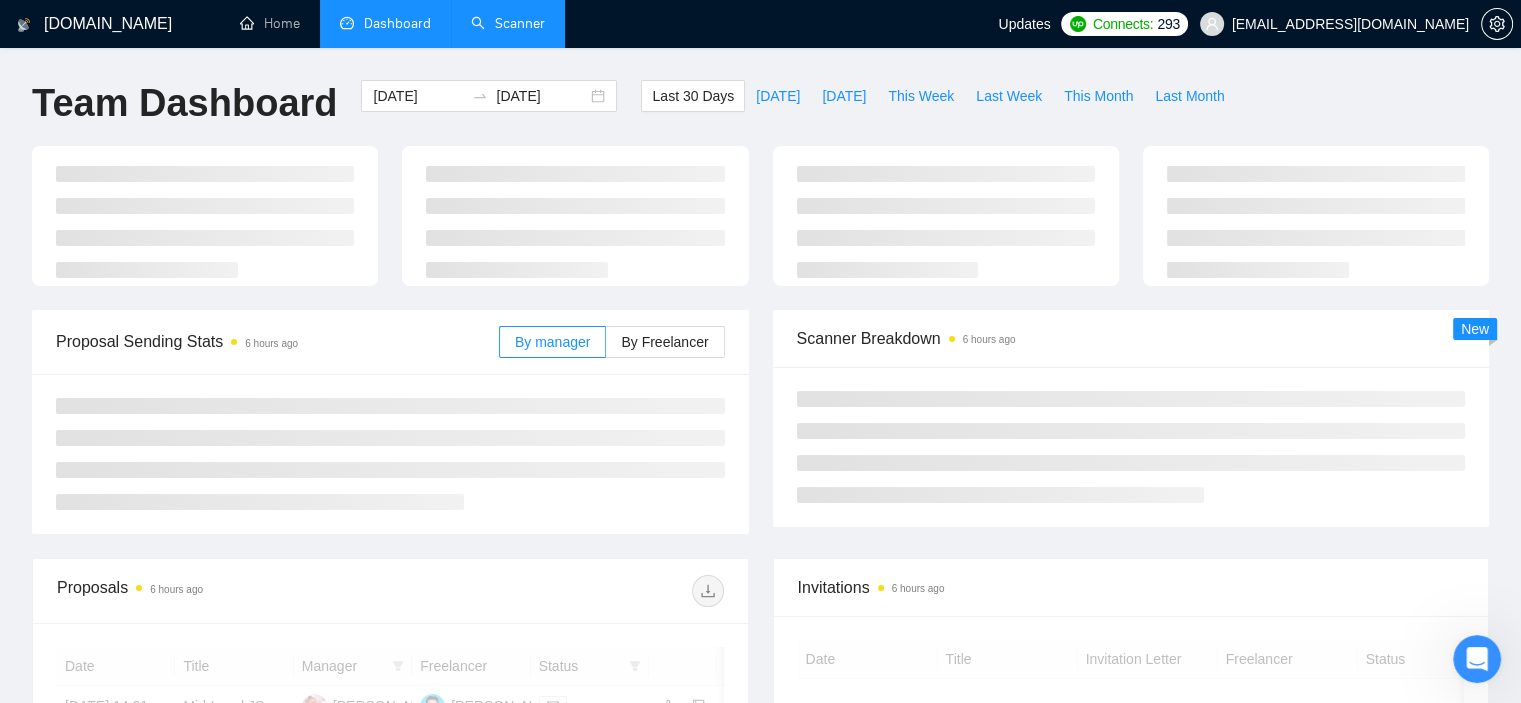 click on "Scanner" at bounding box center (508, 23) 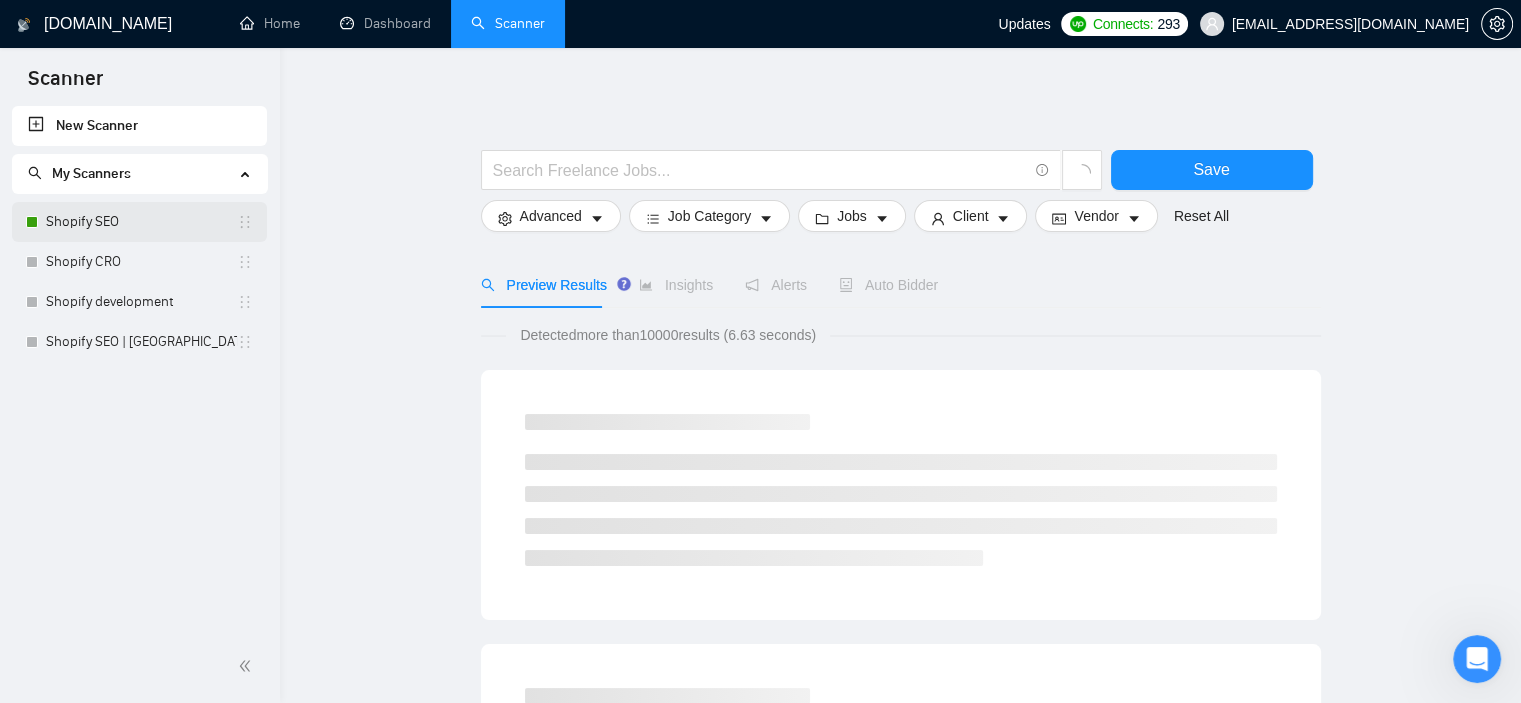 click on "Shopify SEO" at bounding box center (141, 222) 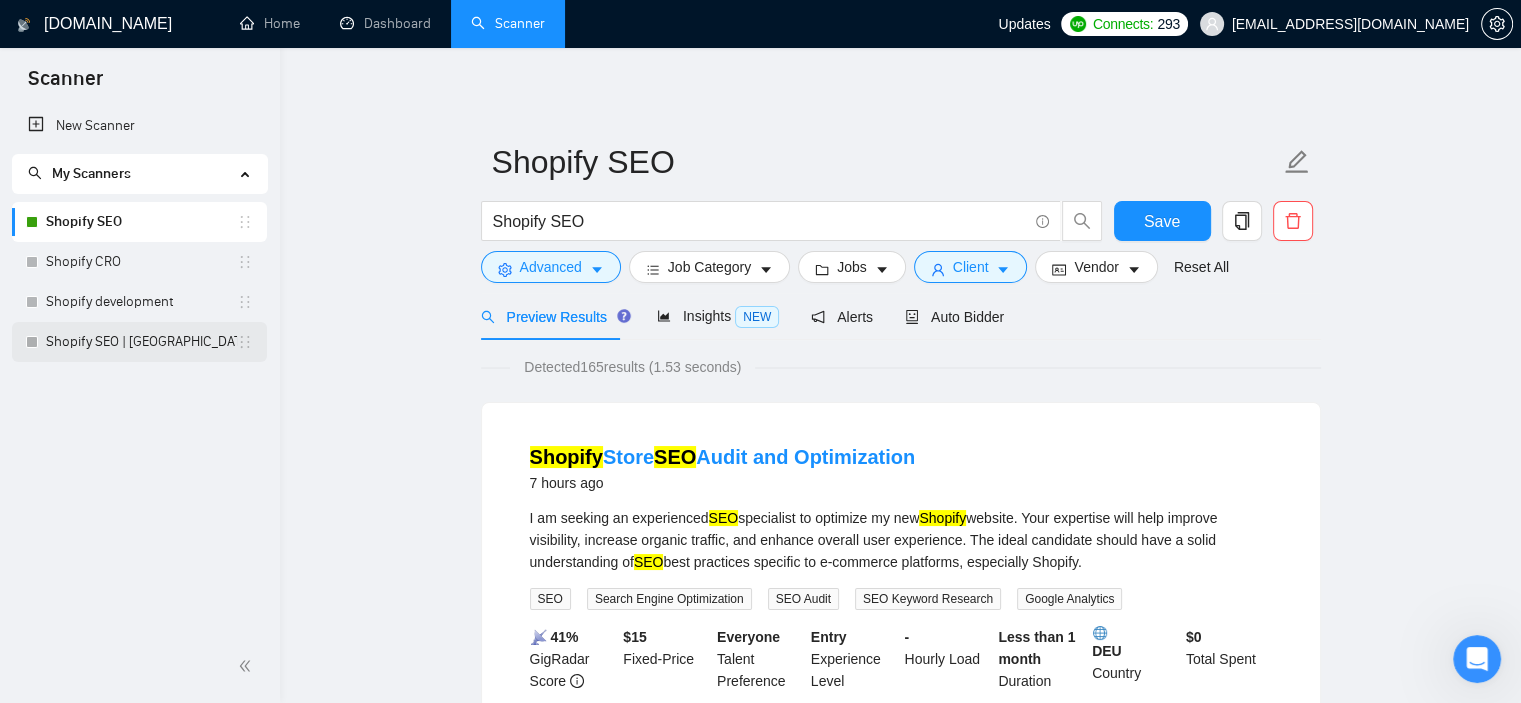 click on "Shopify SEO | [GEOGRAPHIC_DATA] | [GEOGRAPHIC_DATA] | [GEOGRAPHIC_DATA] | Big Cover Letter" at bounding box center (141, 342) 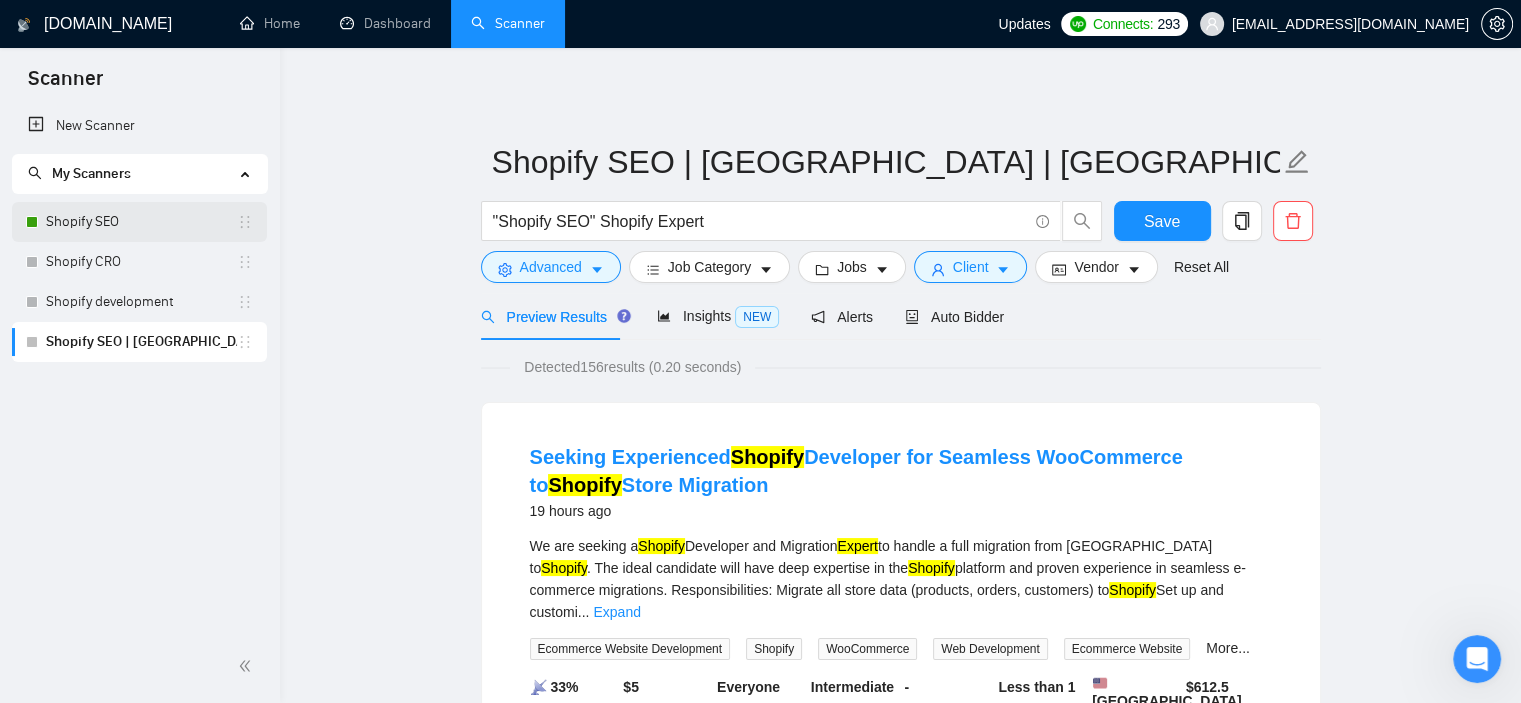 click on "Shopify SEO" at bounding box center [141, 222] 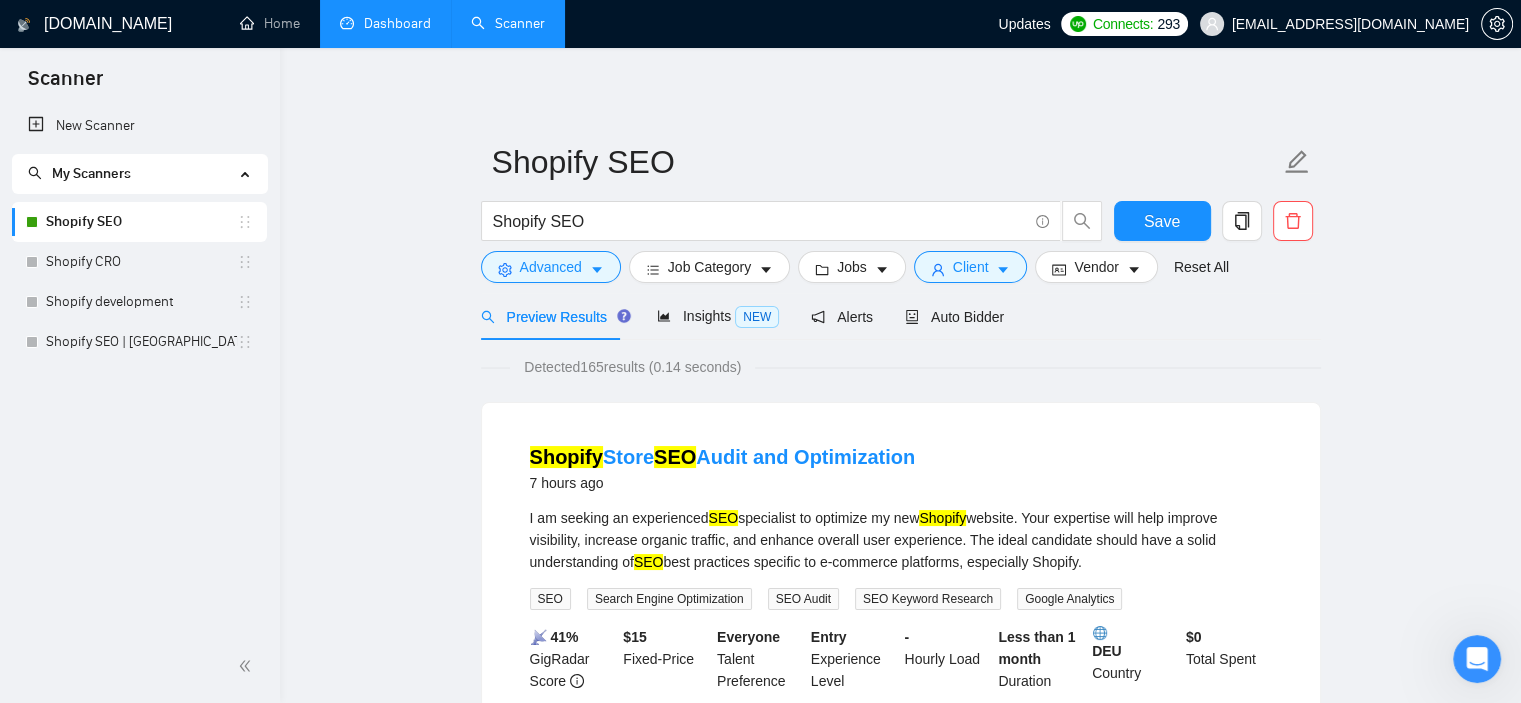 click on "Dashboard" at bounding box center (385, 23) 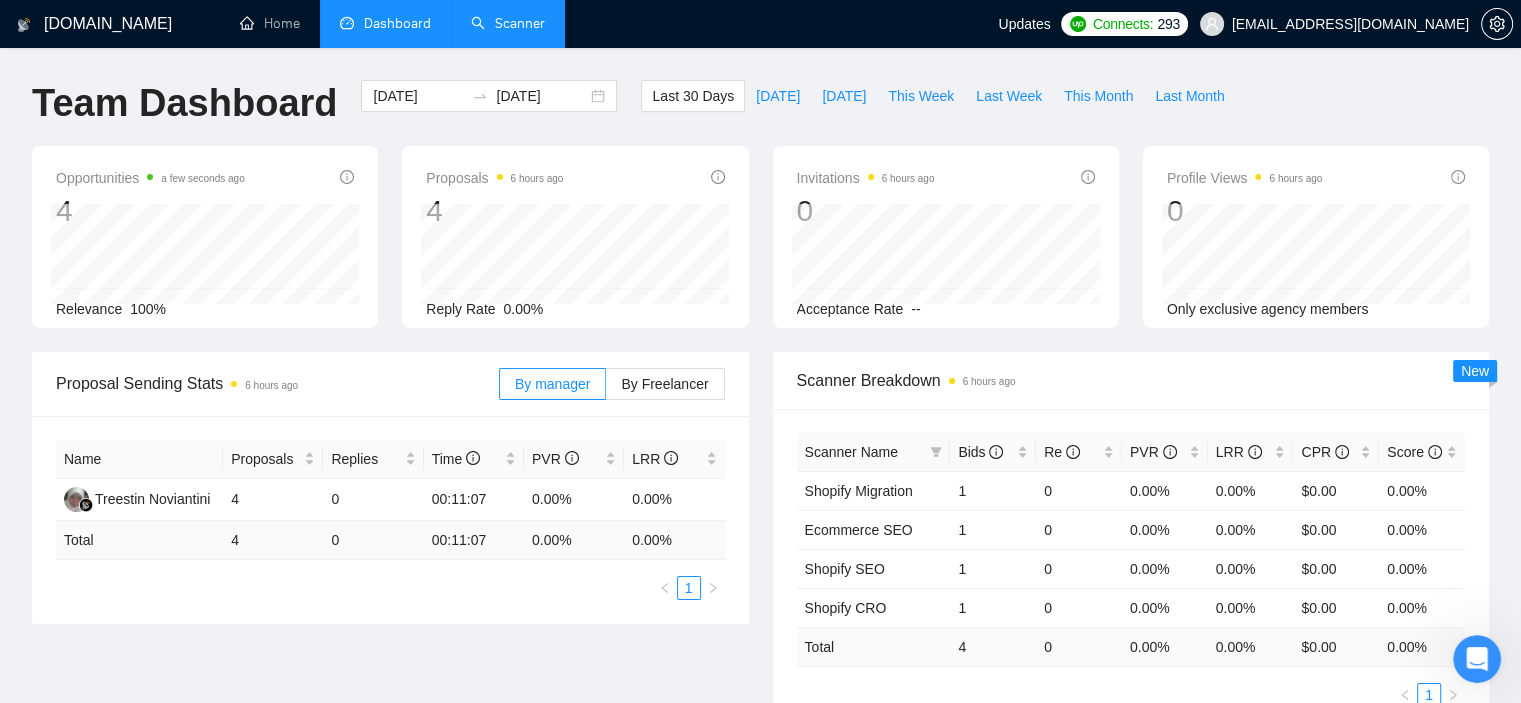 click on "Scanner" at bounding box center [508, 23] 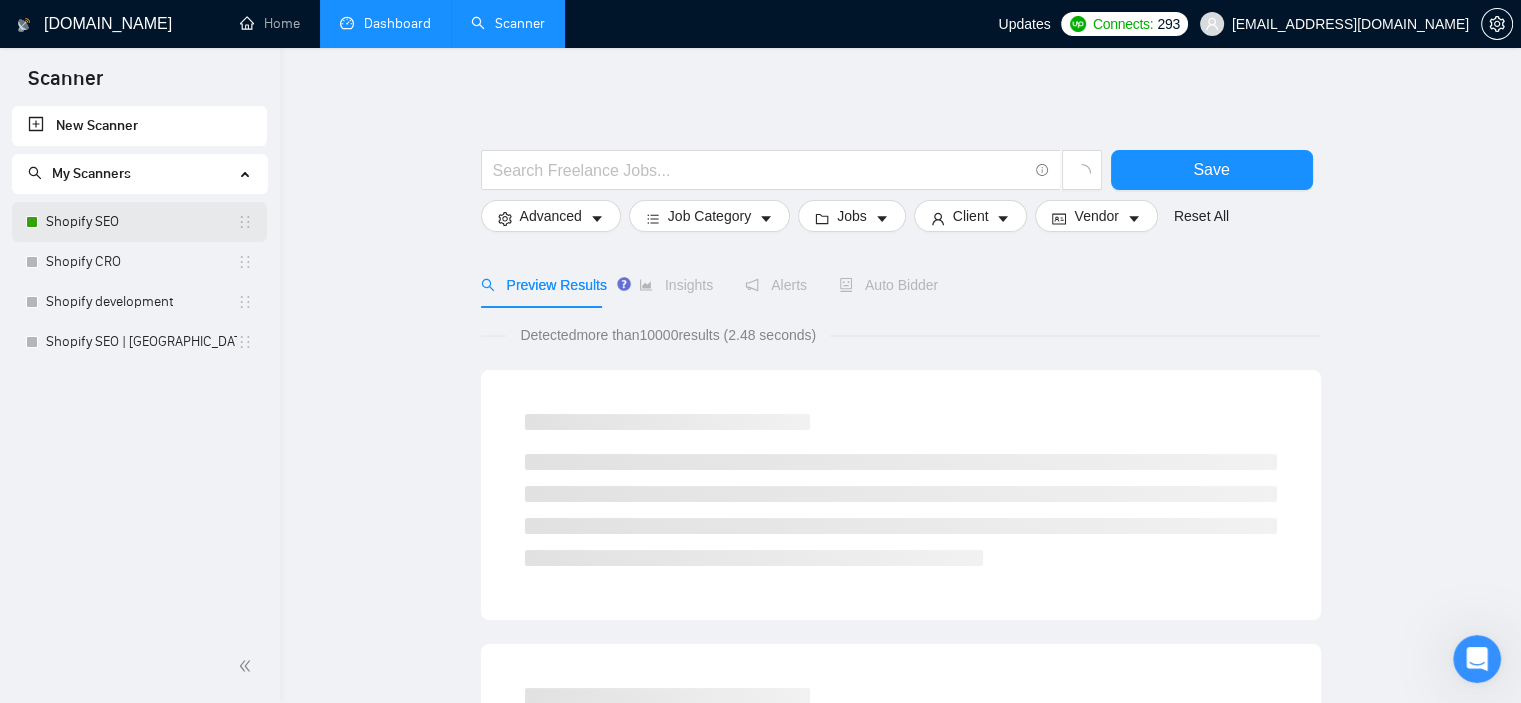 click on "Shopify SEO" at bounding box center (141, 222) 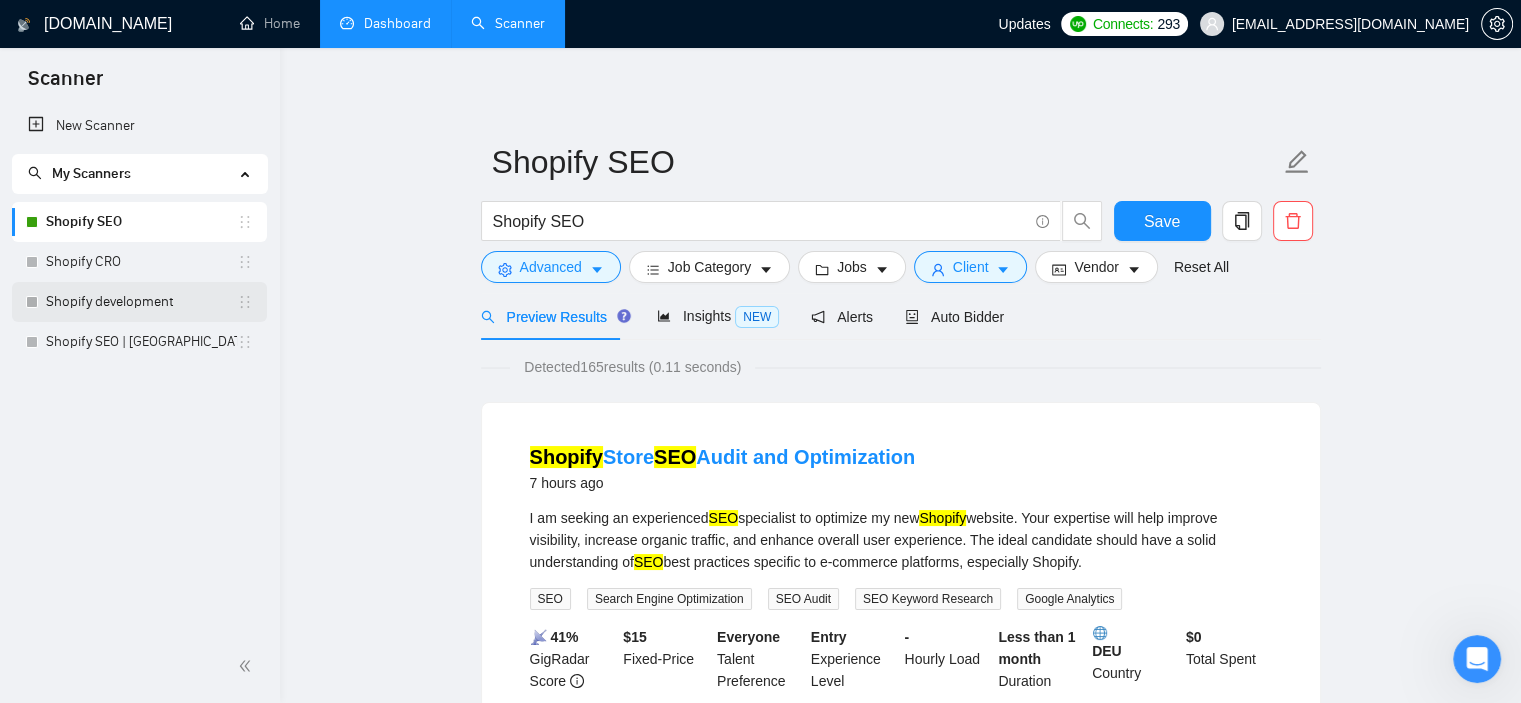 click on "Shopify development" at bounding box center (141, 302) 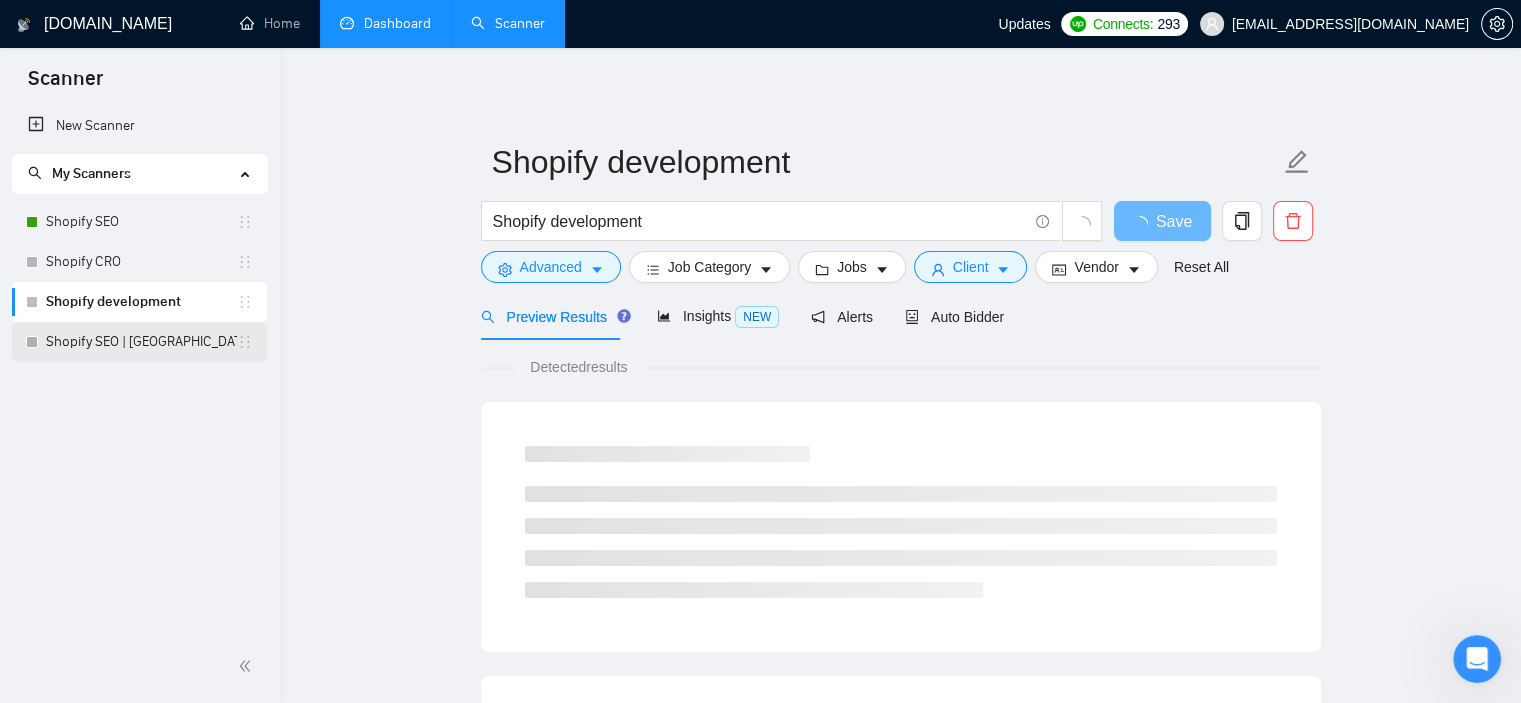 click on "Shopify SEO | [GEOGRAPHIC_DATA] | [GEOGRAPHIC_DATA] | [GEOGRAPHIC_DATA] | Big Cover Letter" at bounding box center [141, 342] 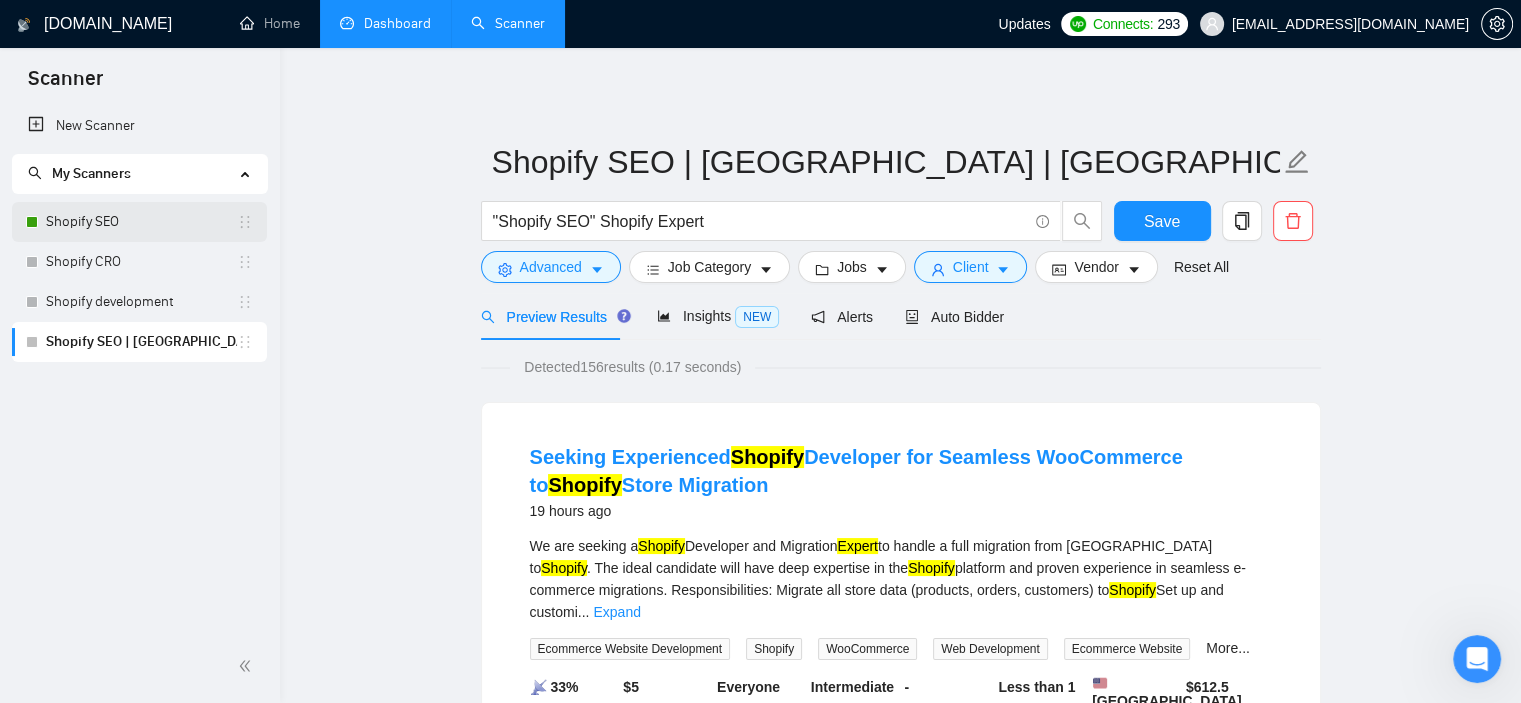 click on "Shopify SEO" at bounding box center [141, 222] 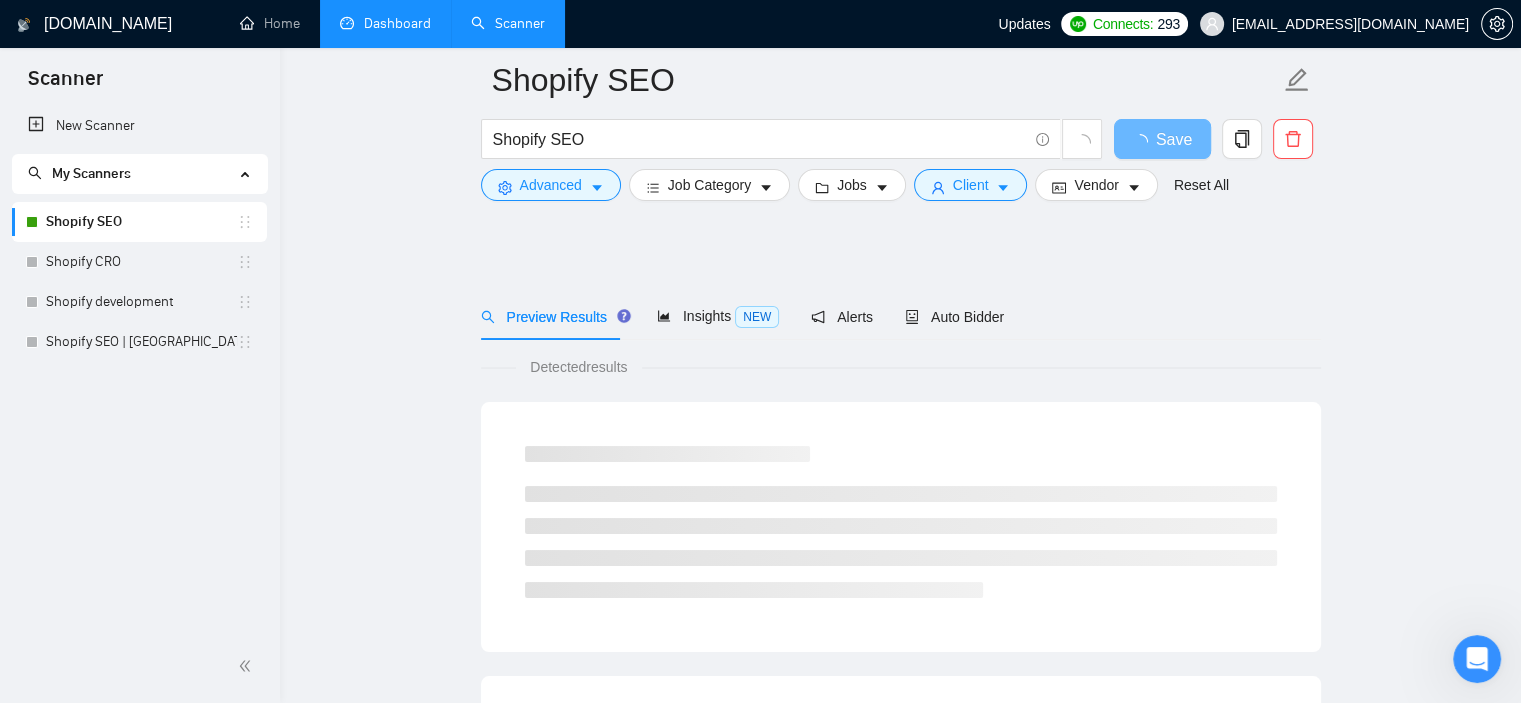 scroll, scrollTop: 100, scrollLeft: 0, axis: vertical 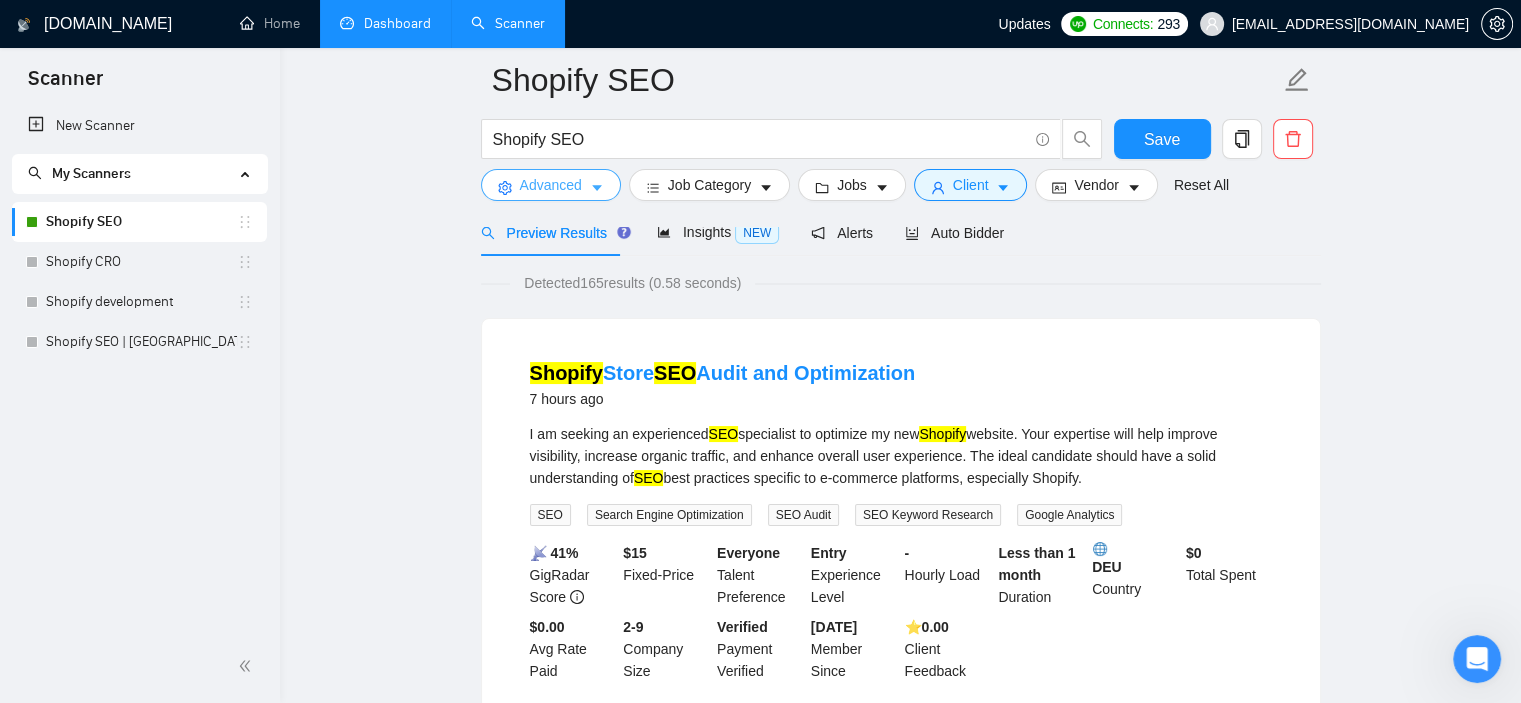 click on "Advanced" at bounding box center [551, 185] 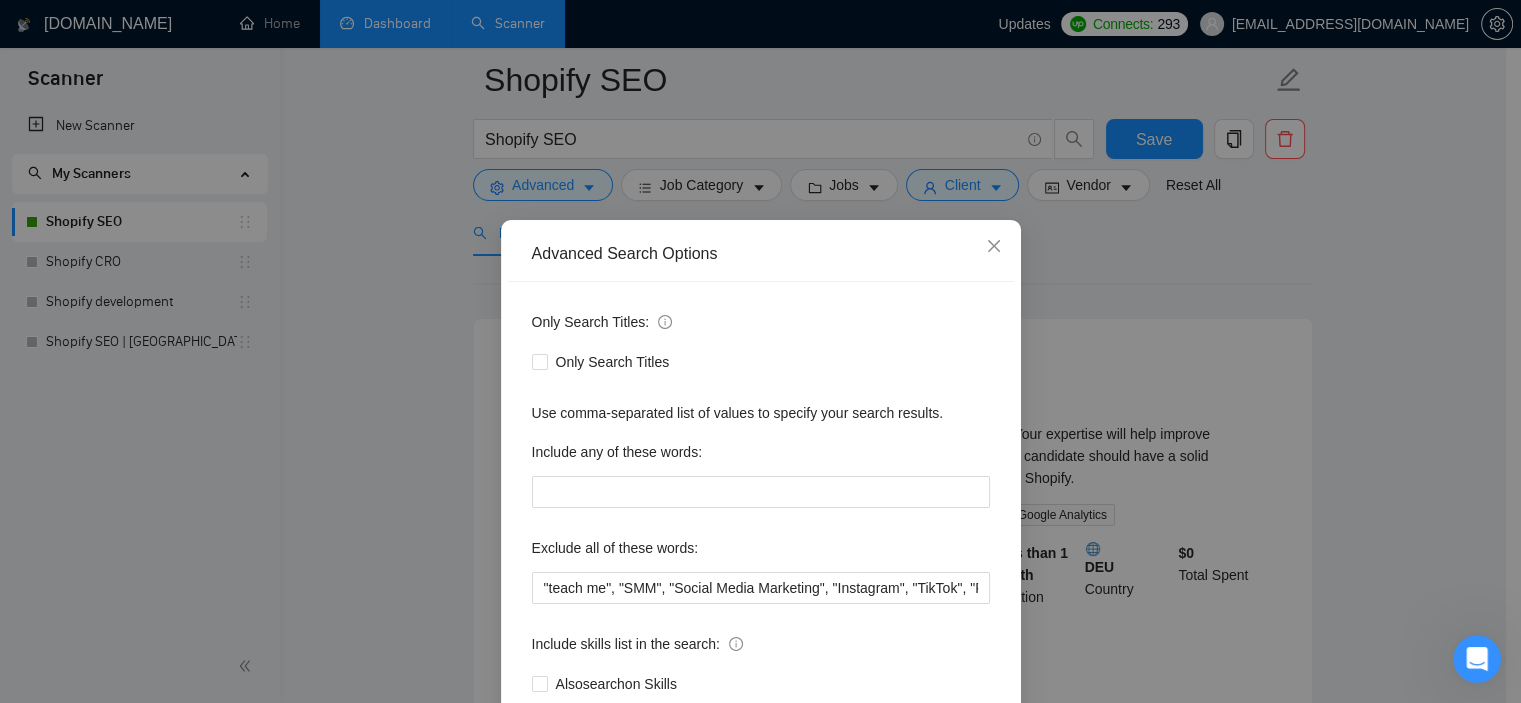 scroll, scrollTop: 100, scrollLeft: 0, axis: vertical 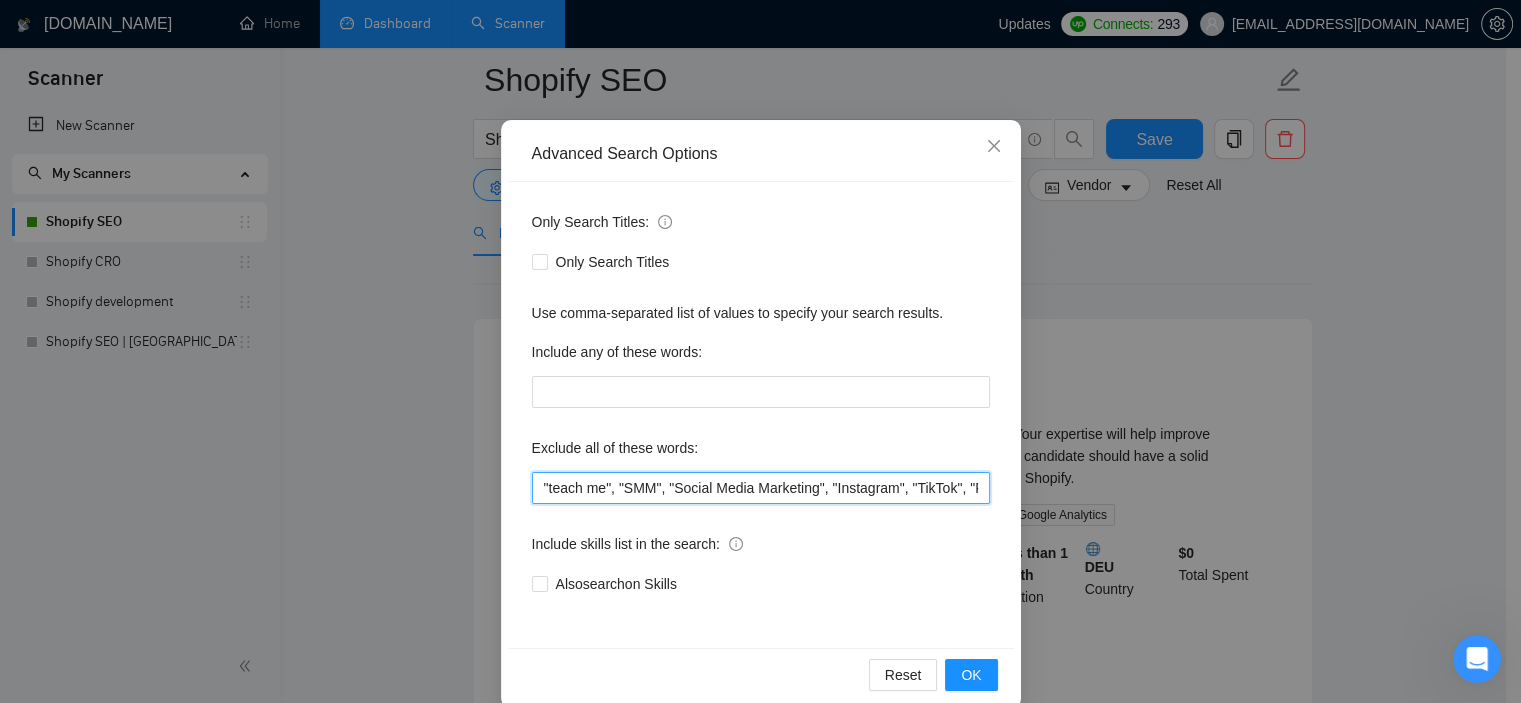 click on ""teach me", "SMM", "Social Media Marketing", "Instagram", "TikTok", "Facebook", "Etsy", "eBay", "Virtual Assistant",  FB, facebook, "PHP", "php", "available 7 days a week", "short task", youtube, toxic link removal, french, etsy, lay market, "i need guide", "lead generation manger", "lead generation specialist", Affiliate, Hacker, Commission, Yandex, (consalt*), coach, "No Agencies!", amazon, " fluent in French", "no agency"," at bounding box center (761, 488) 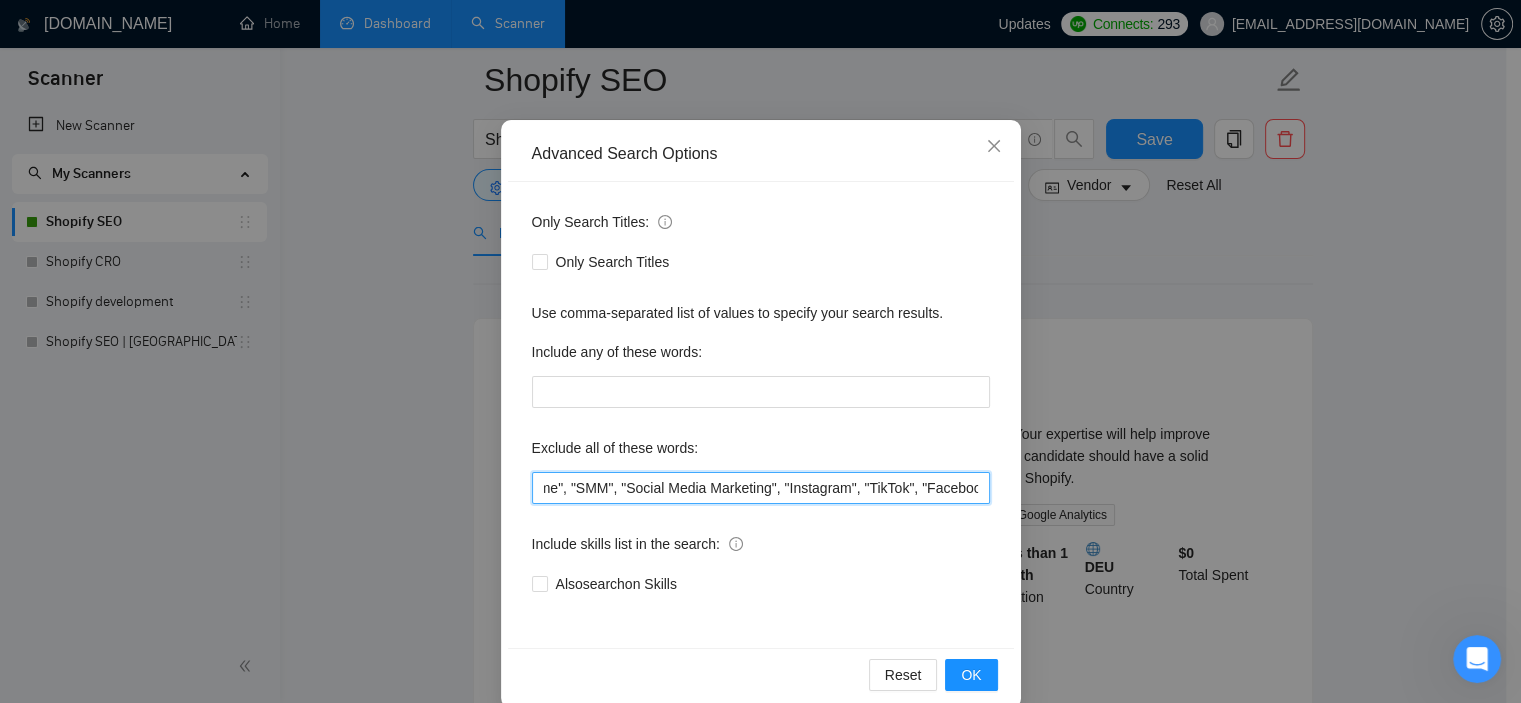 scroll, scrollTop: 0, scrollLeft: 91, axis: horizontal 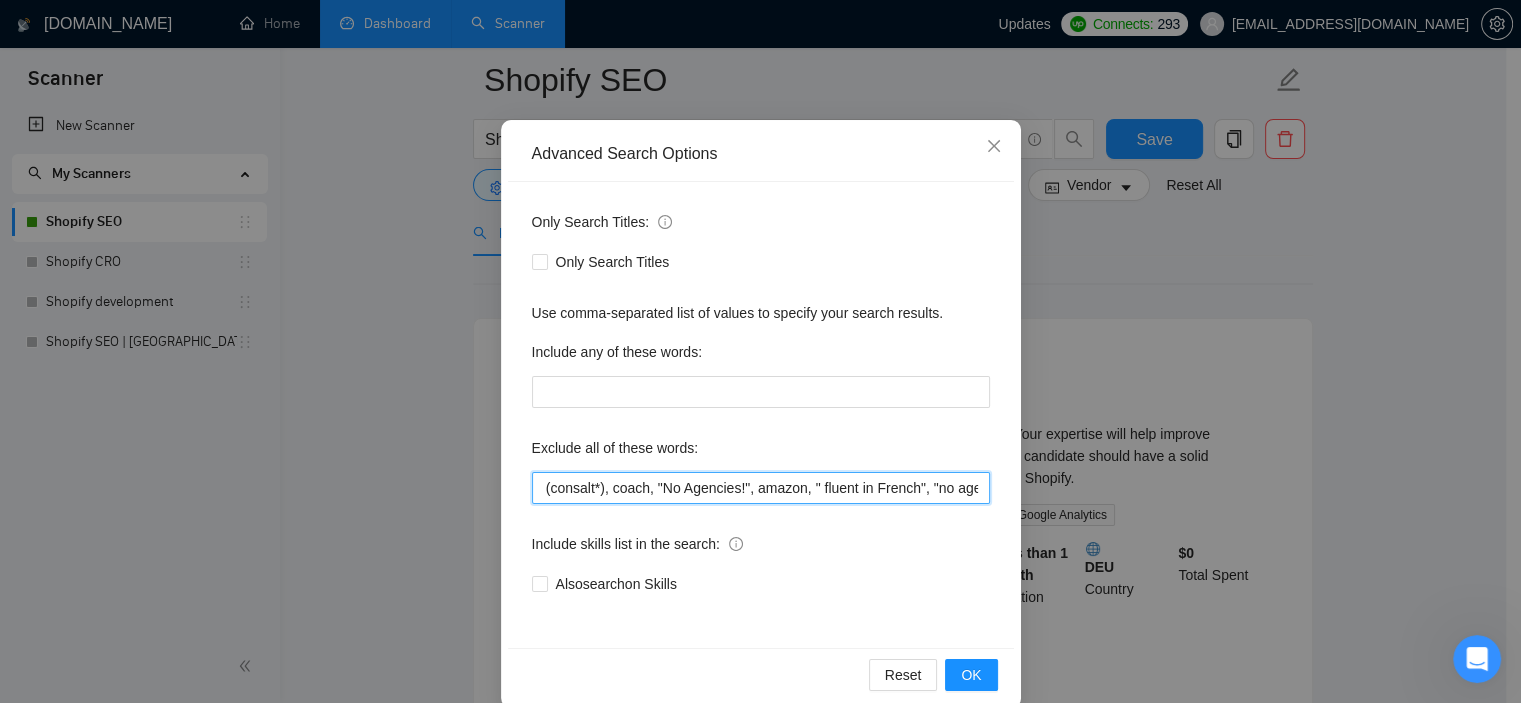 drag, startPoint x: 529, startPoint y: 493, endPoint x: 1069, endPoint y: 498, distance: 540.02313 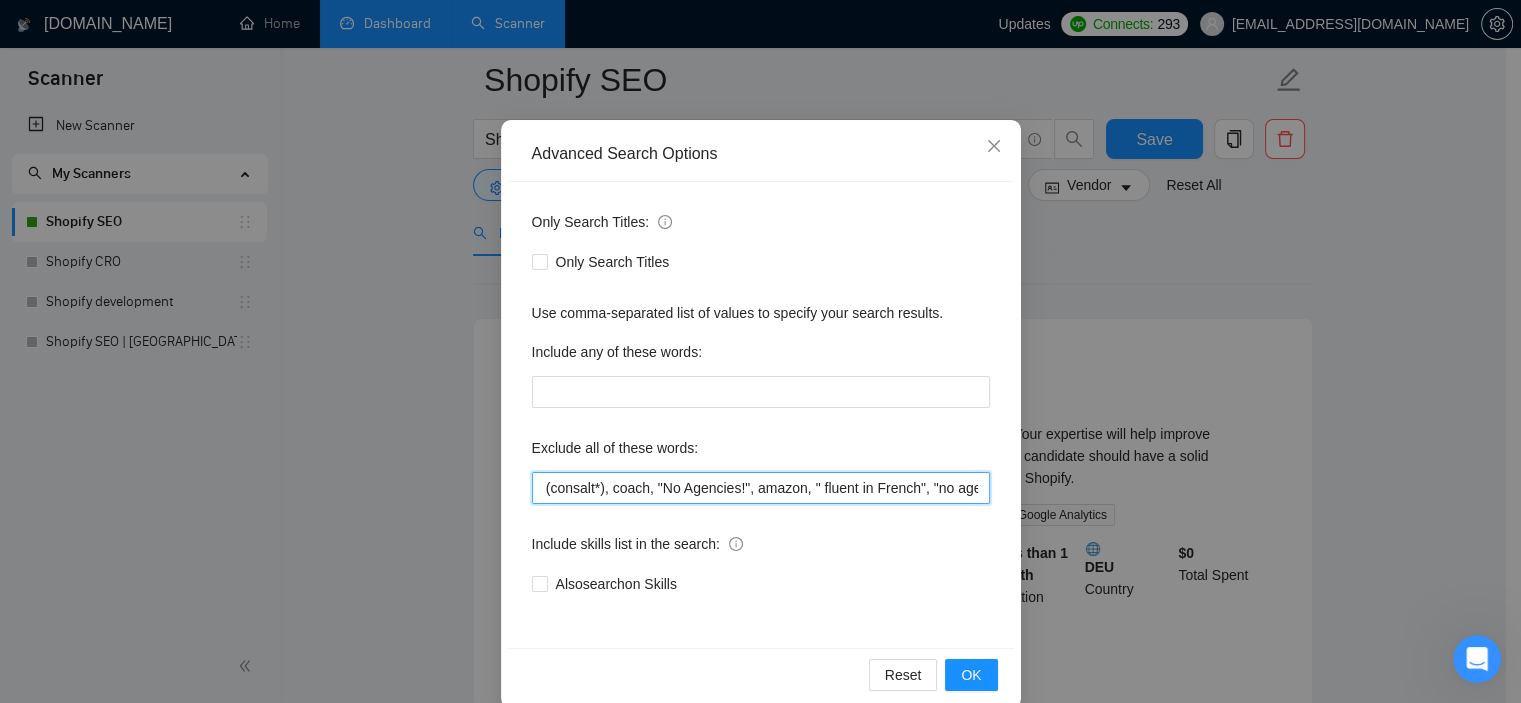 scroll, scrollTop: 0, scrollLeft: 0, axis: both 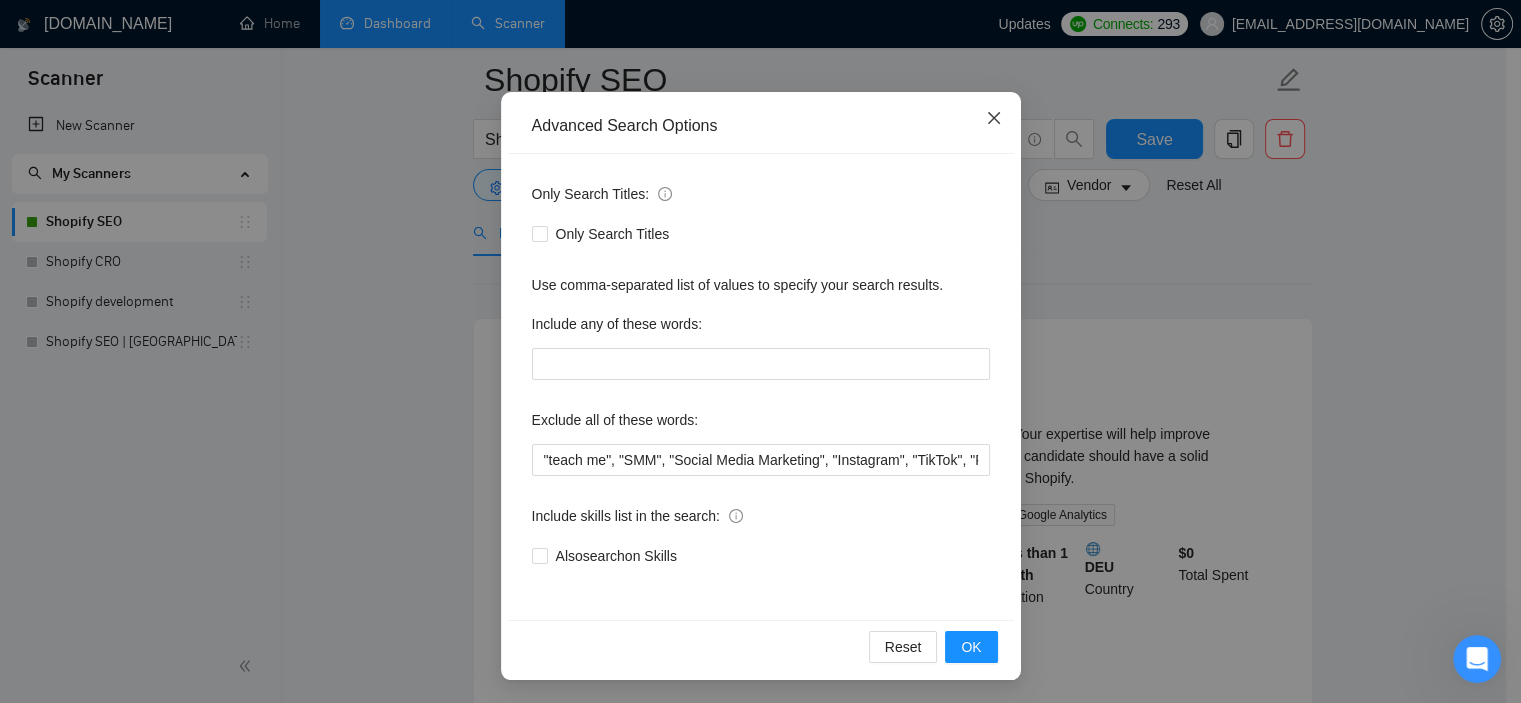 click 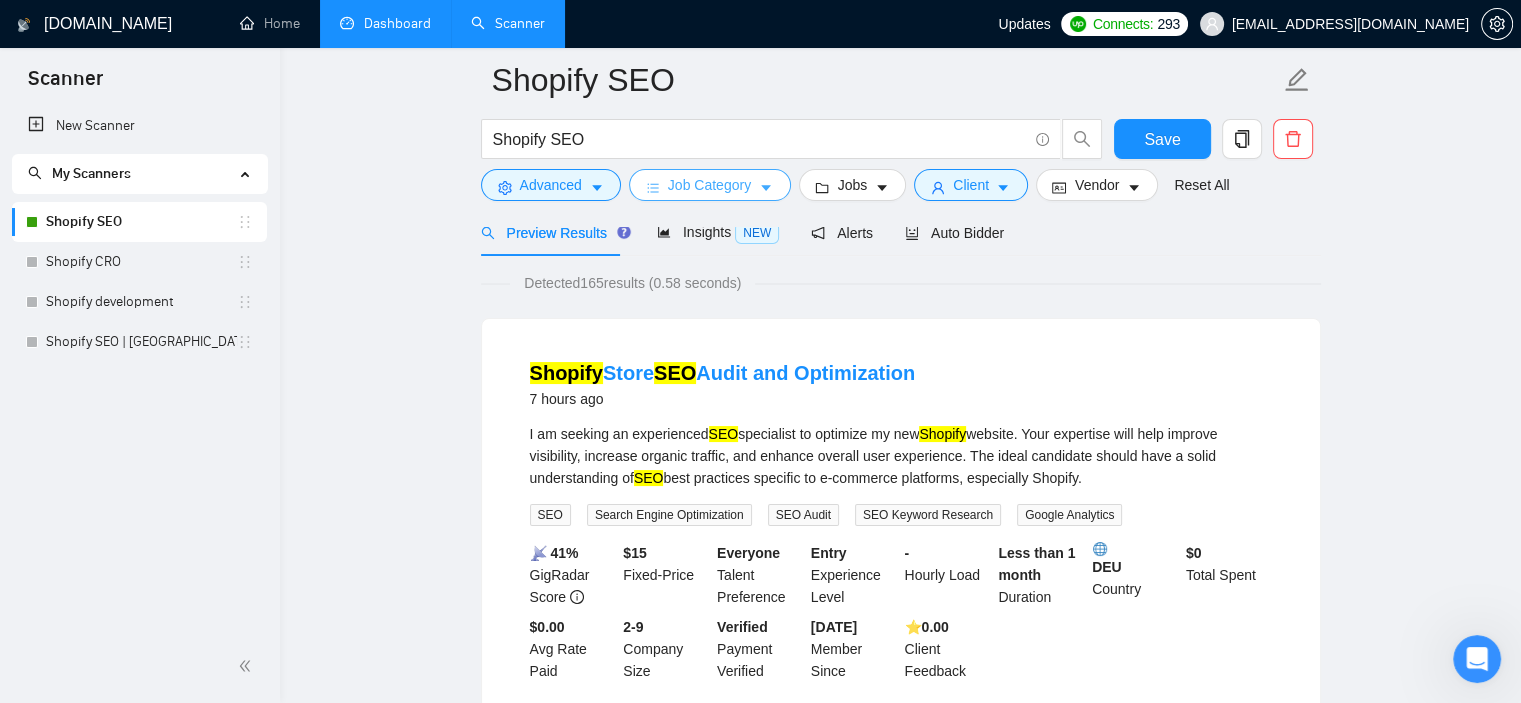 click on "Job Category" at bounding box center [709, 185] 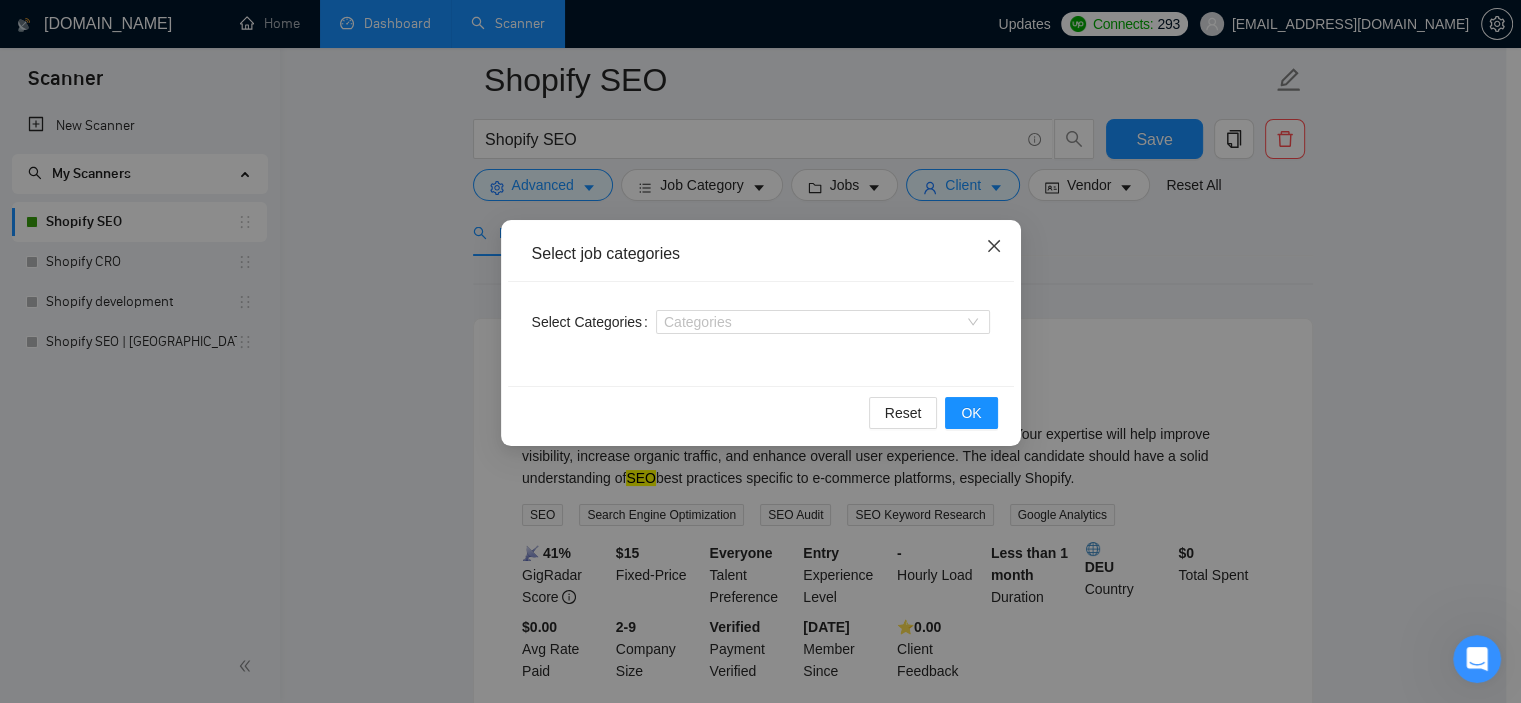 click 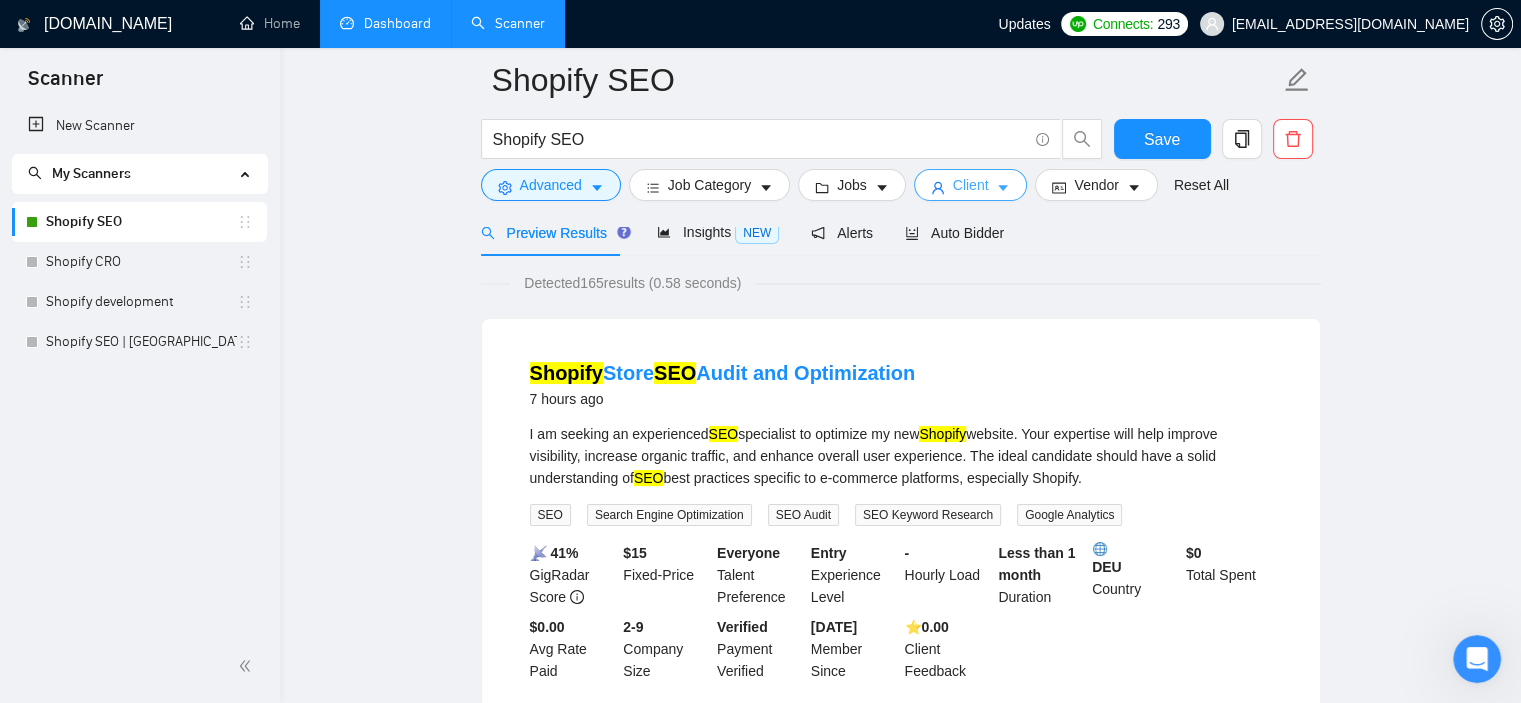click on "Client" at bounding box center [971, 185] 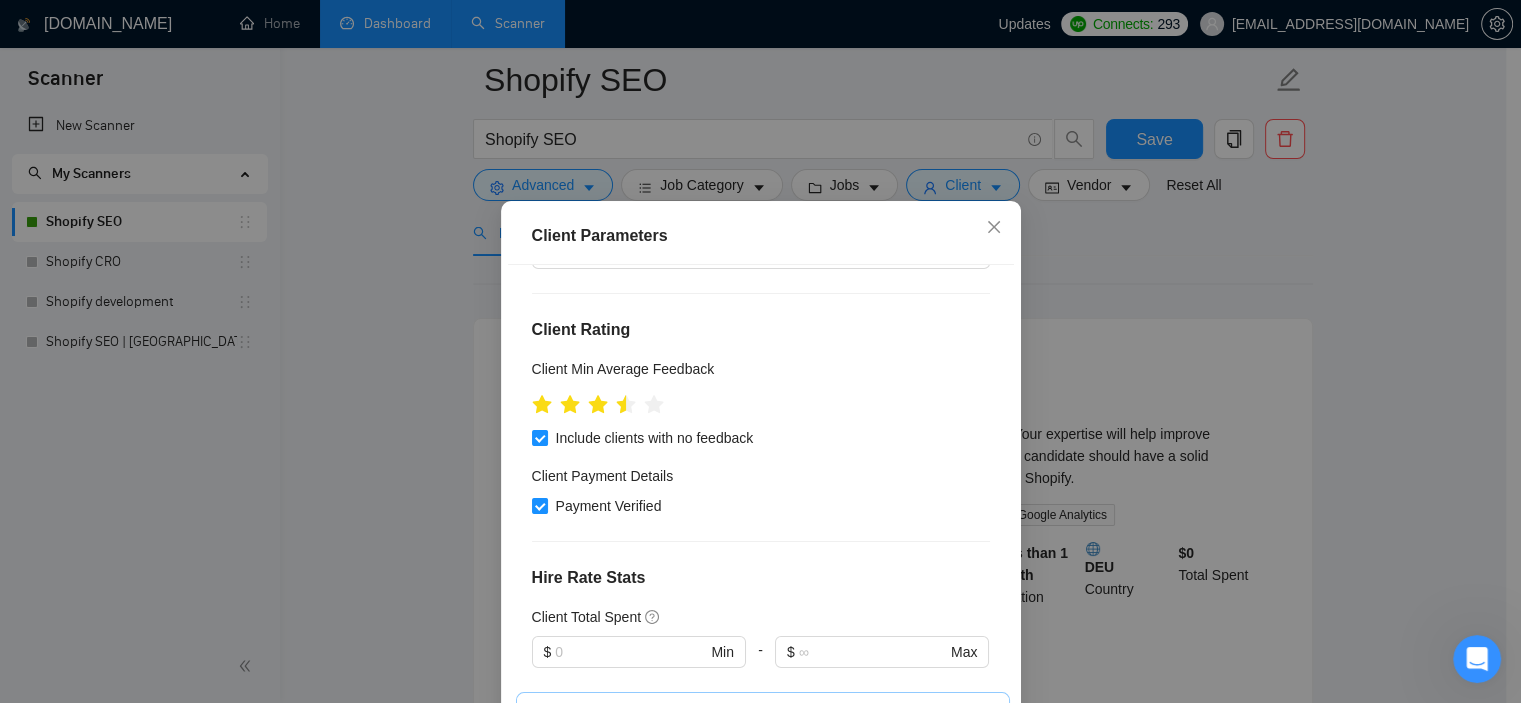 scroll, scrollTop: 0, scrollLeft: 0, axis: both 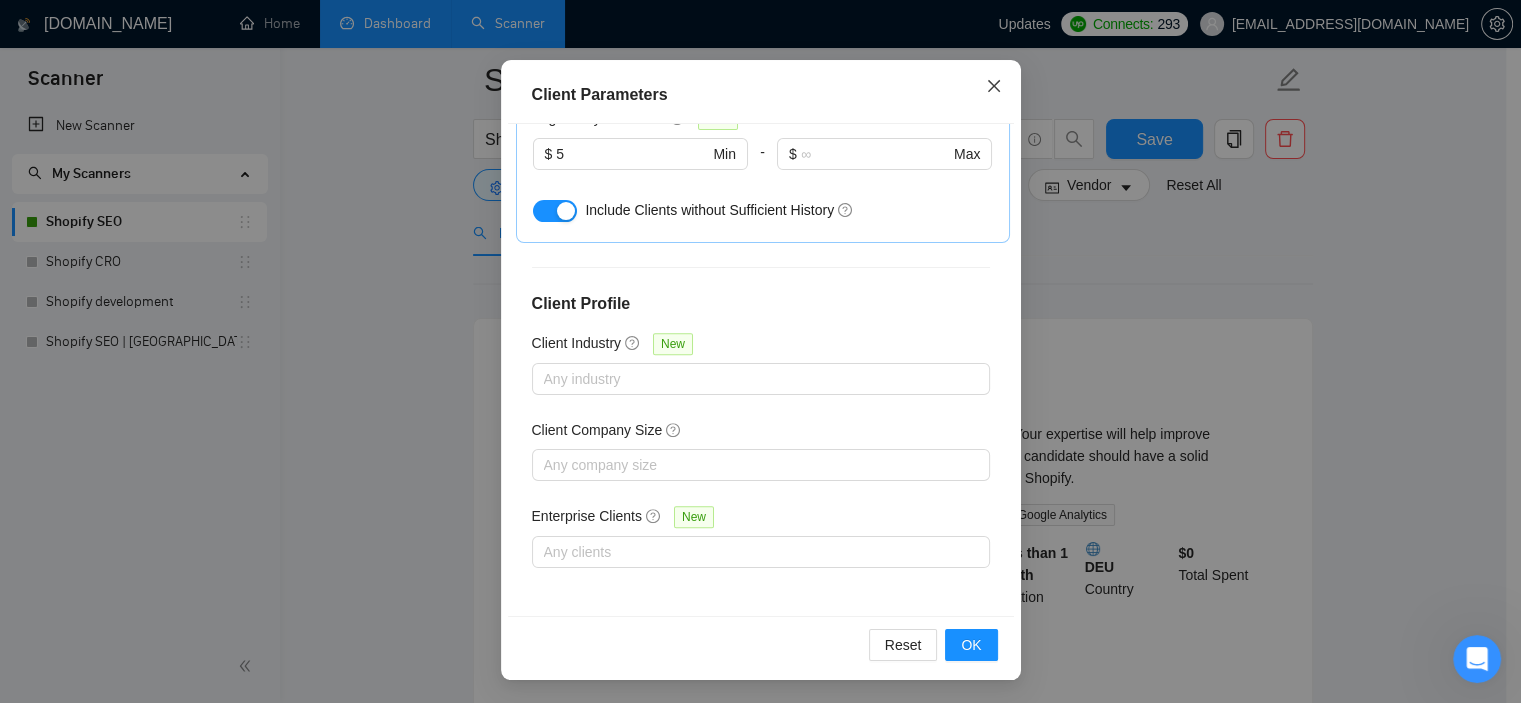click 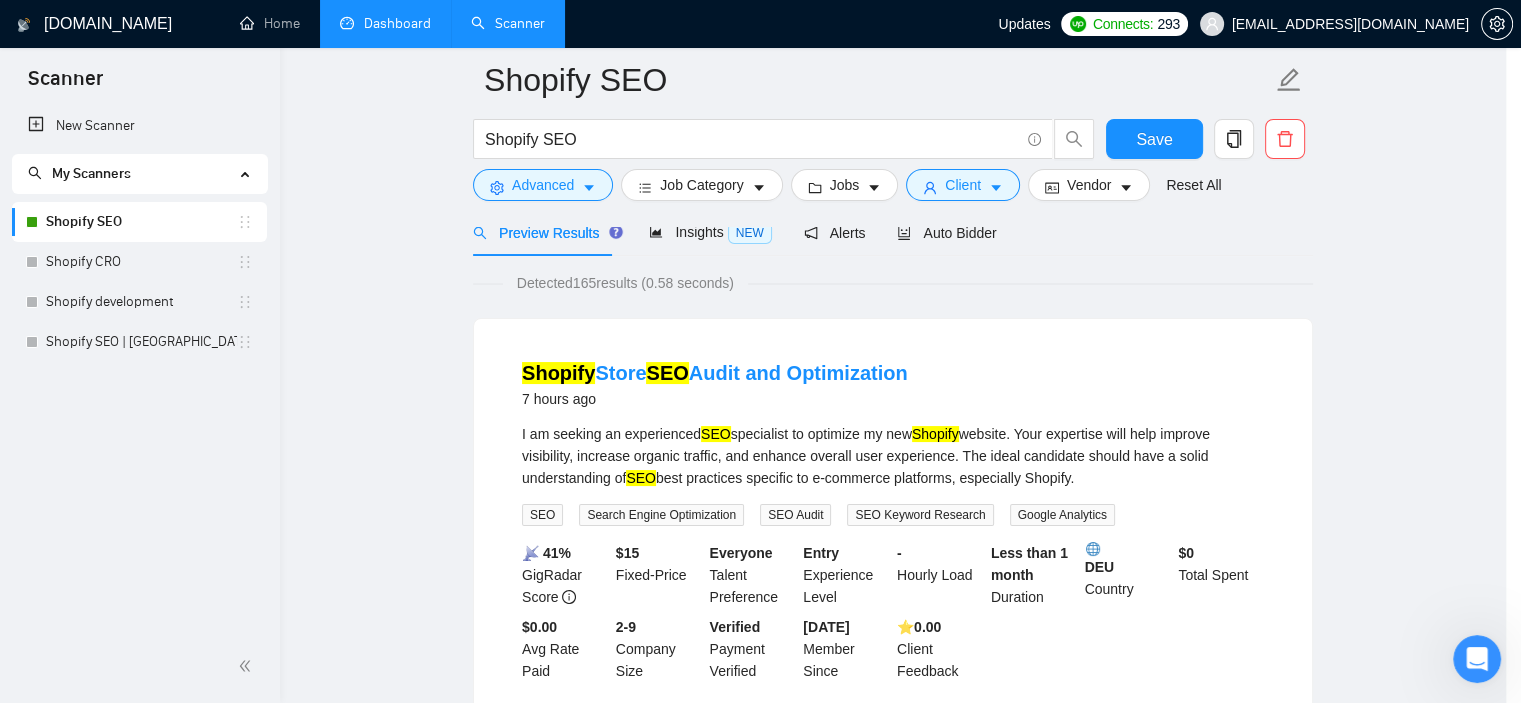 scroll, scrollTop: 60, scrollLeft: 0, axis: vertical 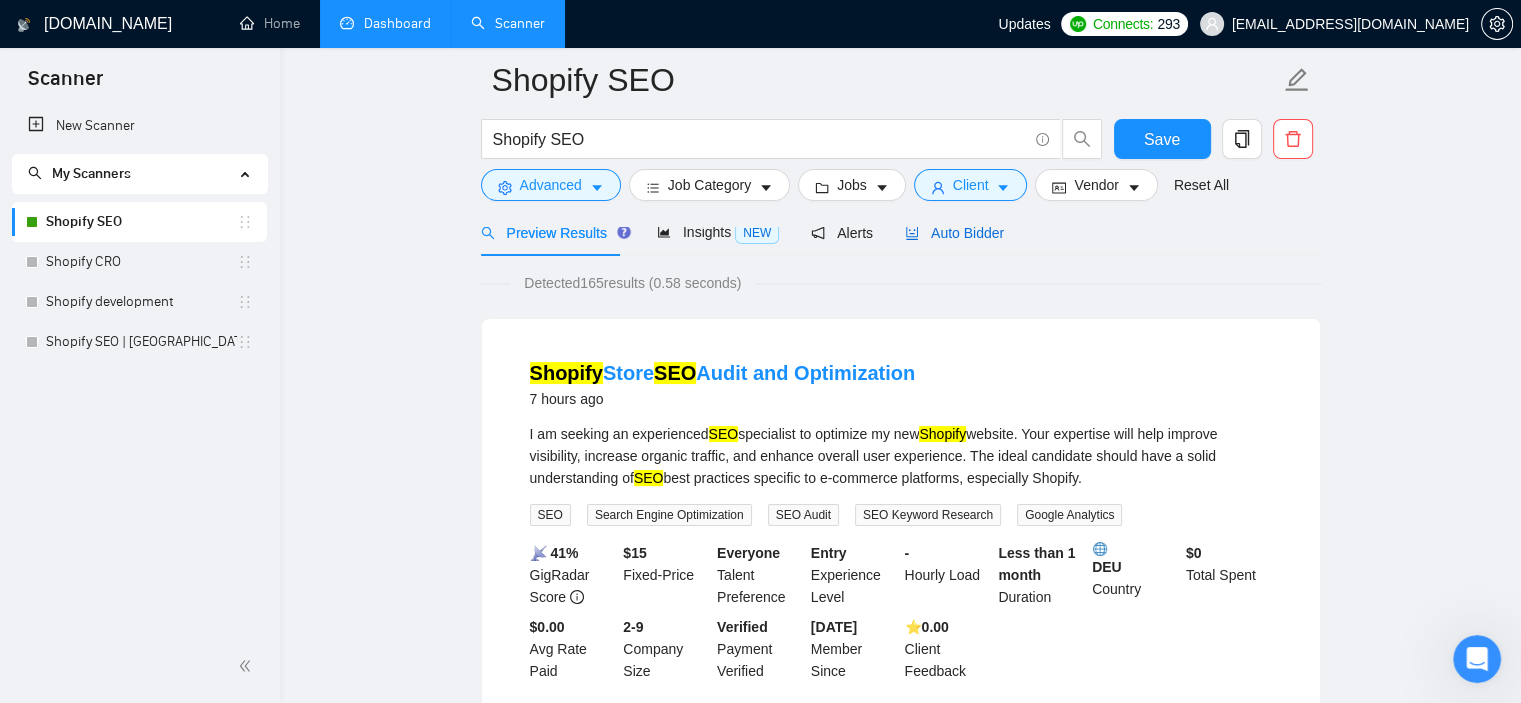 click on "Auto Bidder" at bounding box center [954, 233] 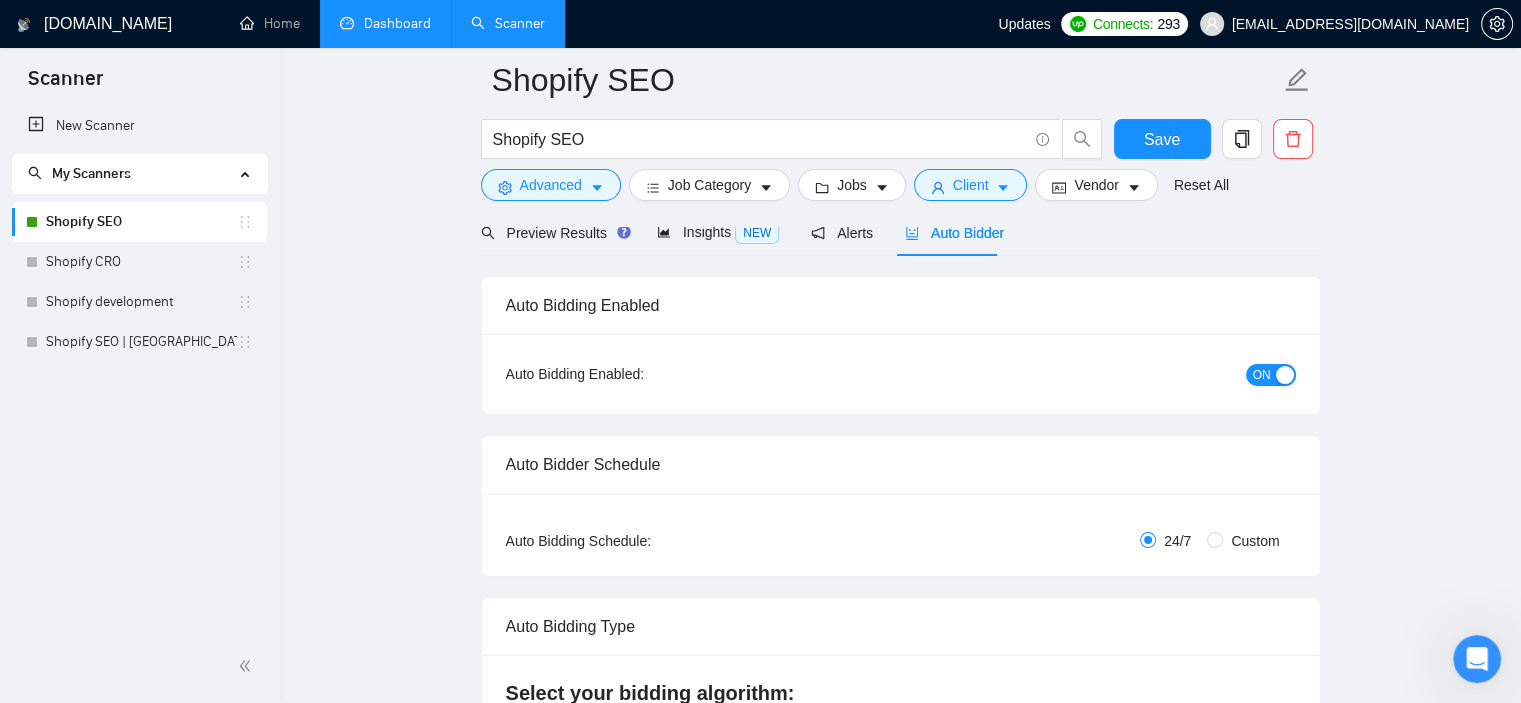 type 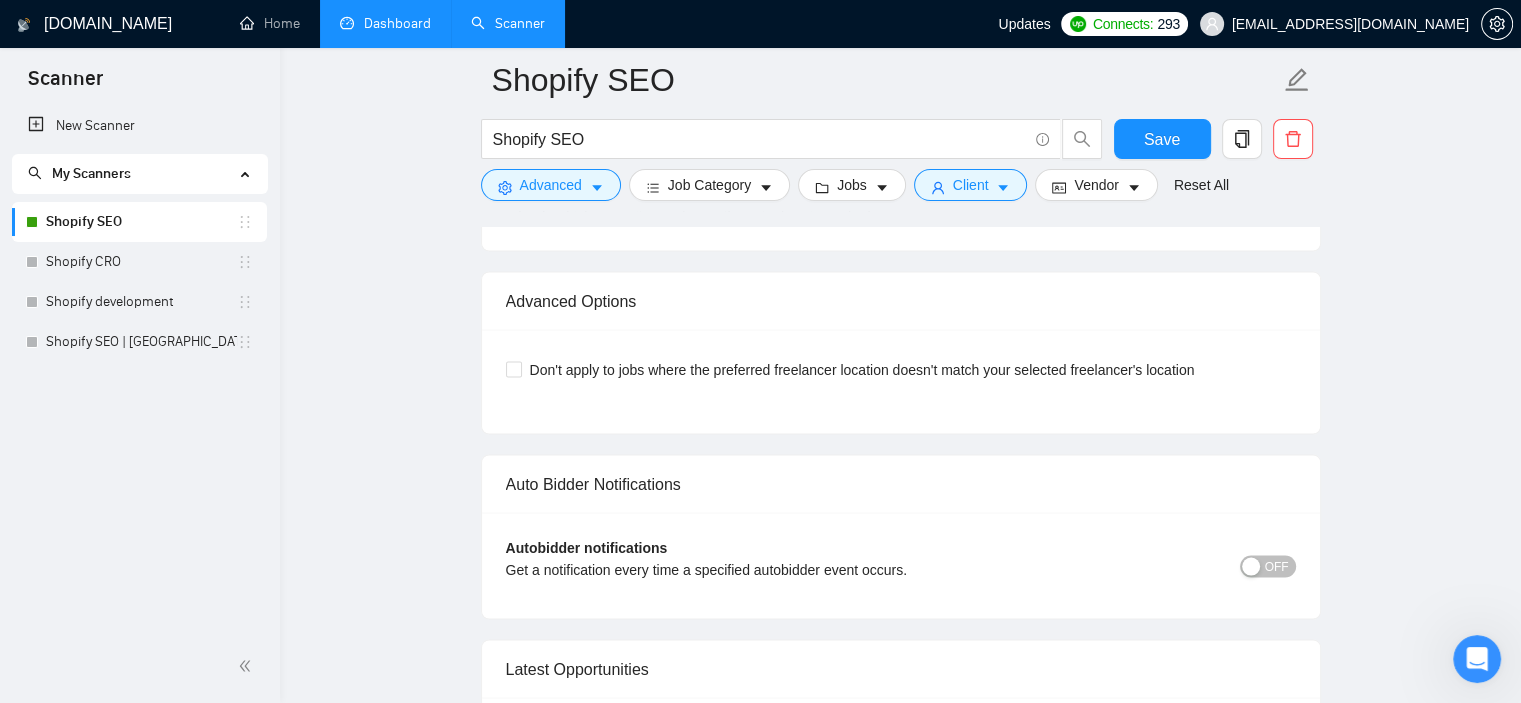 scroll, scrollTop: 3900, scrollLeft: 0, axis: vertical 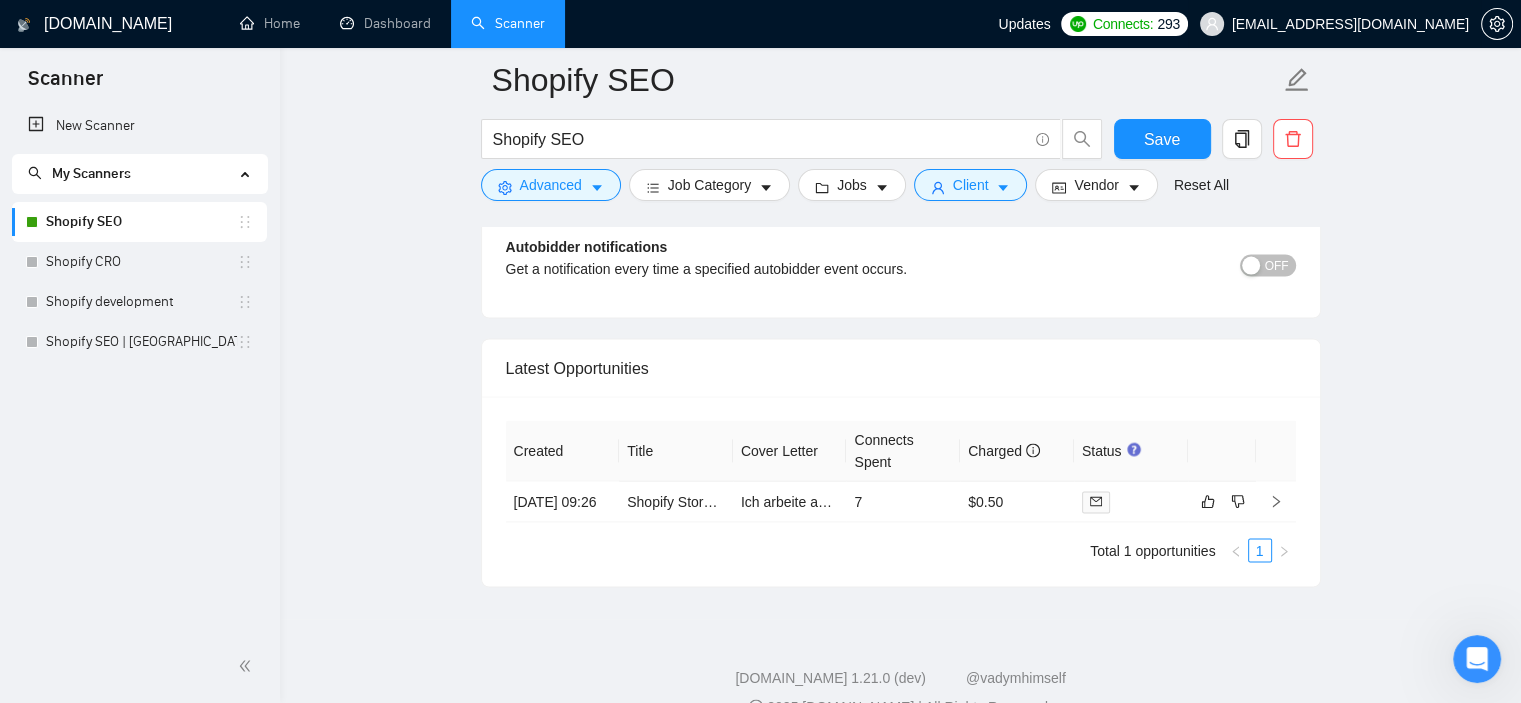 click on "[EMAIL_ADDRESS][DOMAIN_NAME]" at bounding box center (1350, 24) 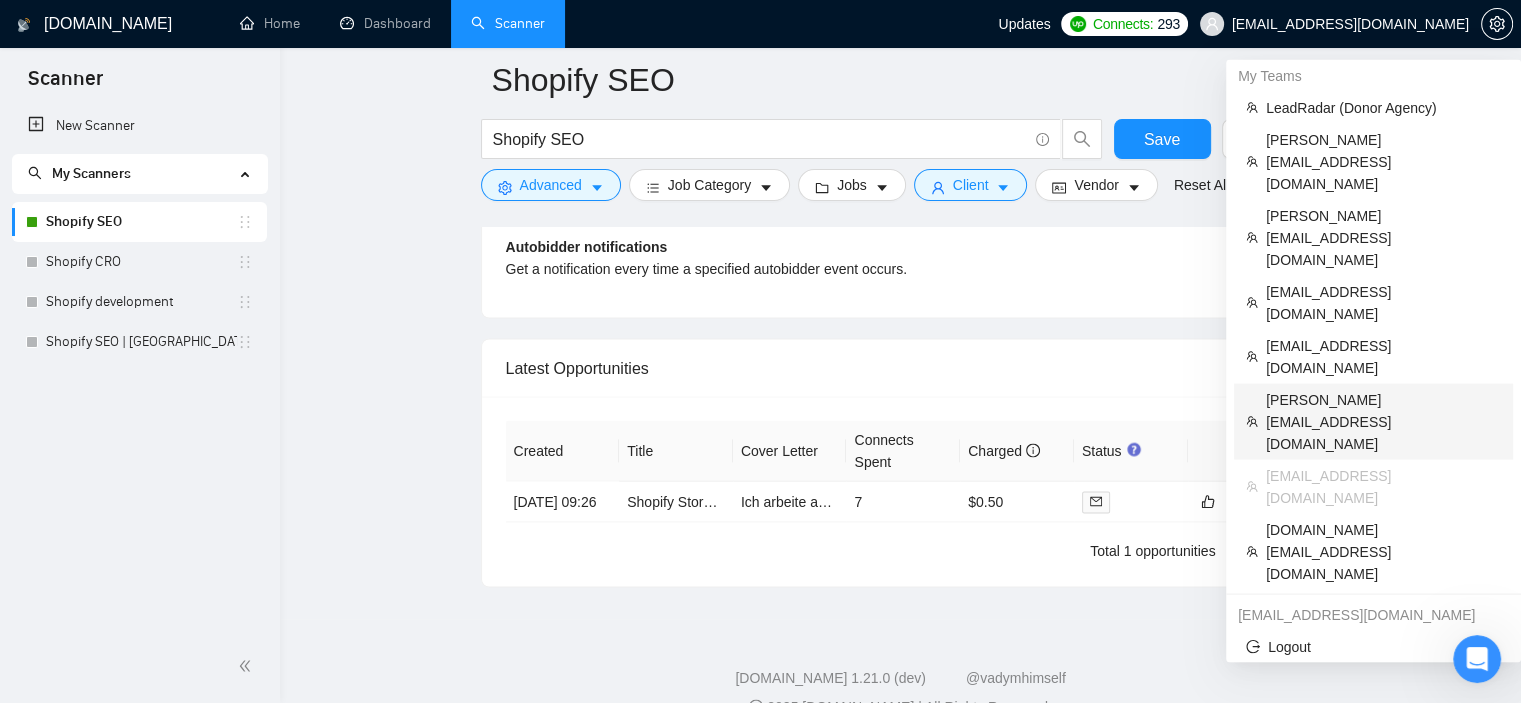 click on "[PERSON_NAME][EMAIL_ADDRESS][DOMAIN_NAME]" at bounding box center (1383, 422) 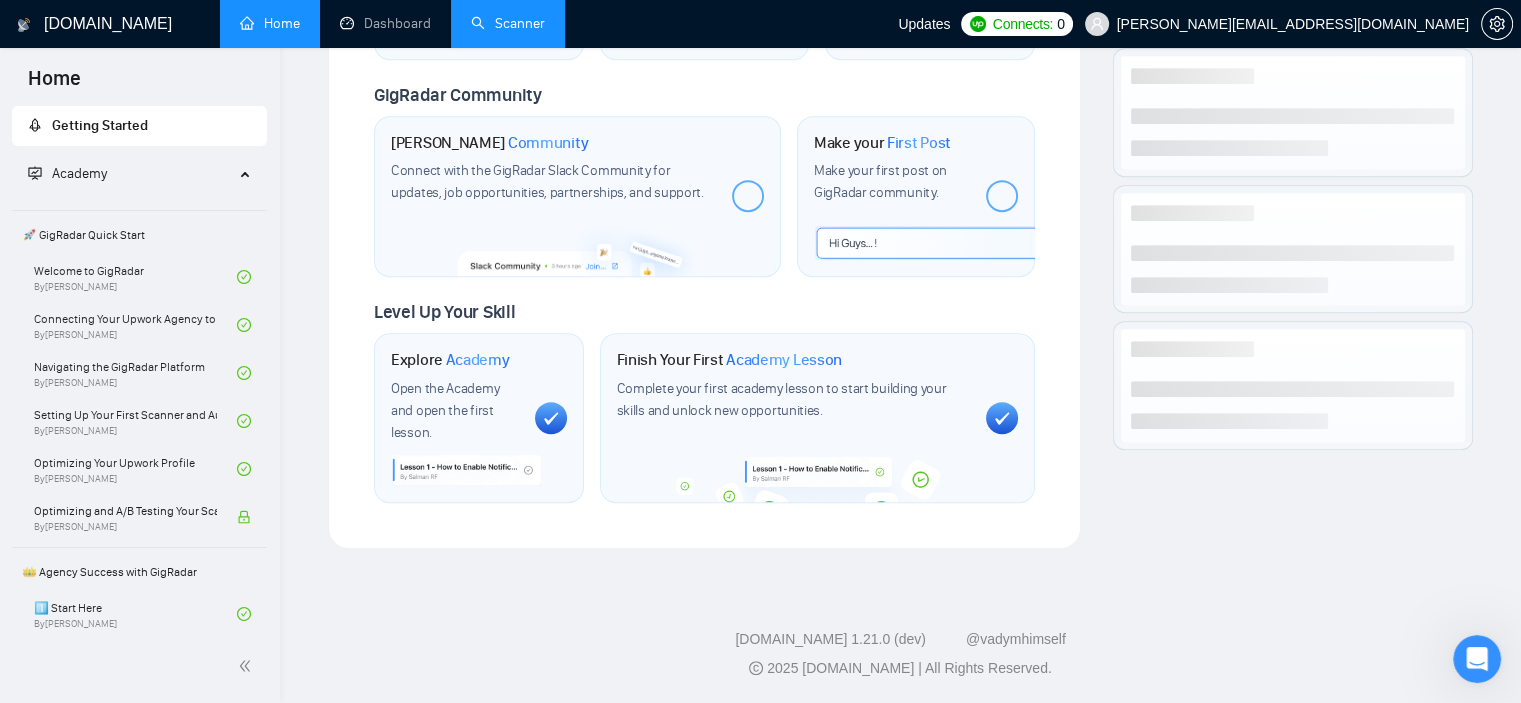 scroll, scrollTop: 913, scrollLeft: 0, axis: vertical 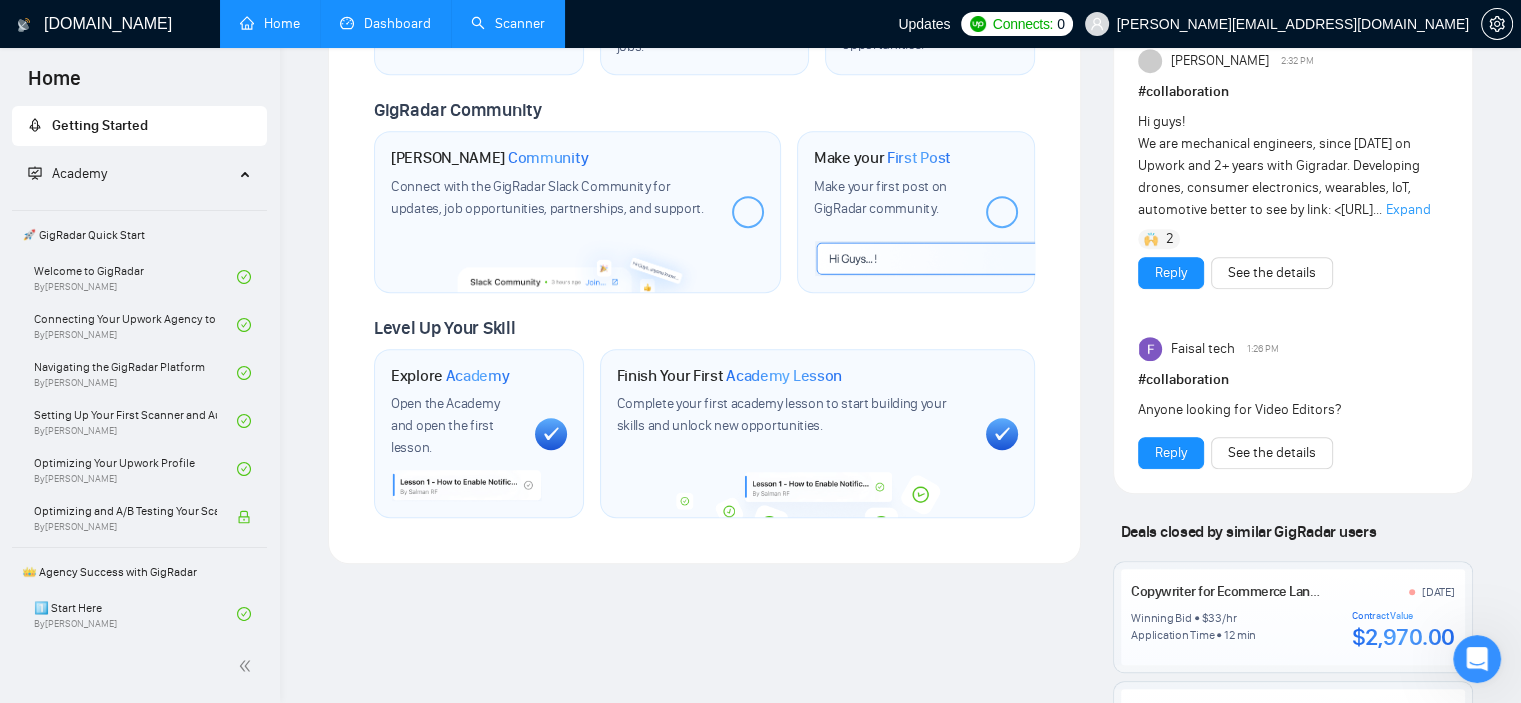 click on "Dashboard" at bounding box center [385, 23] 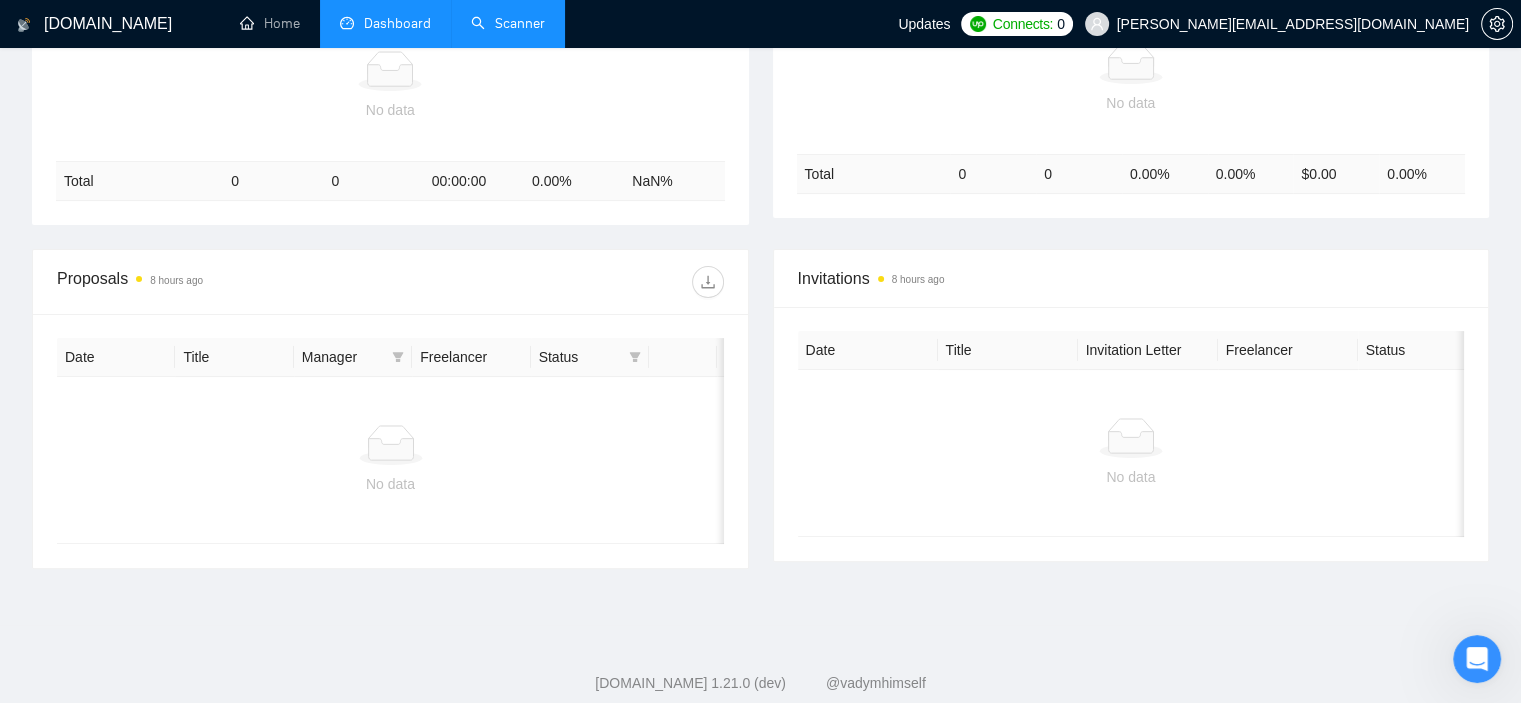 scroll, scrollTop: 168, scrollLeft: 0, axis: vertical 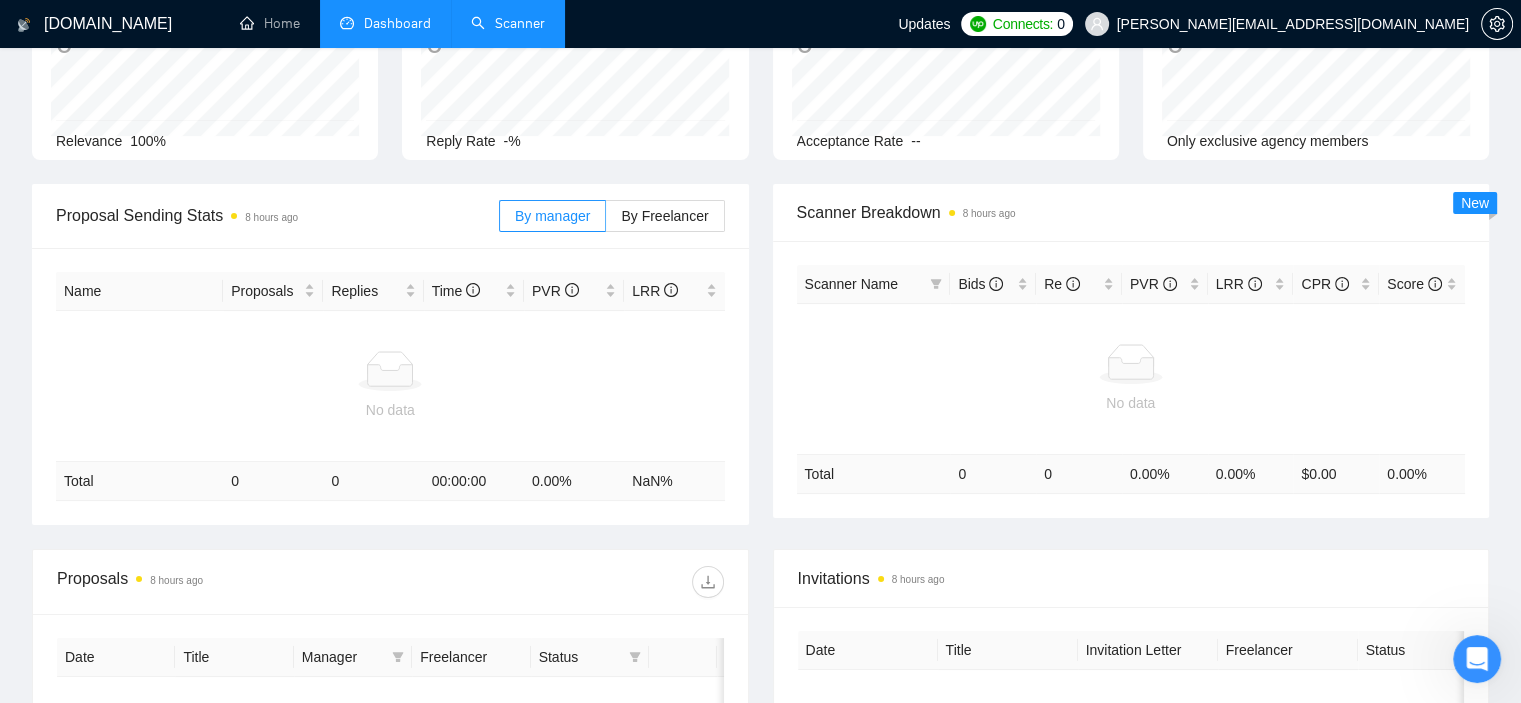 click on "Scanner" at bounding box center (508, 23) 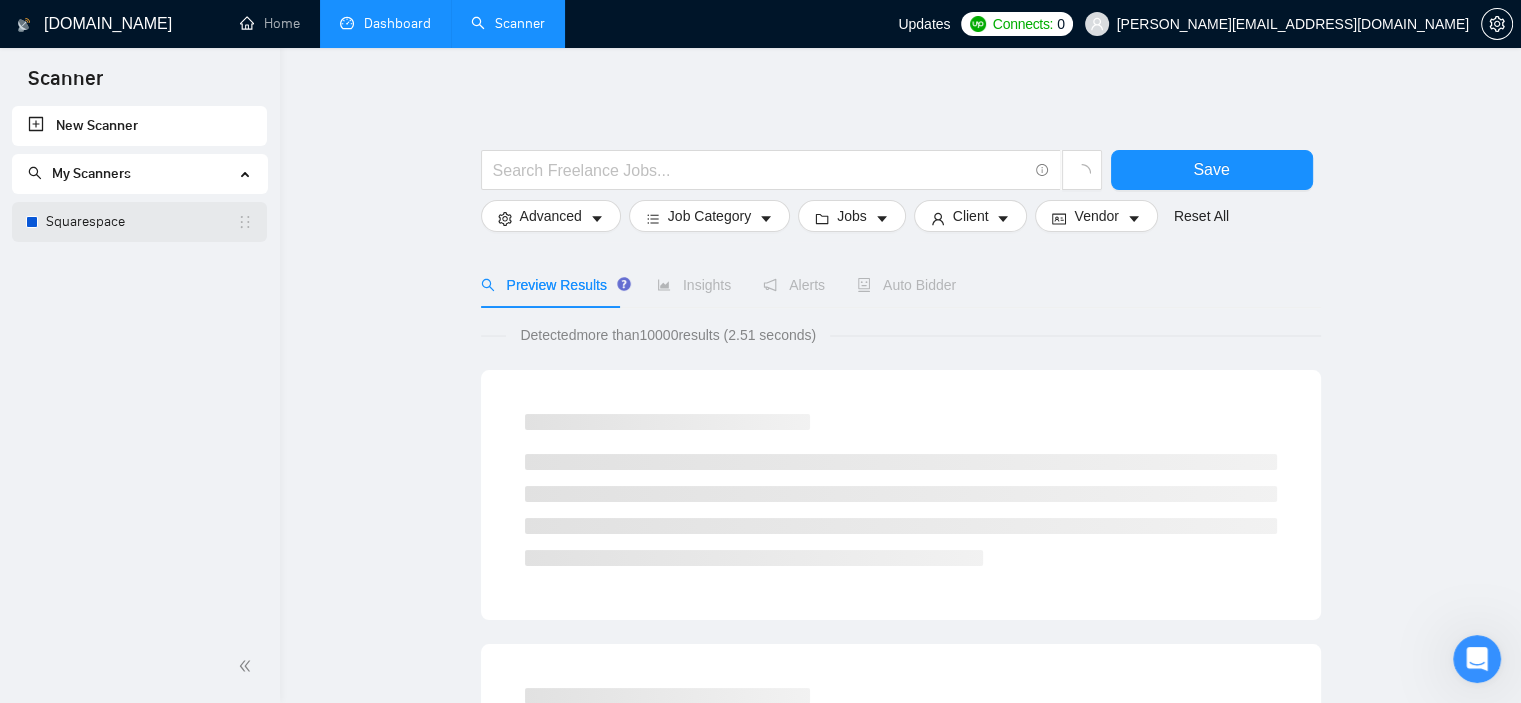 click on "Squarespace" at bounding box center [141, 222] 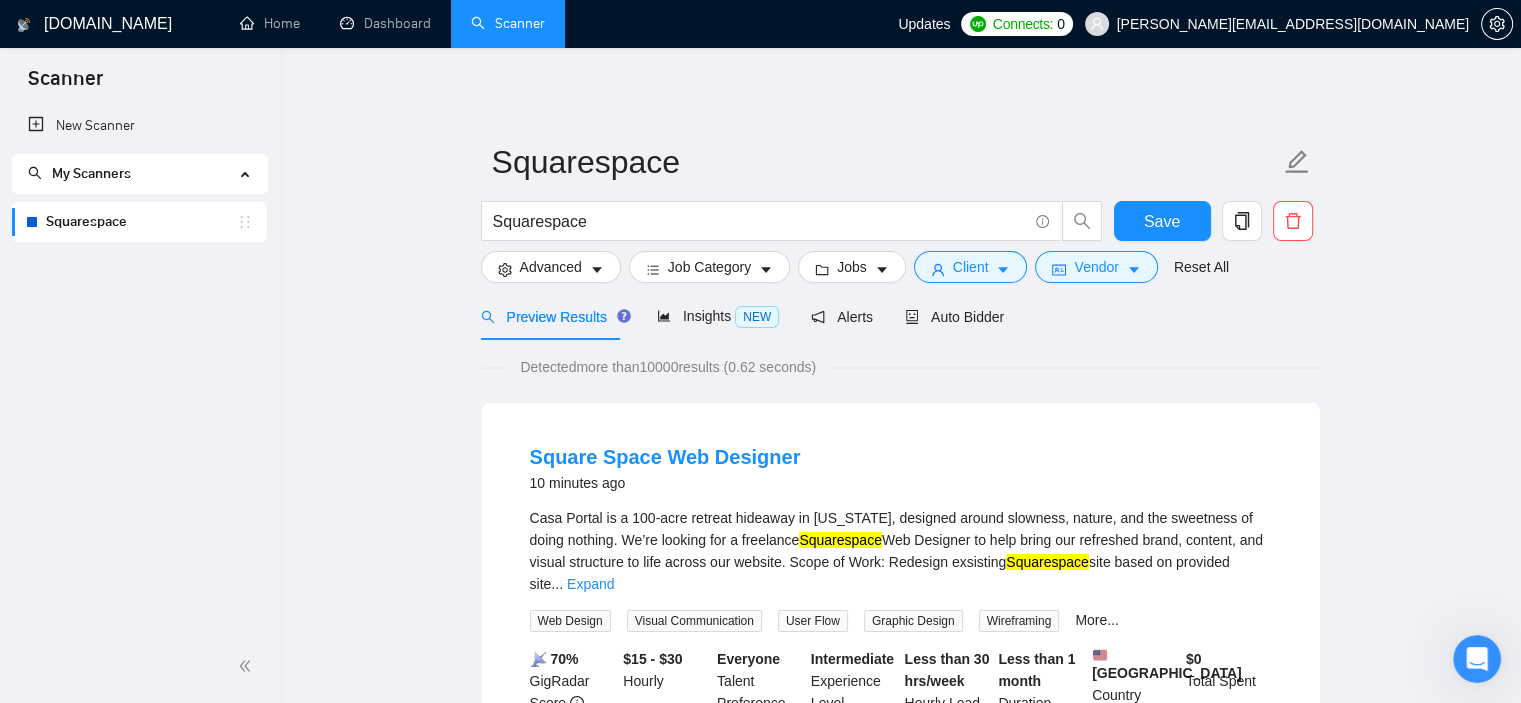click 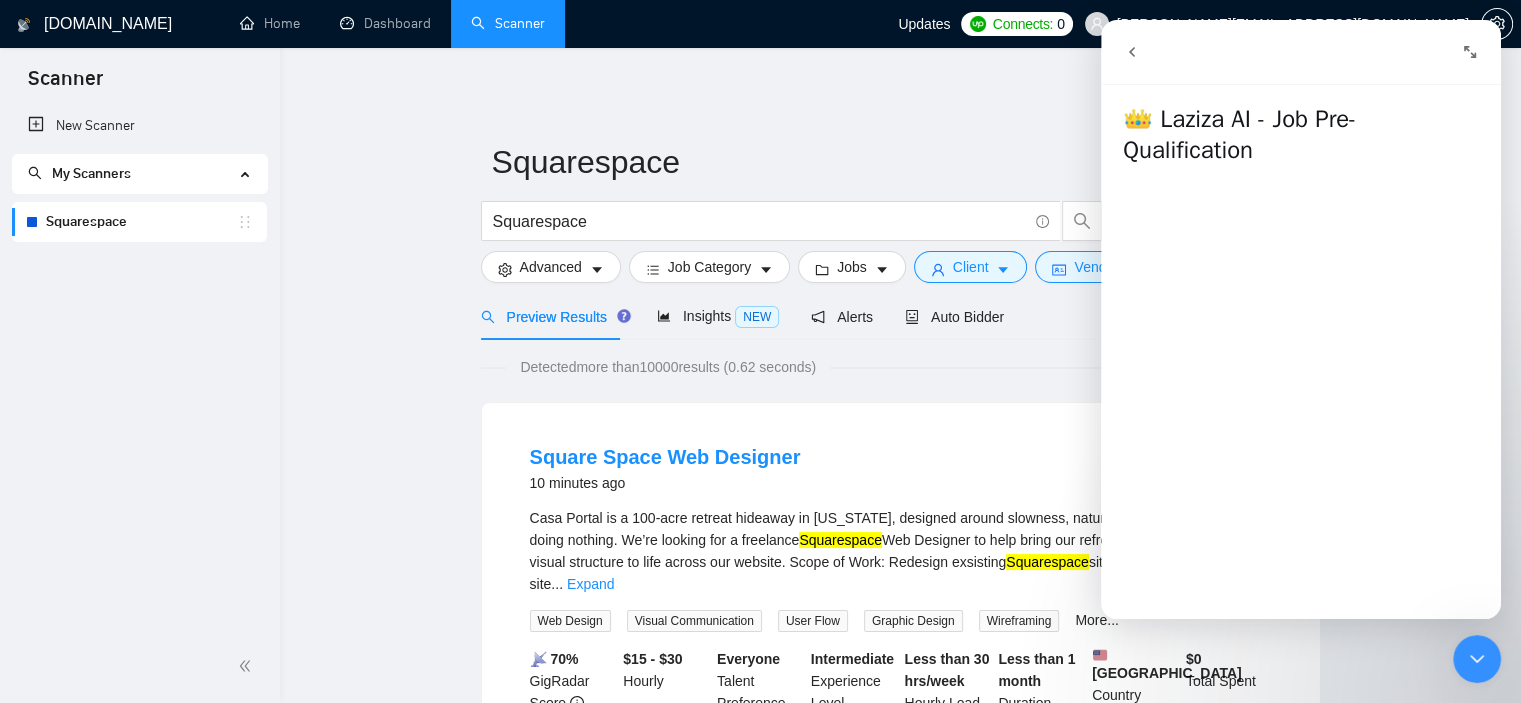 click 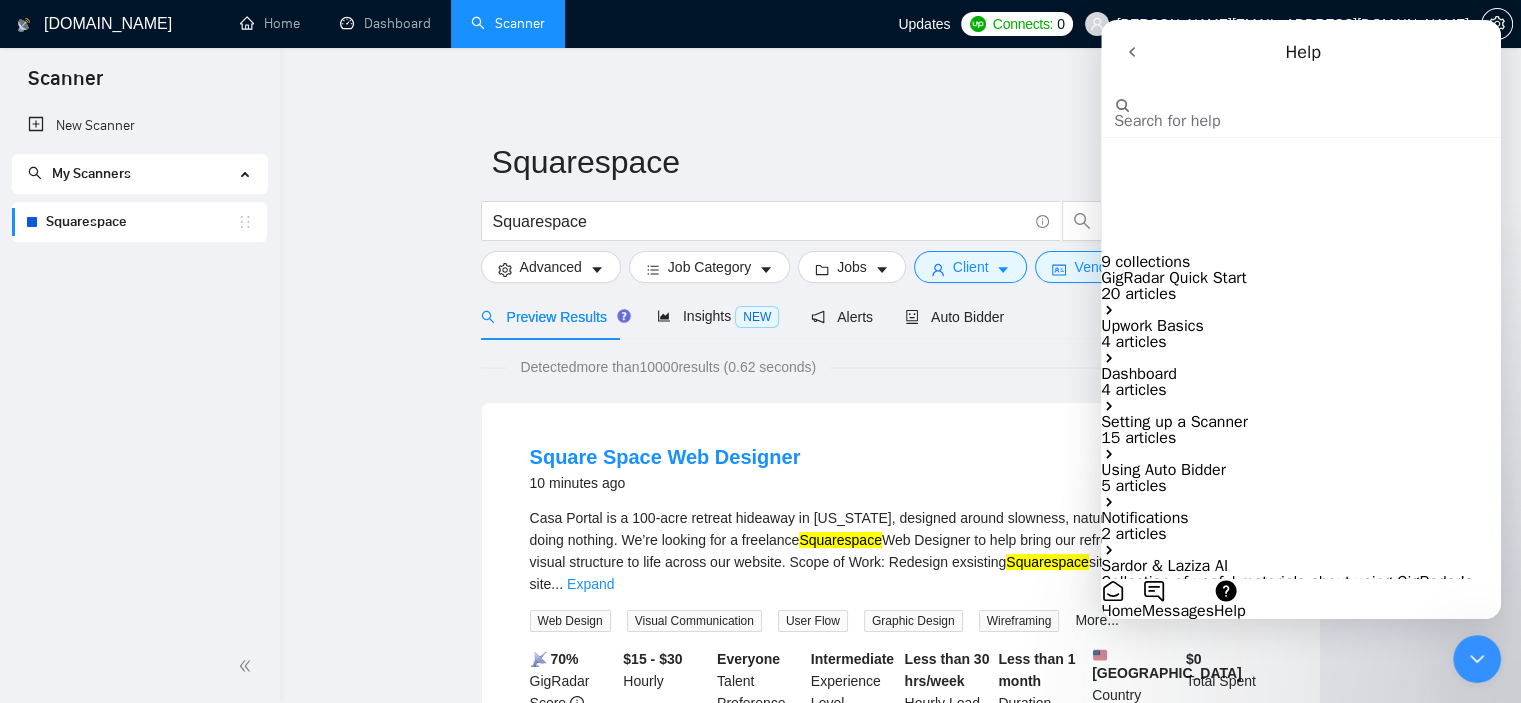 click at bounding box center [1190, 86] 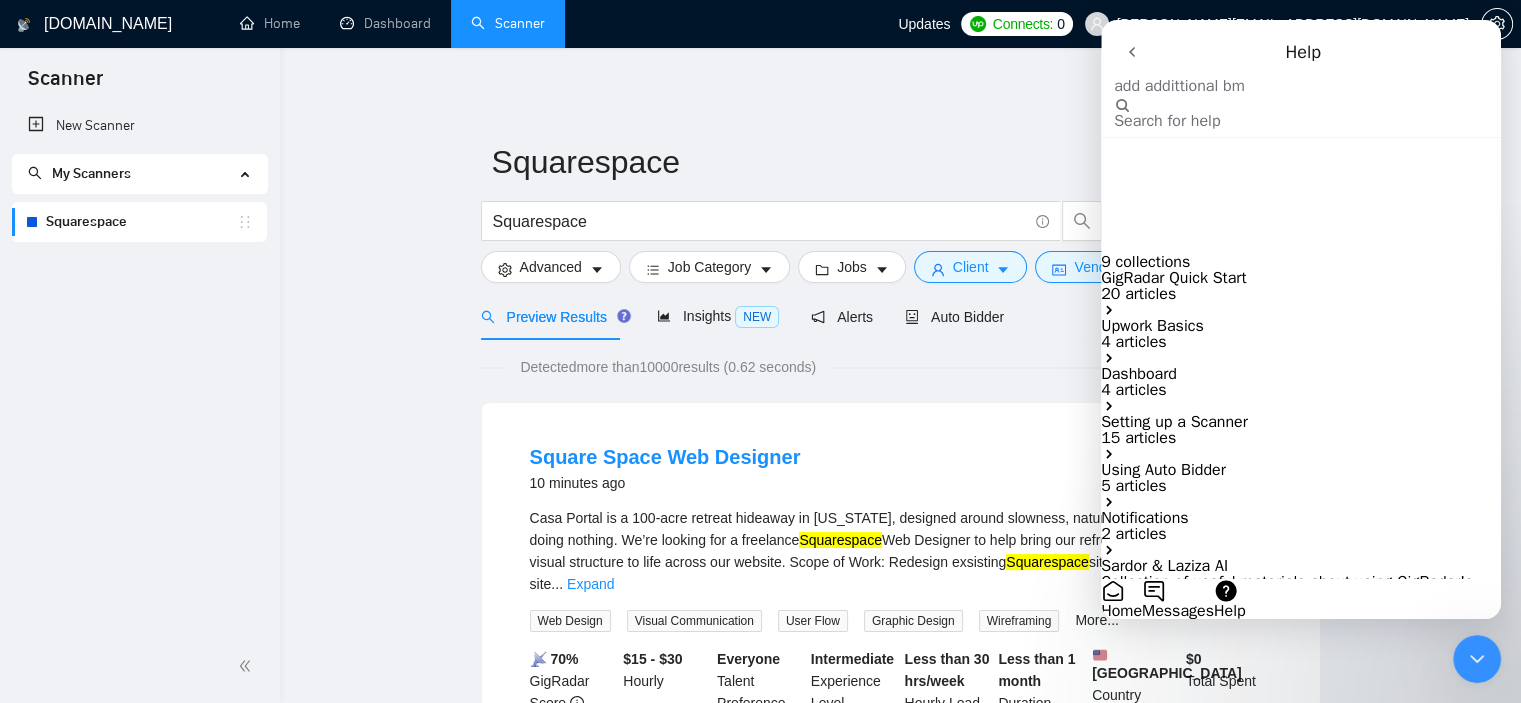 type on "add addittional bm" 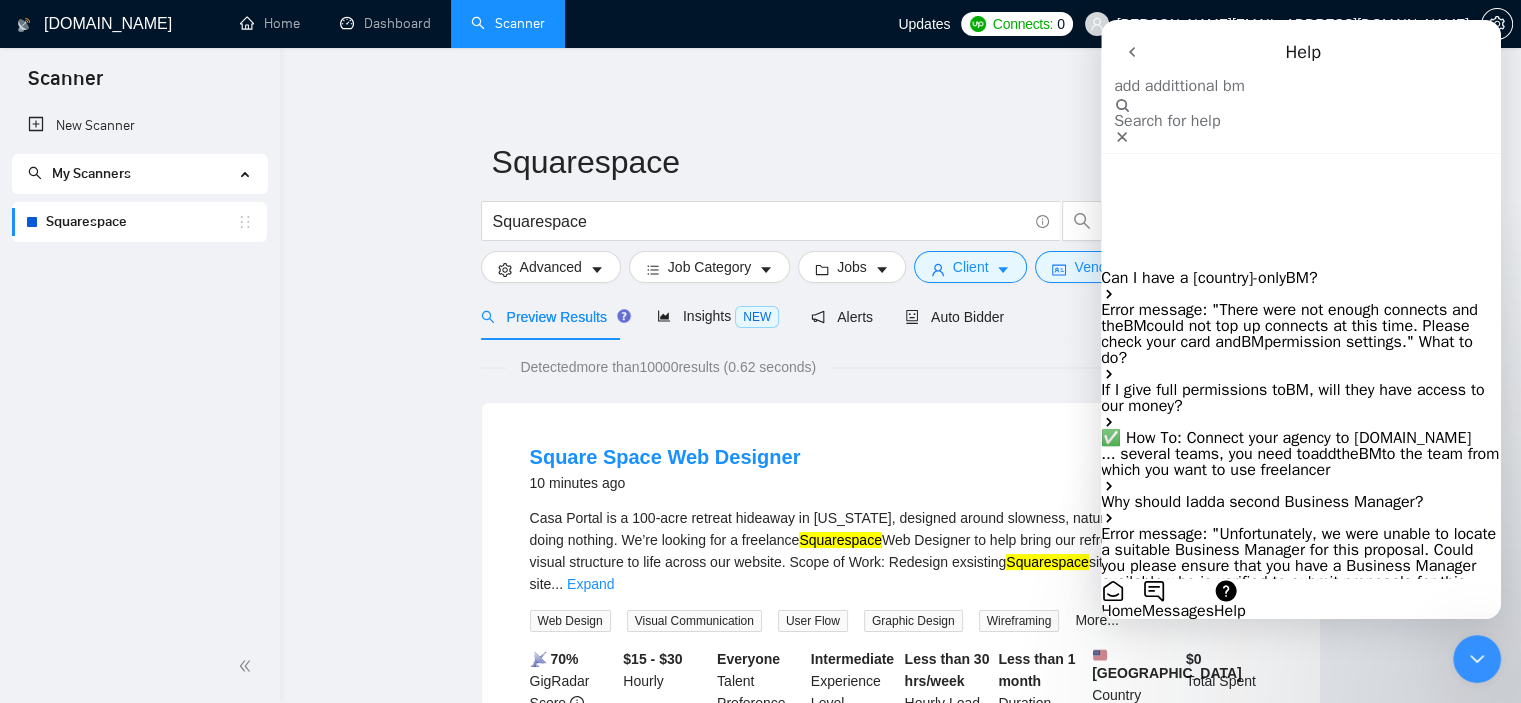 click on "a second Business Manager?" at bounding box center [1319, 502] 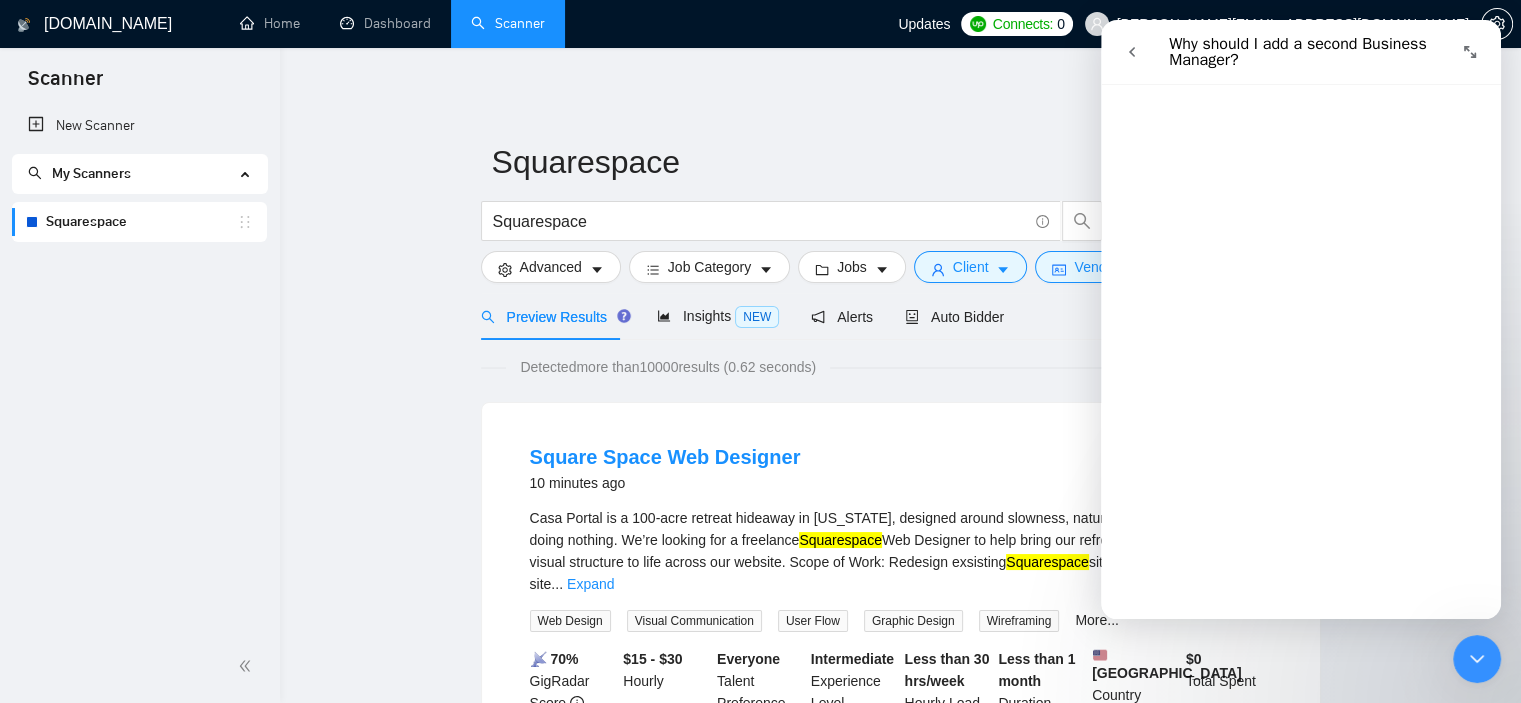 scroll, scrollTop: 0, scrollLeft: 0, axis: both 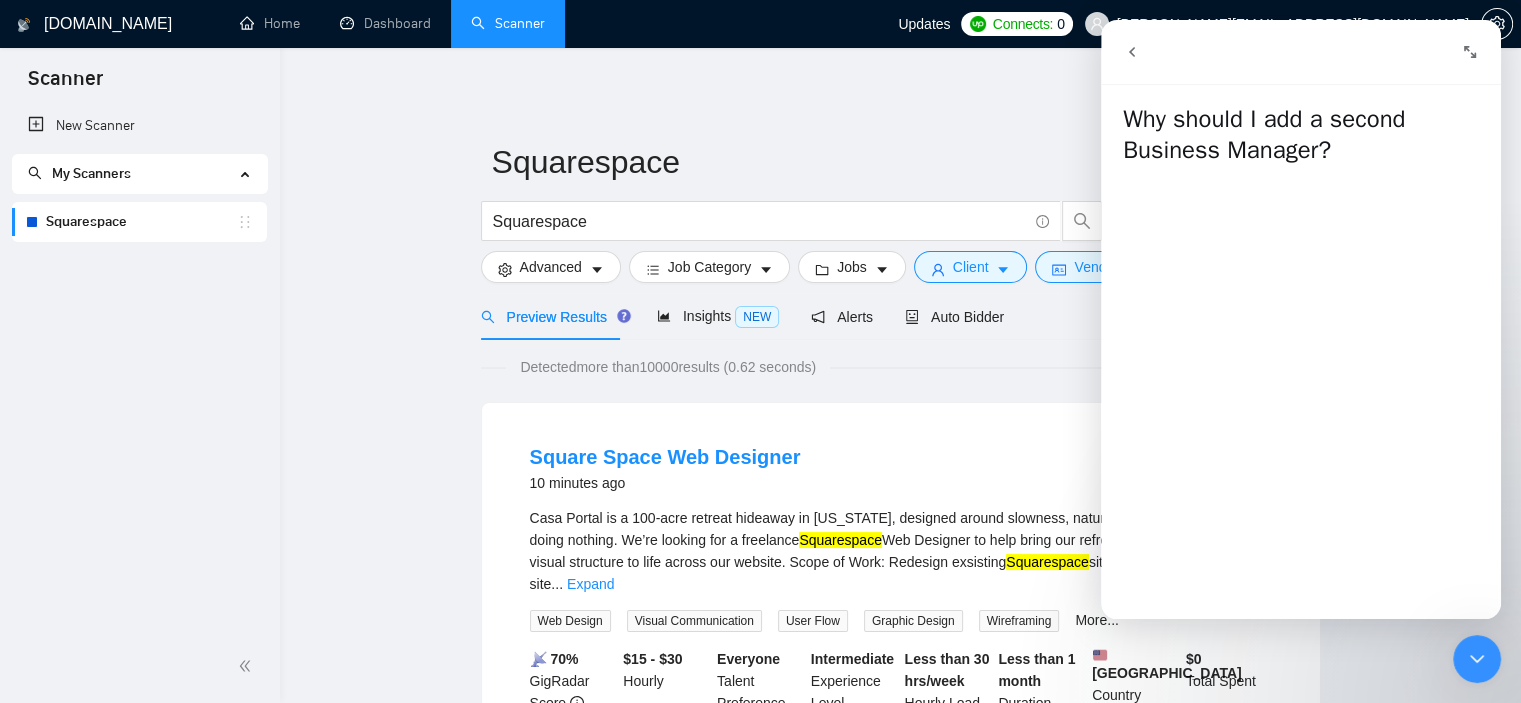 click 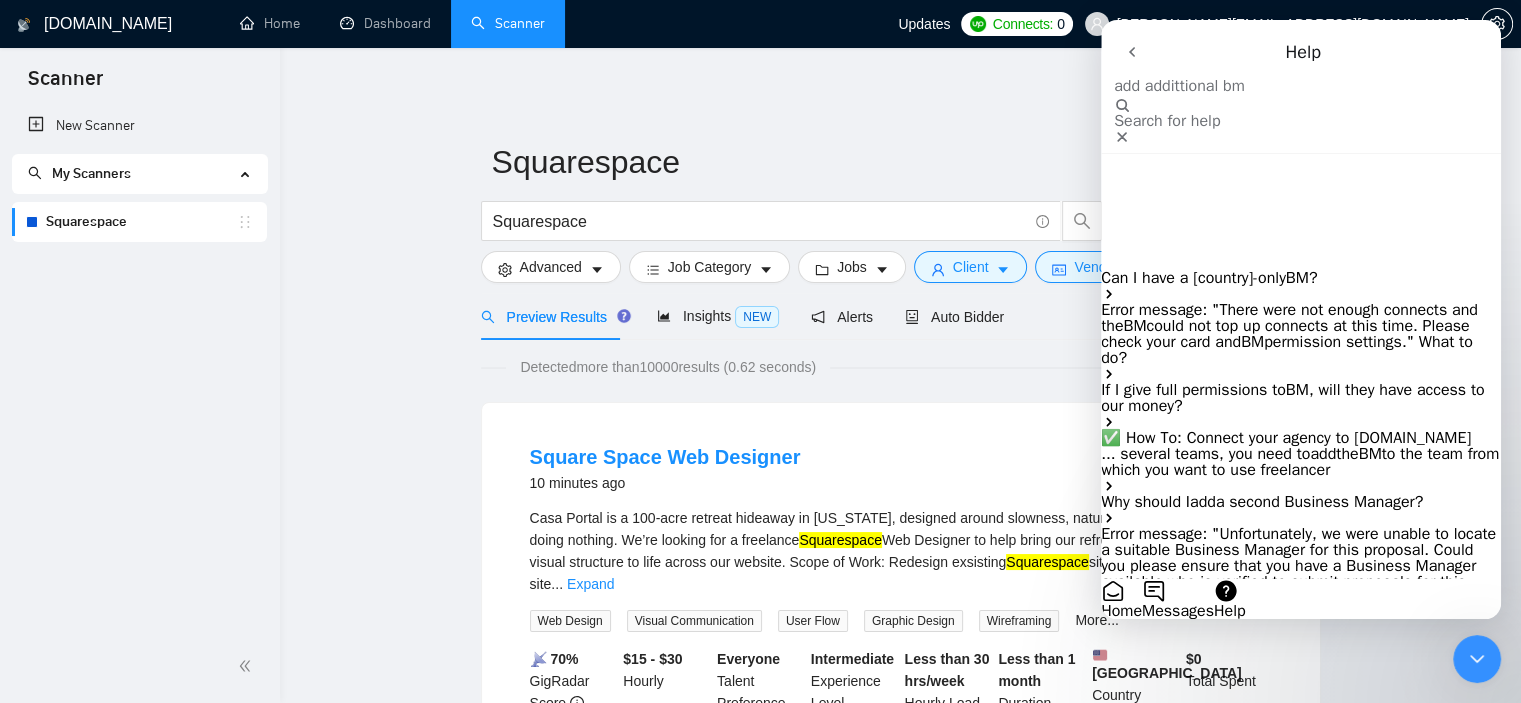 drag, startPoint x: 1260, startPoint y: 104, endPoint x: 1101, endPoint y: 103, distance: 159.00314 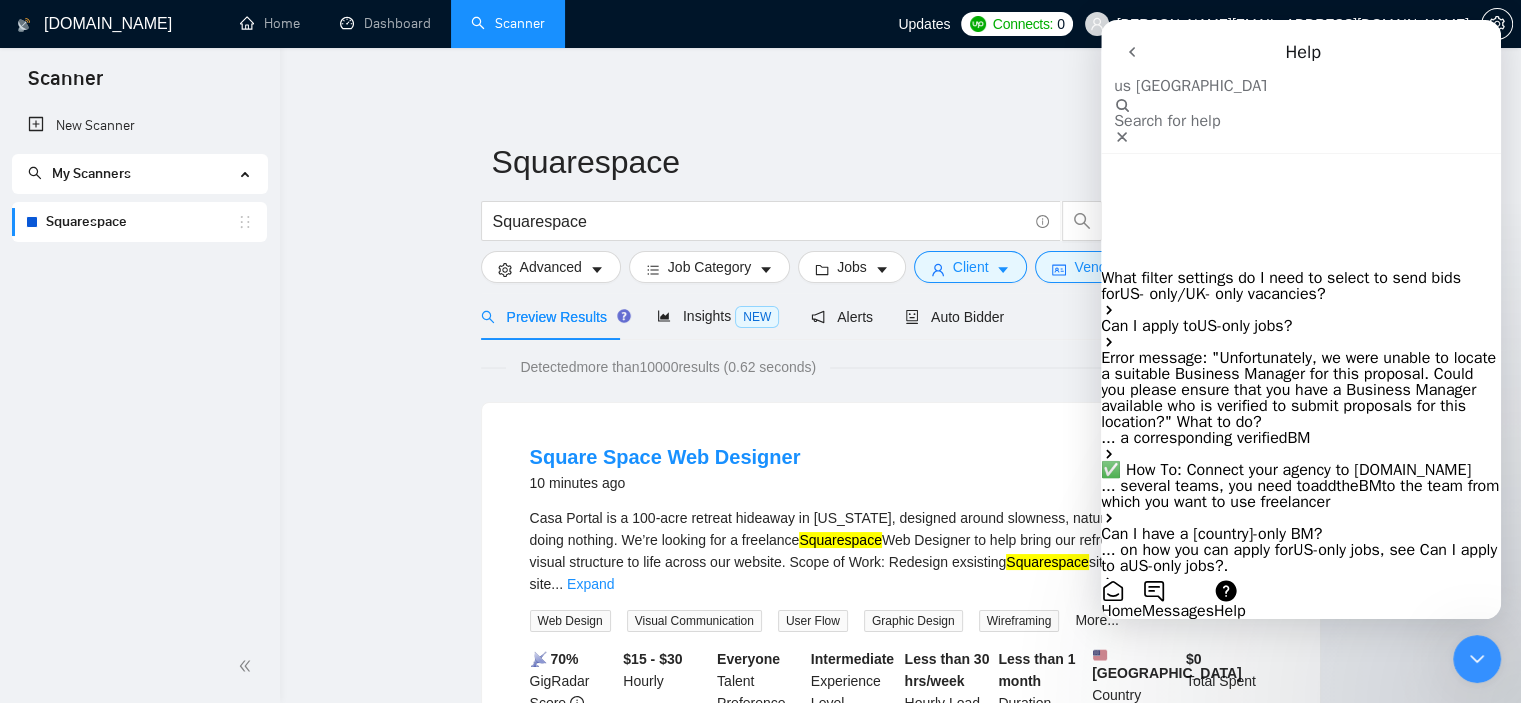 type on "us [GEOGRAPHIC_DATA]" 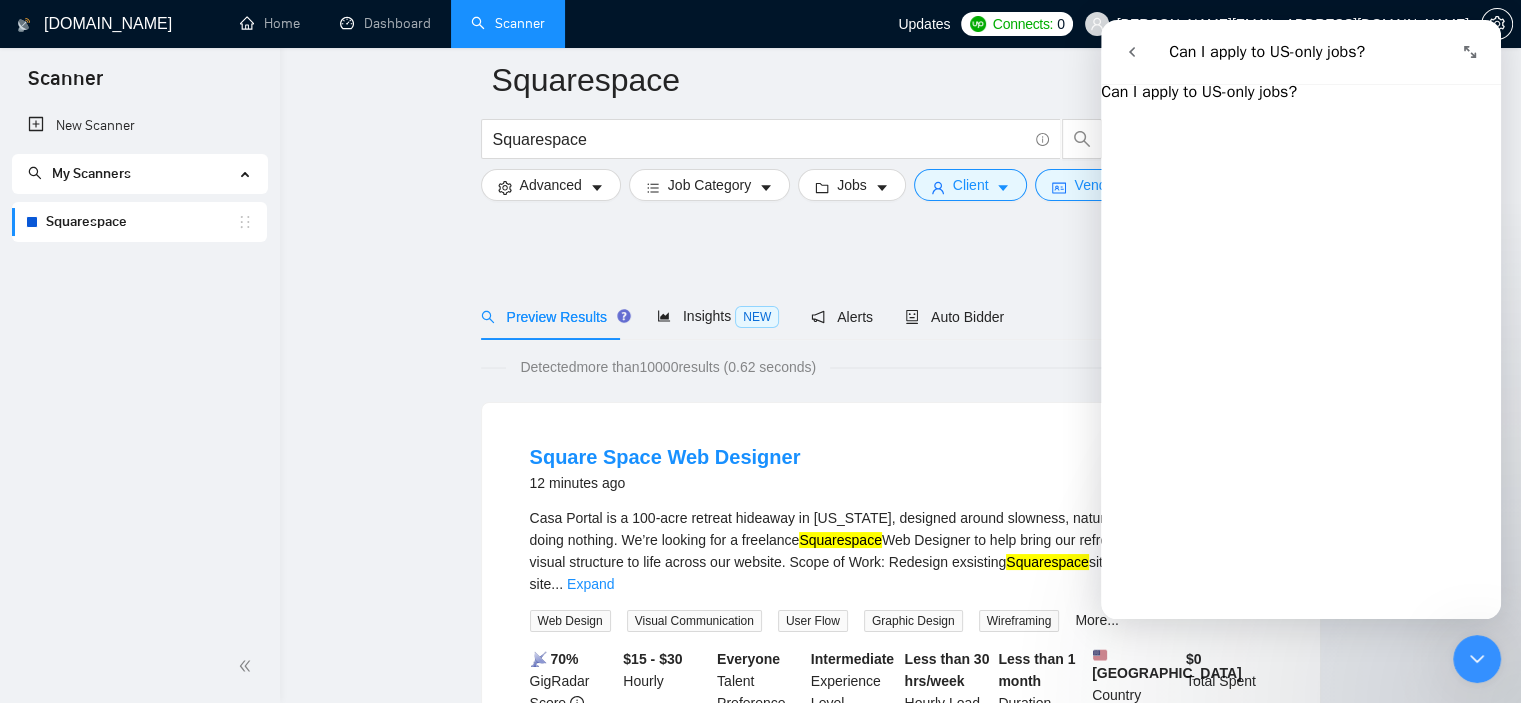 scroll, scrollTop: 500, scrollLeft: 0, axis: vertical 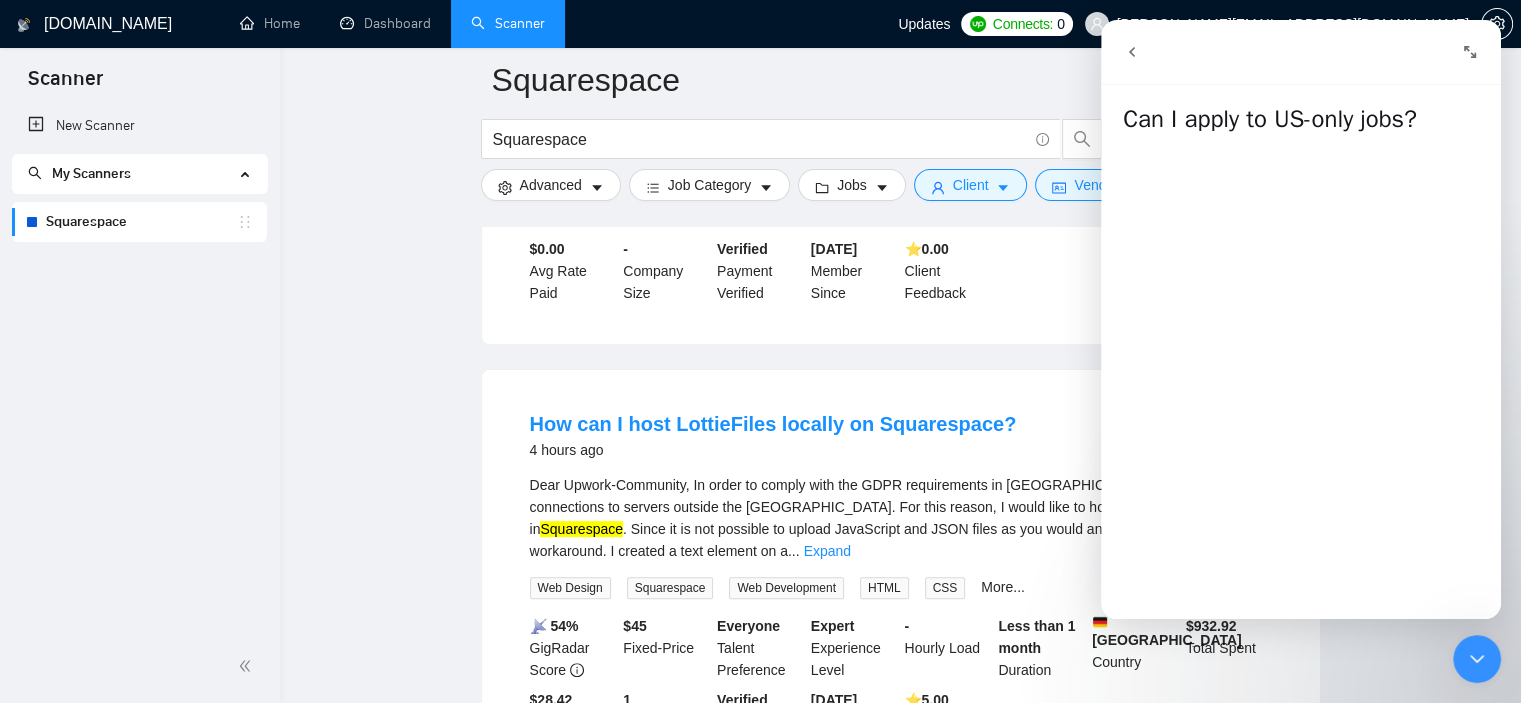 click 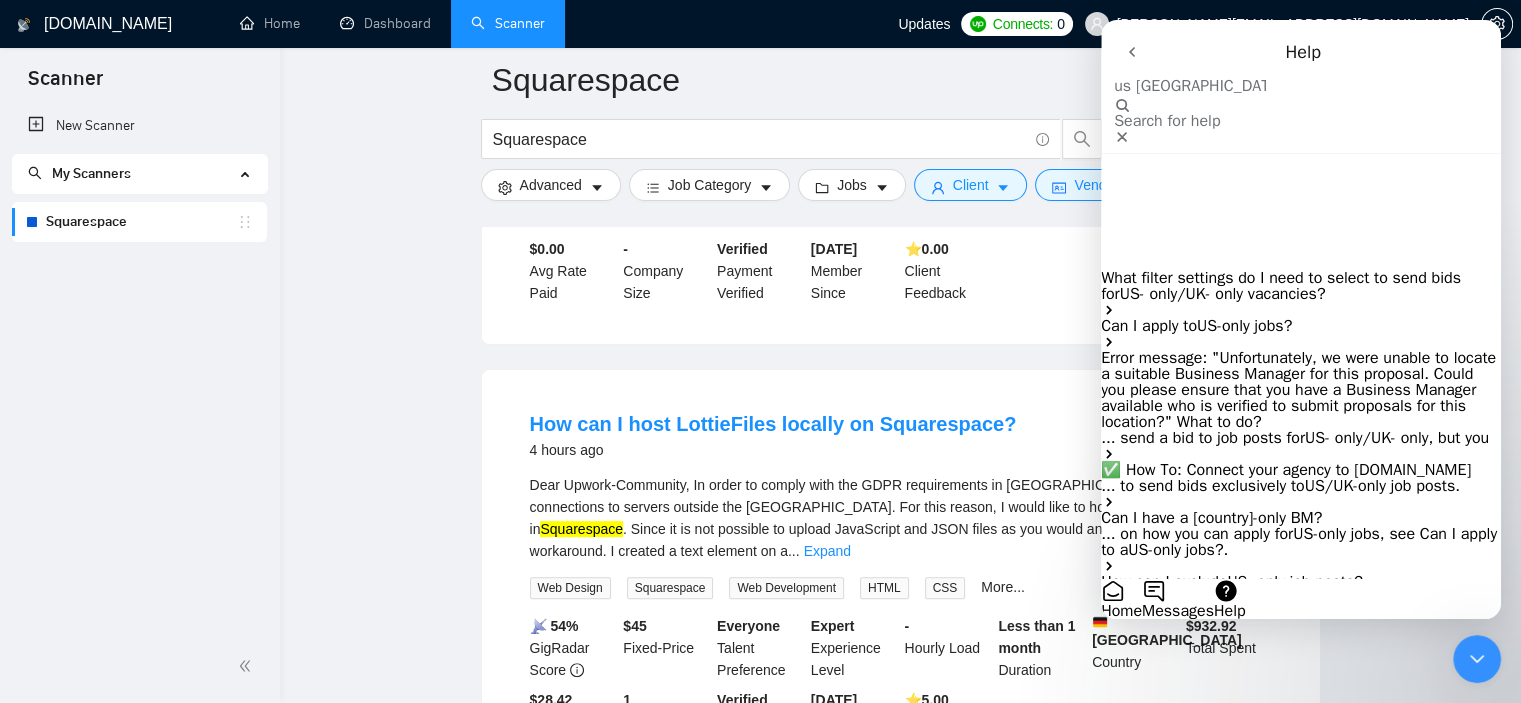 click on "What filter settings do I need to select to send bids for" at bounding box center (1281, 286) 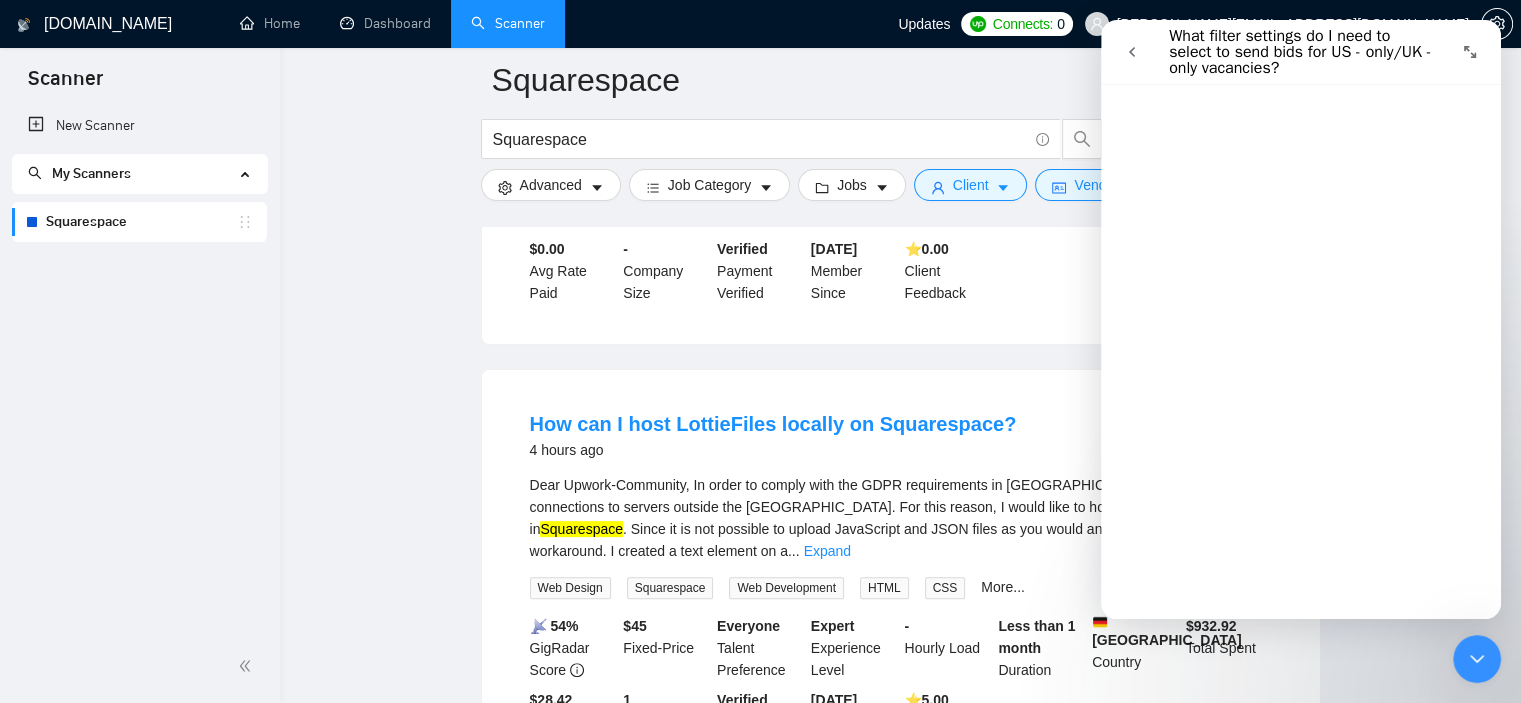 scroll, scrollTop: 0, scrollLeft: 0, axis: both 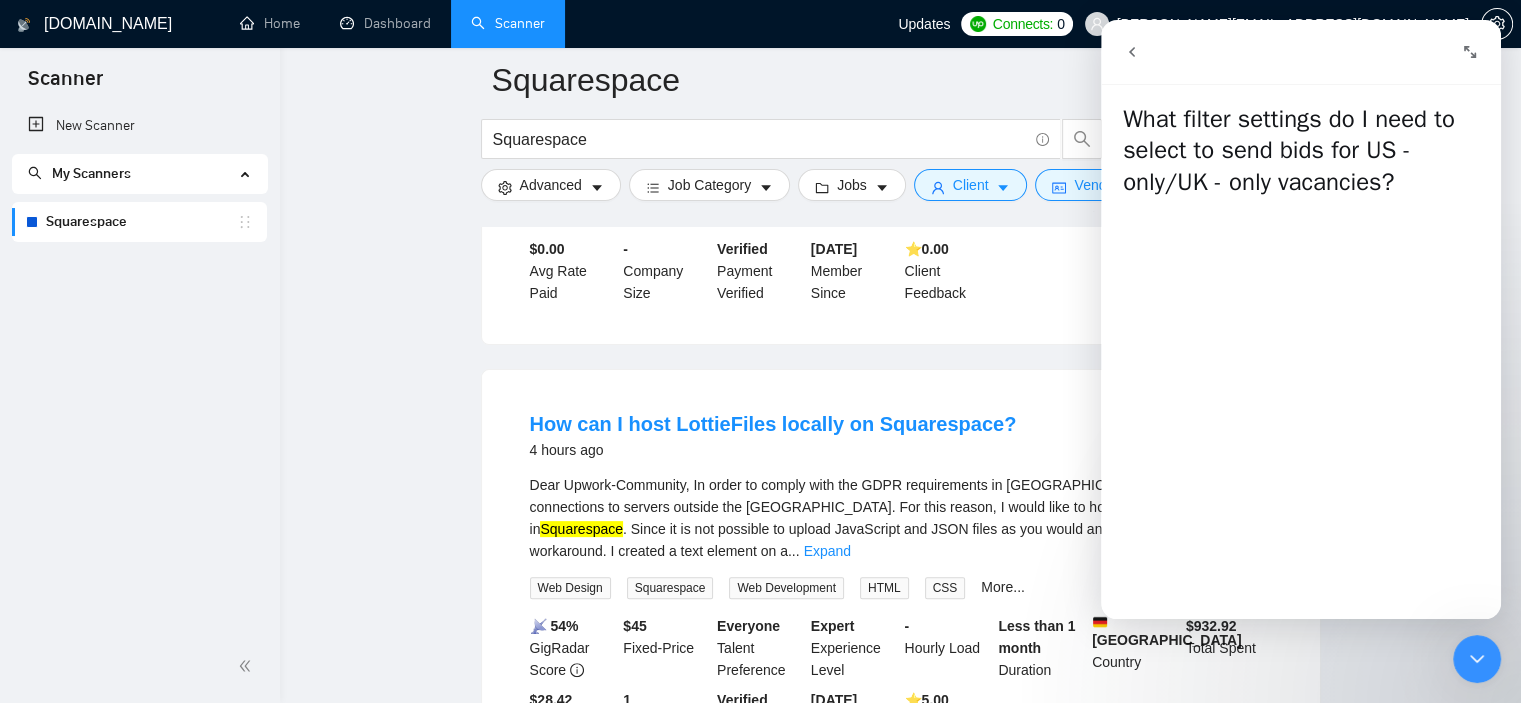 click 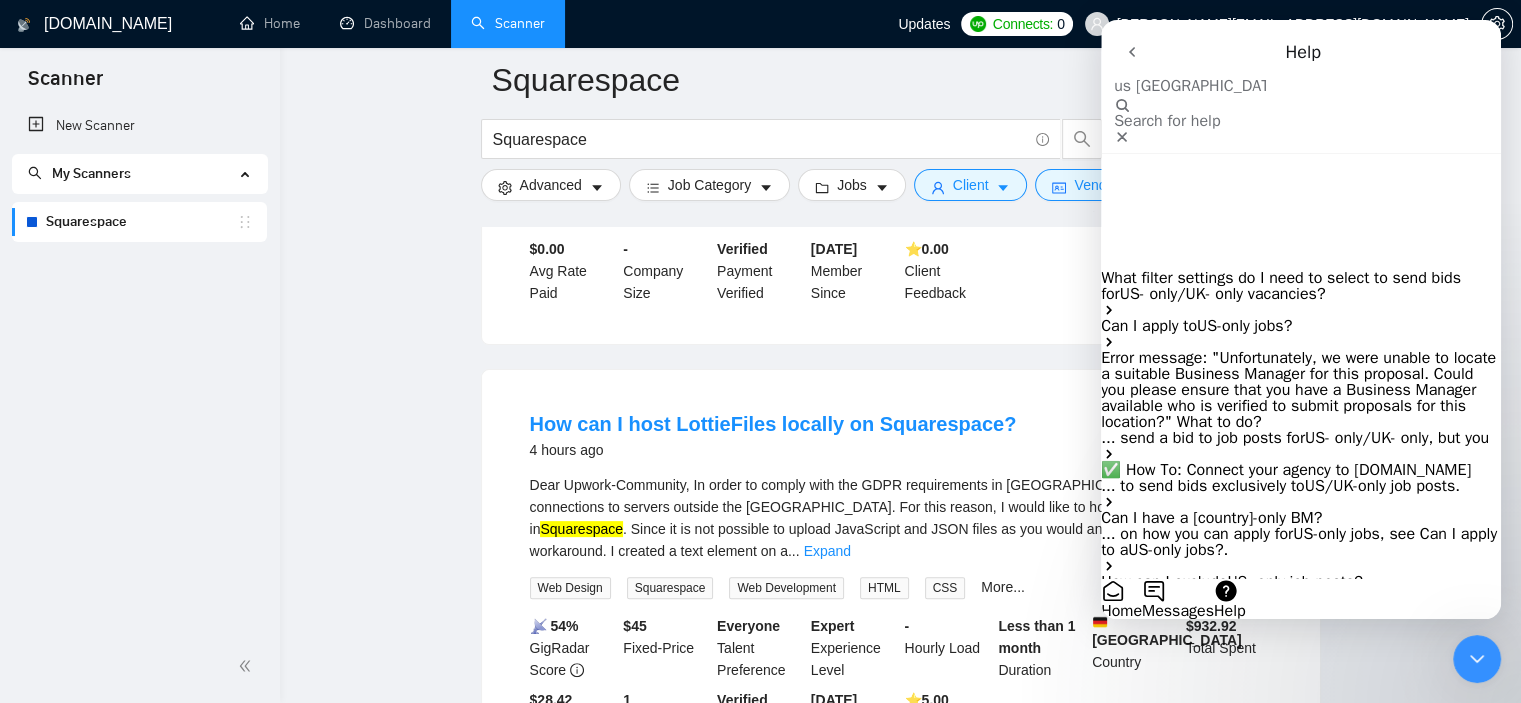 drag, startPoint x: 1143, startPoint y: 107, endPoint x: 1057, endPoint y: 110, distance: 86.05231 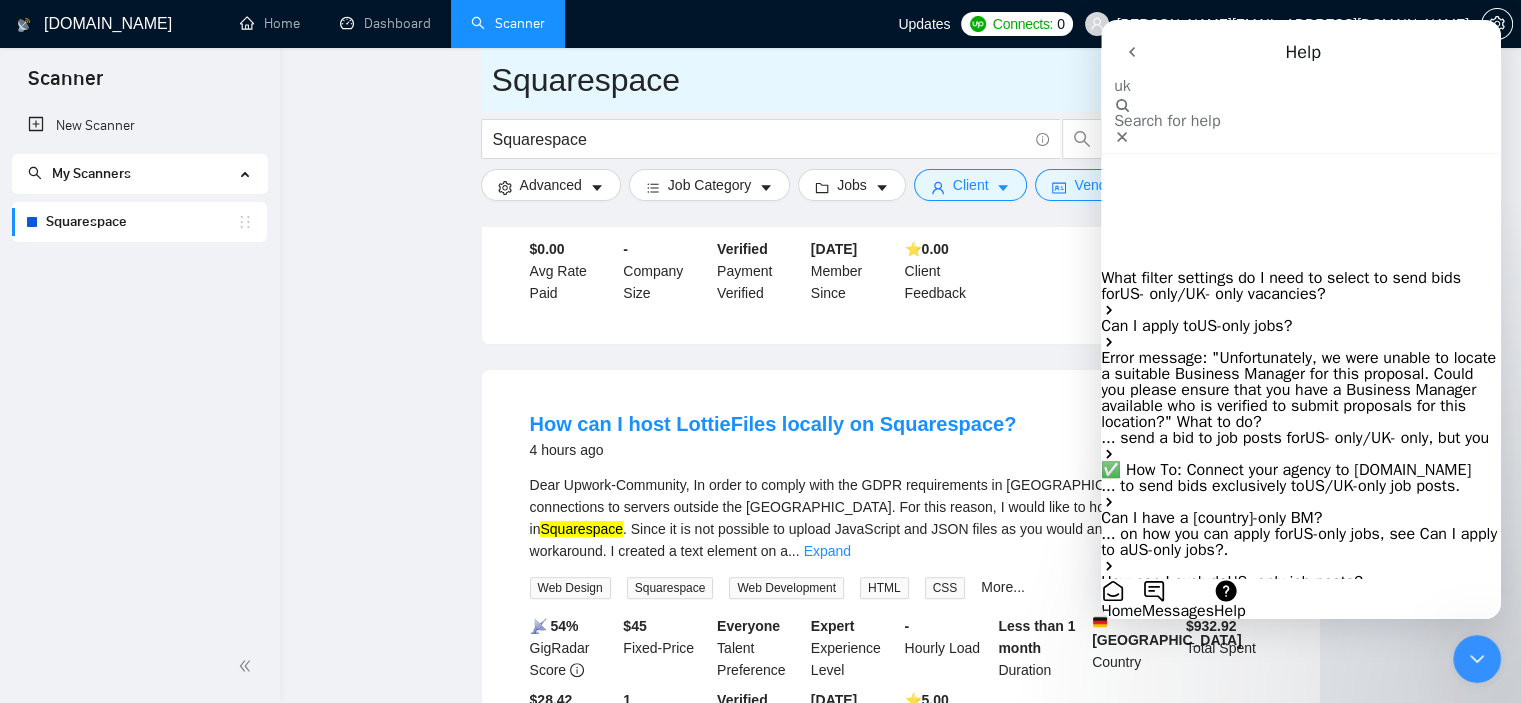 type on "uk" 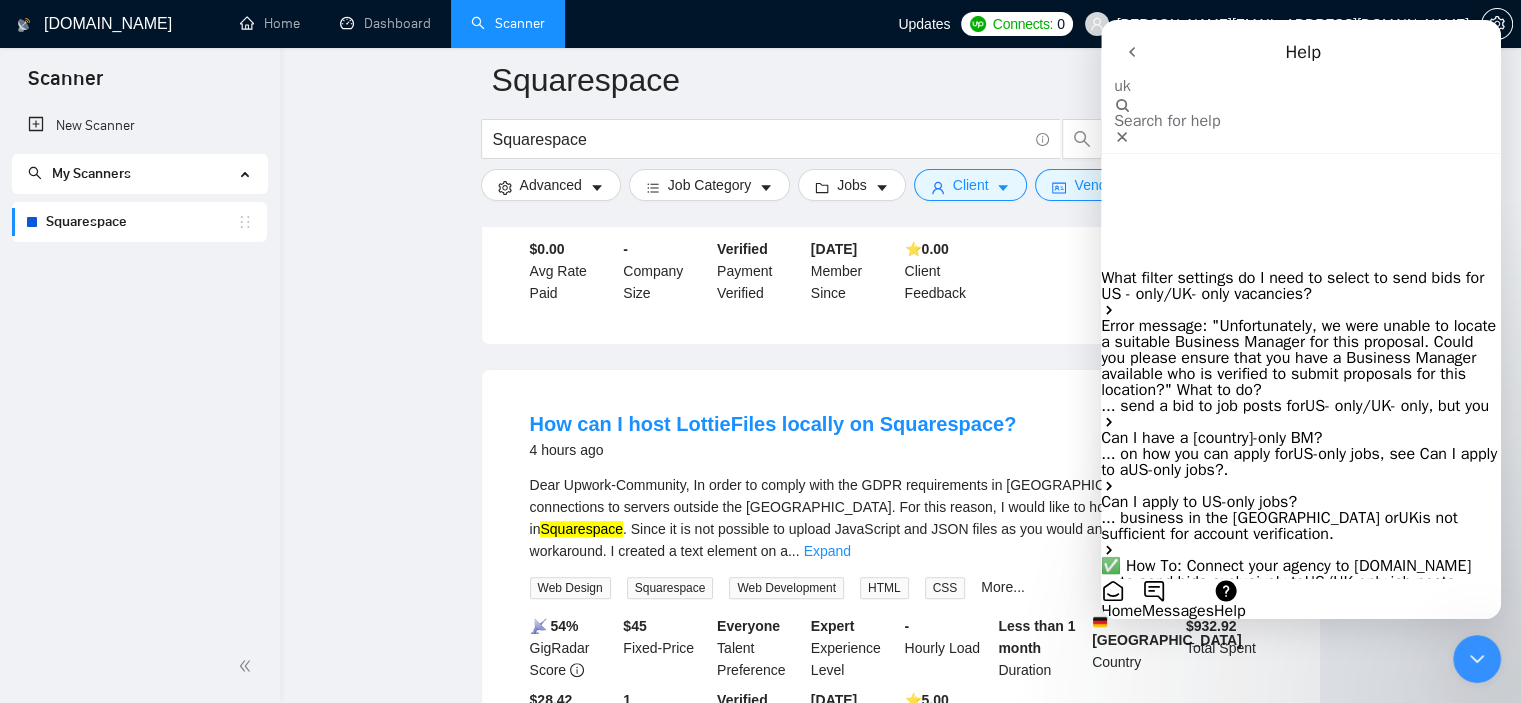 scroll, scrollTop: 86, scrollLeft: 0, axis: vertical 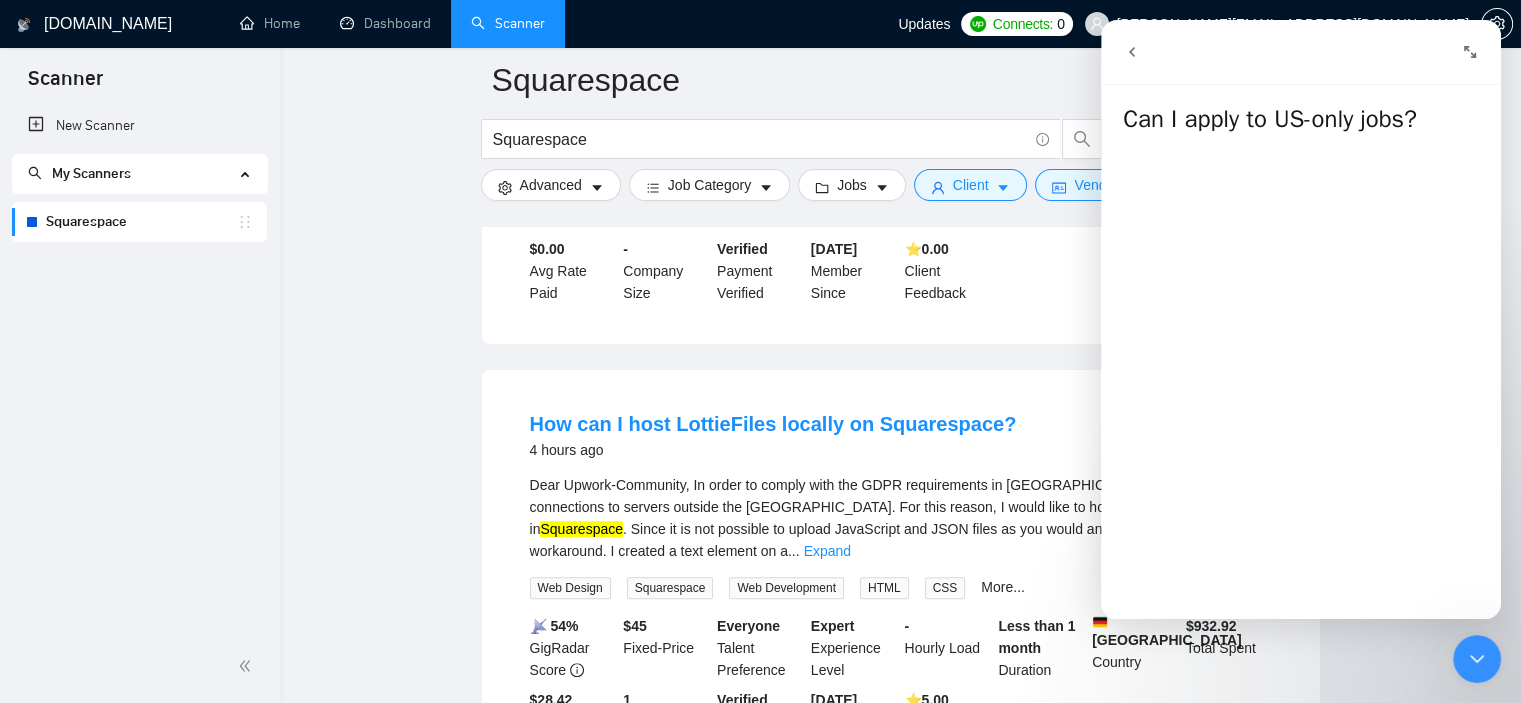 click 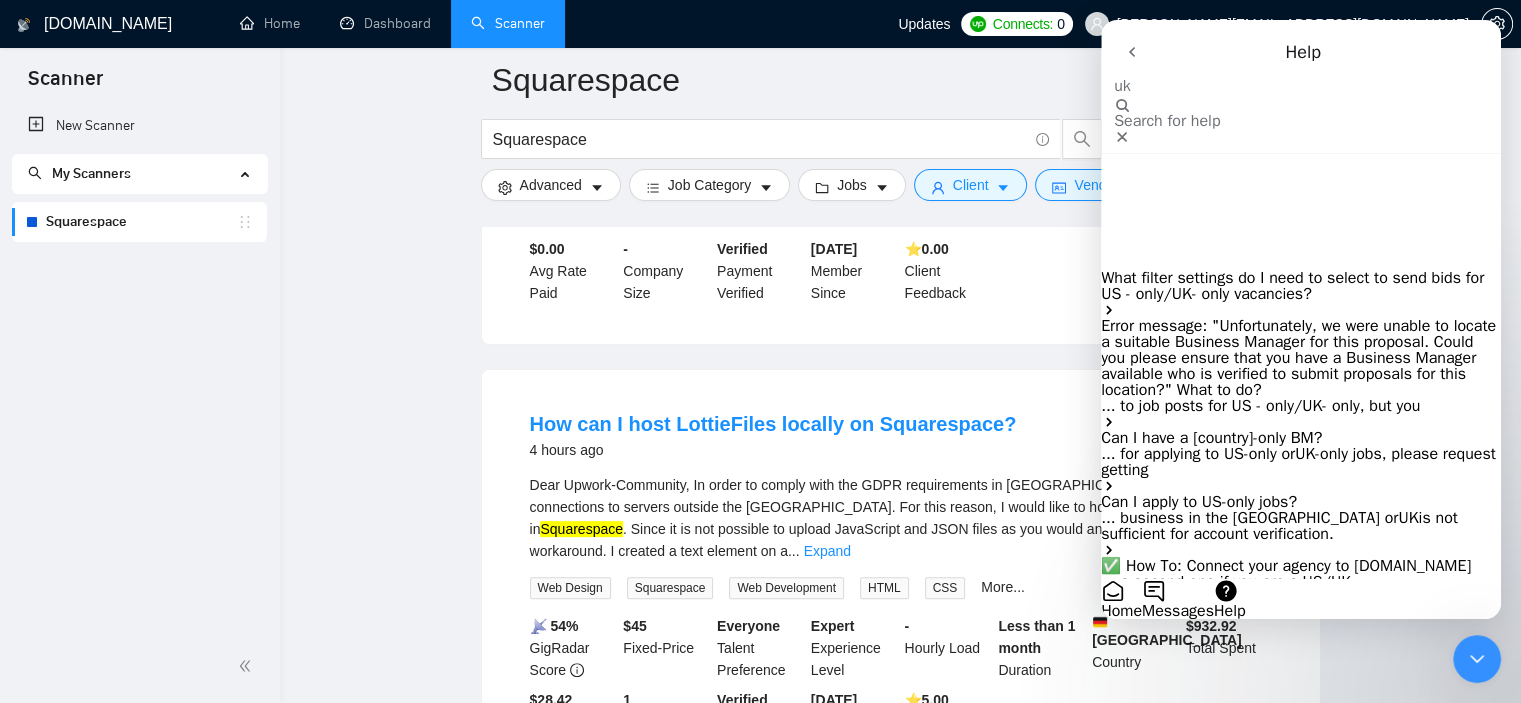 click on "uk" at bounding box center [1190, 86] 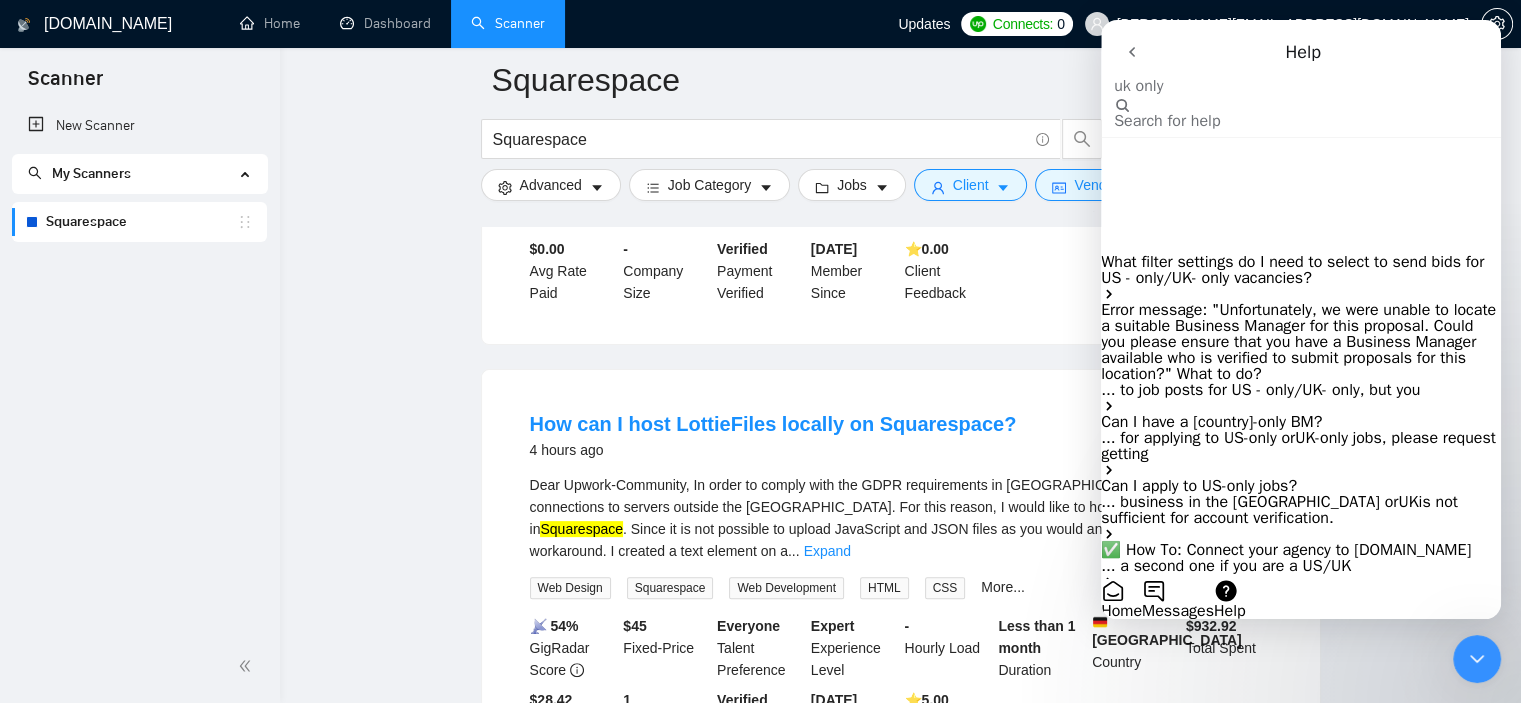 type on "uk only" 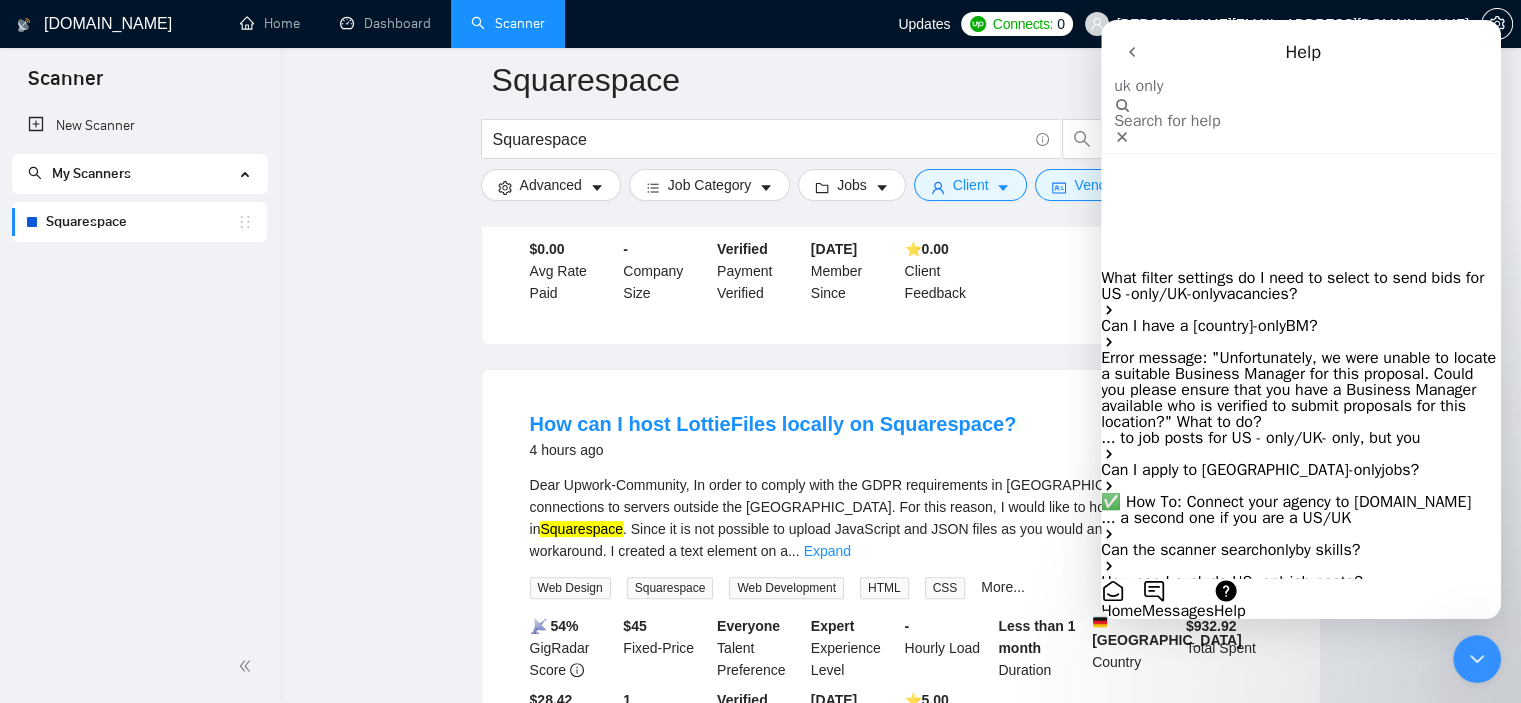 click on "vacancies?" at bounding box center (1259, 294) 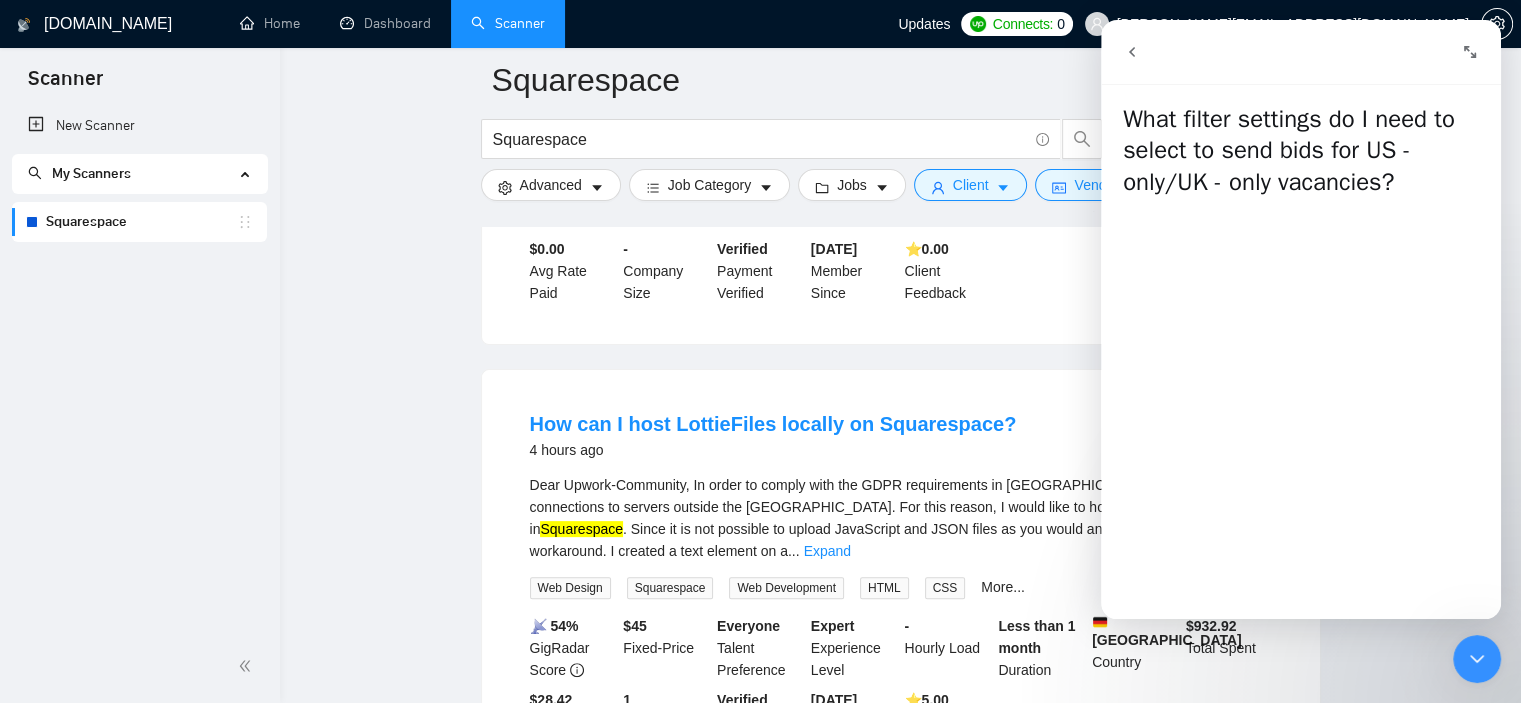 click 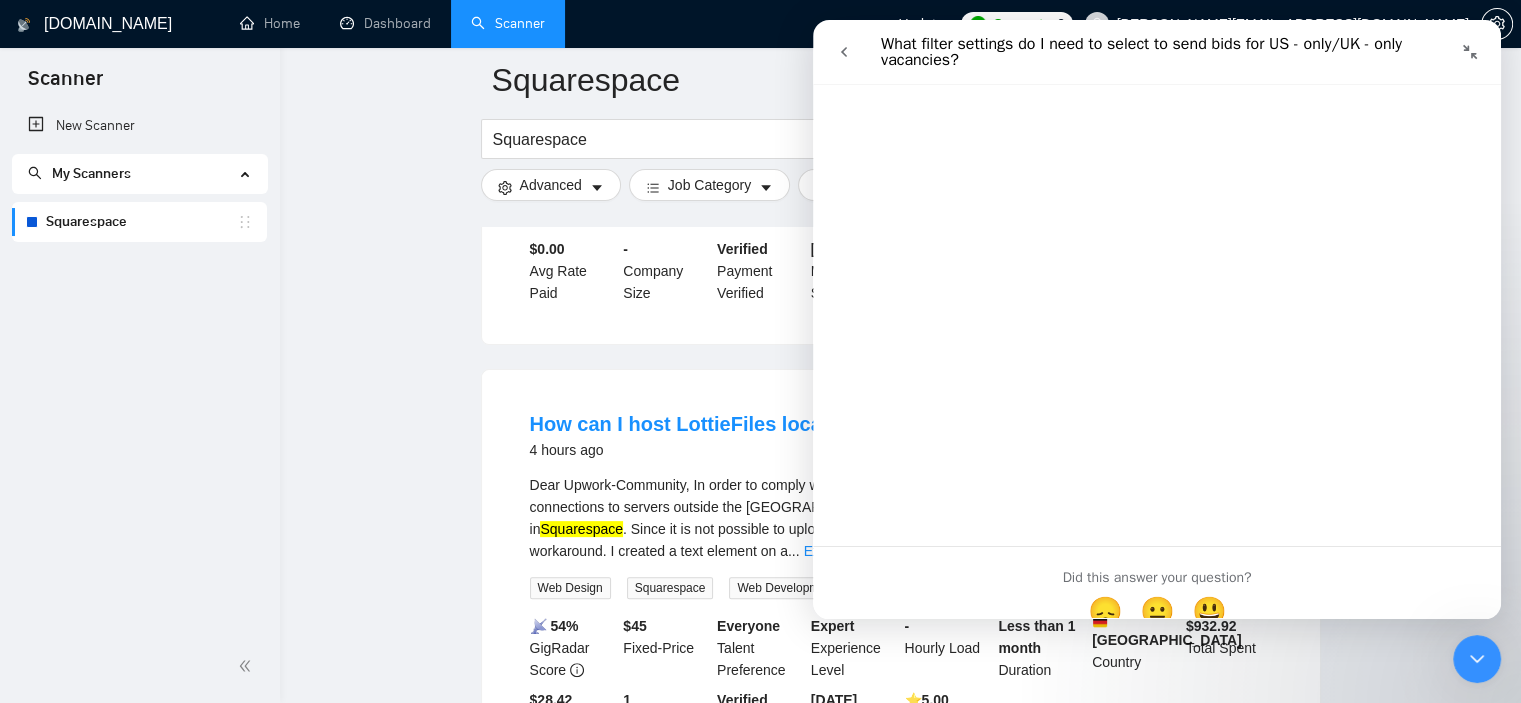 scroll, scrollTop: 1755, scrollLeft: 0, axis: vertical 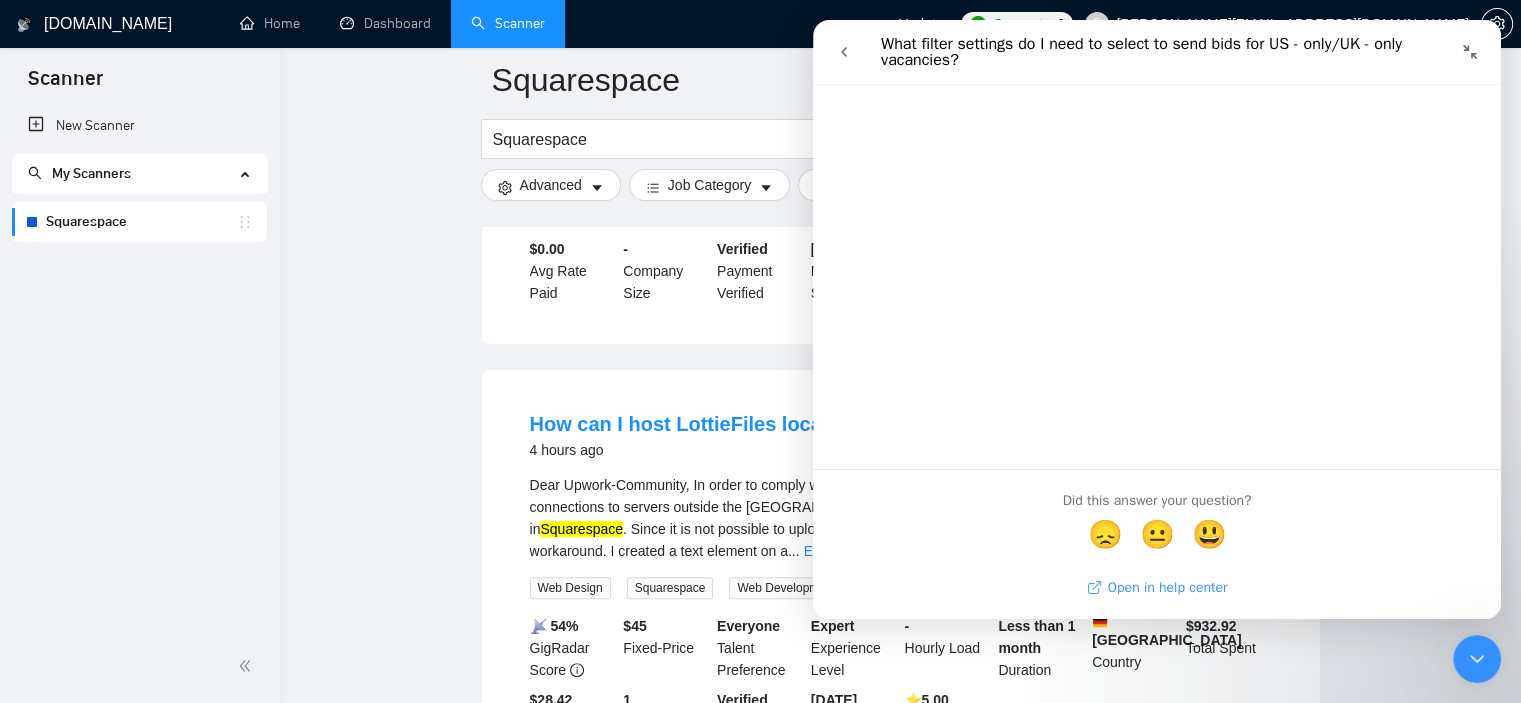 click on "Open in help center" at bounding box center (1157, 587) 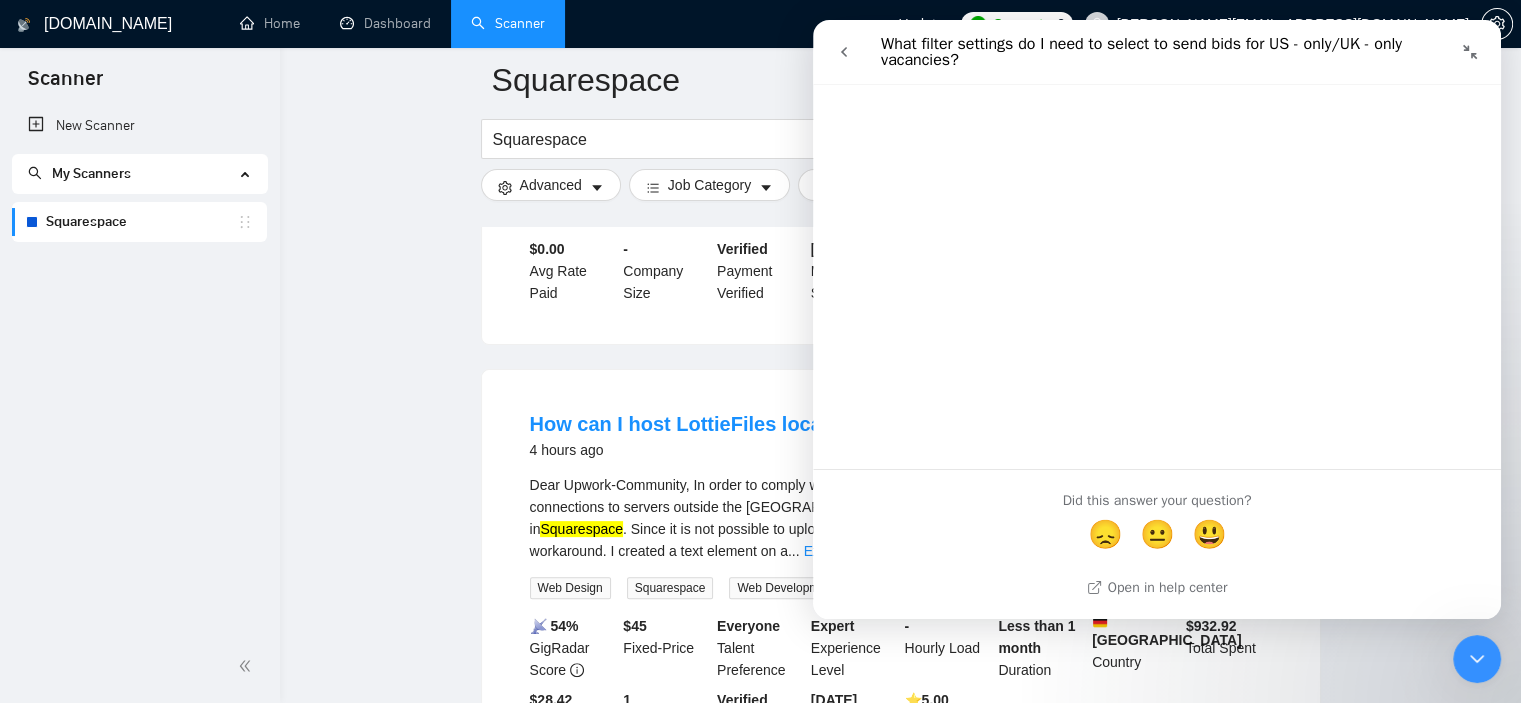 click on "Squarespace Squarespace Save Advanced   Job Category   Jobs   Client   Vendor   Reset All Preview Results Insights NEW Alerts Auto Bidder Detected  more than   10000  results   (0.62 seconds) Square Space Web Designer 12 minutes ago Casa Portal is a 100-acre retreat hideaway in [US_STATE], designed around slowness, nature, and the sweetness of doing nothing. We’re looking for a freelance  Squarespace  Web Designer to help bring our refreshed brand, content, and visual structure to life across our website.
Scope of Work:
Redesign exsisting  Squarespace  site based on provided site ... Expand Web Design Visual Communication User Flow Graphic Design Wireframing More... 📡   70% GigRadar Score   $15 - $30 Hourly Everyone Talent Preference Intermediate Experience Level Less than 30 hrs/week Hourly Load Less than 1 month Duration   [GEOGRAPHIC_DATA] Country $ 0 Total Spent $0.00 Avg Rate Paid - Company Size Verified Payment Verified [DATE] Member Since ⭐️  0.00 Client Feedback 4 hours ago Squarespace ... Expand" at bounding box center [900, 1920] 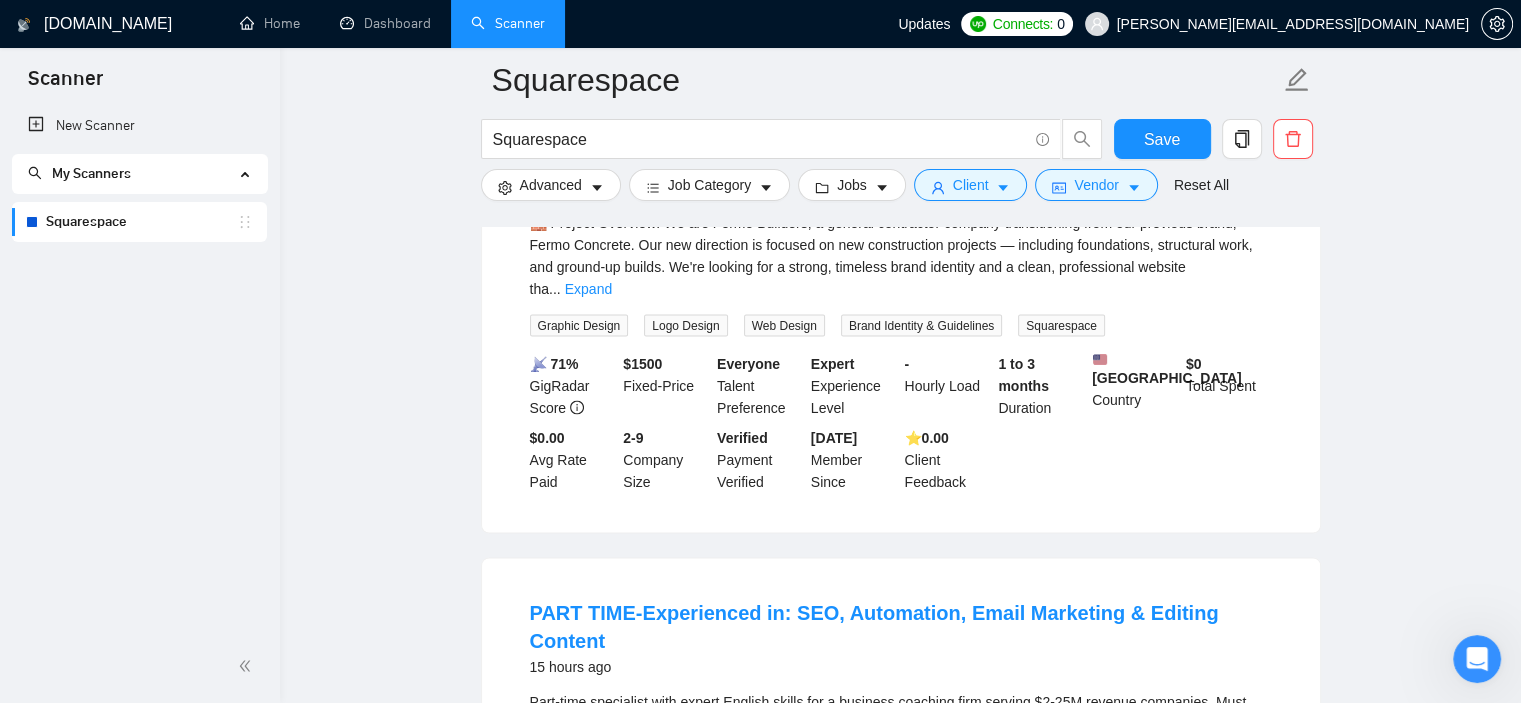 scroll, scrollTop: 3600, scrollLeft: 0, axis: vertical 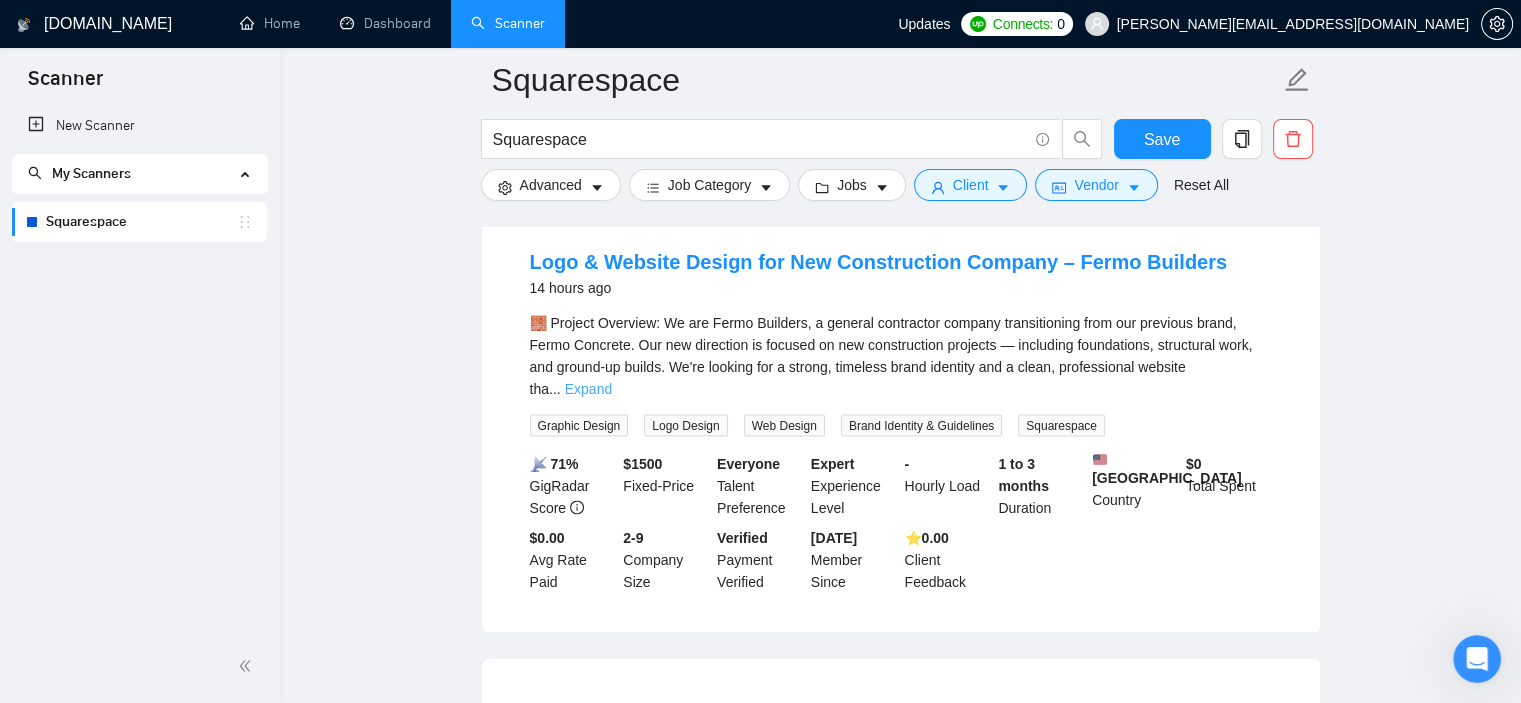 click on "Expand" at bounding box center [588, 388] 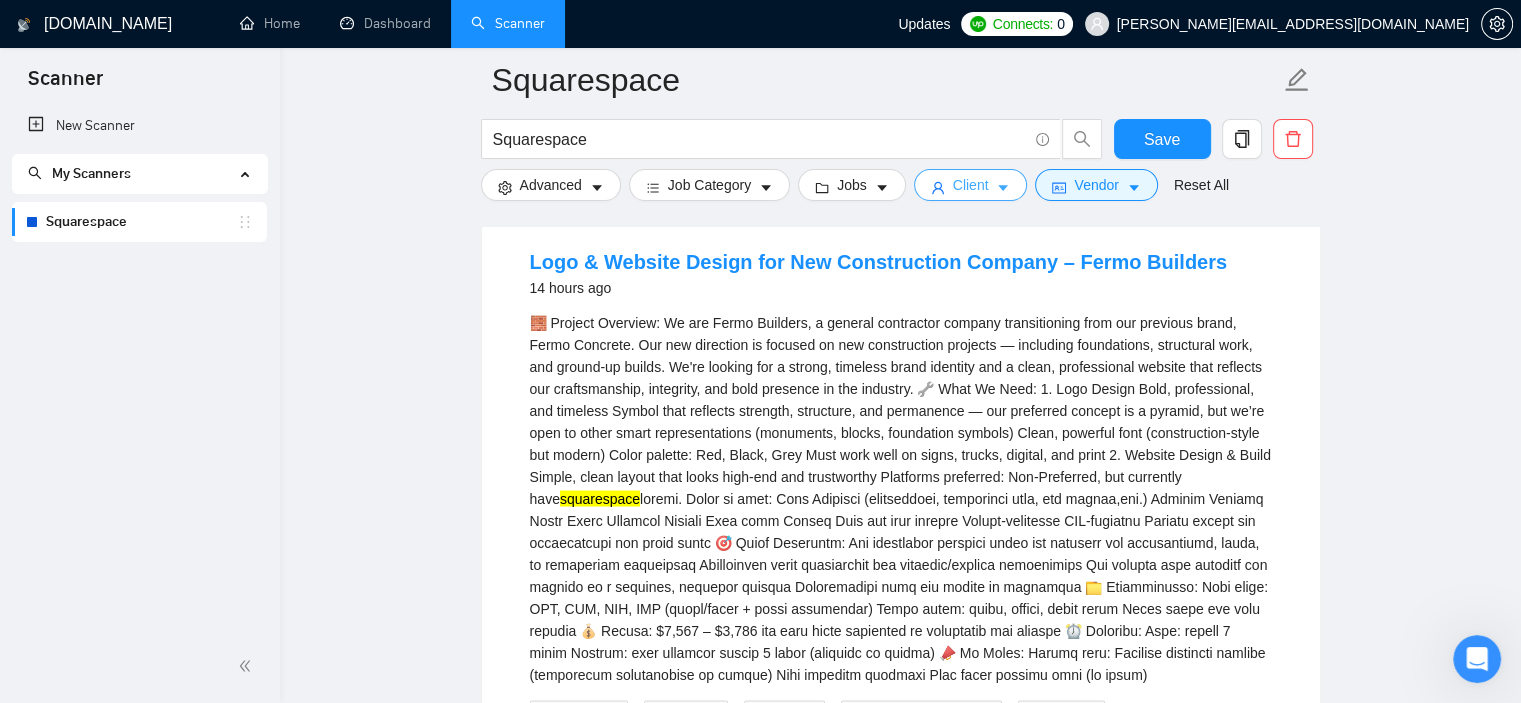 click on "Client" at bounding box center (971, 185) 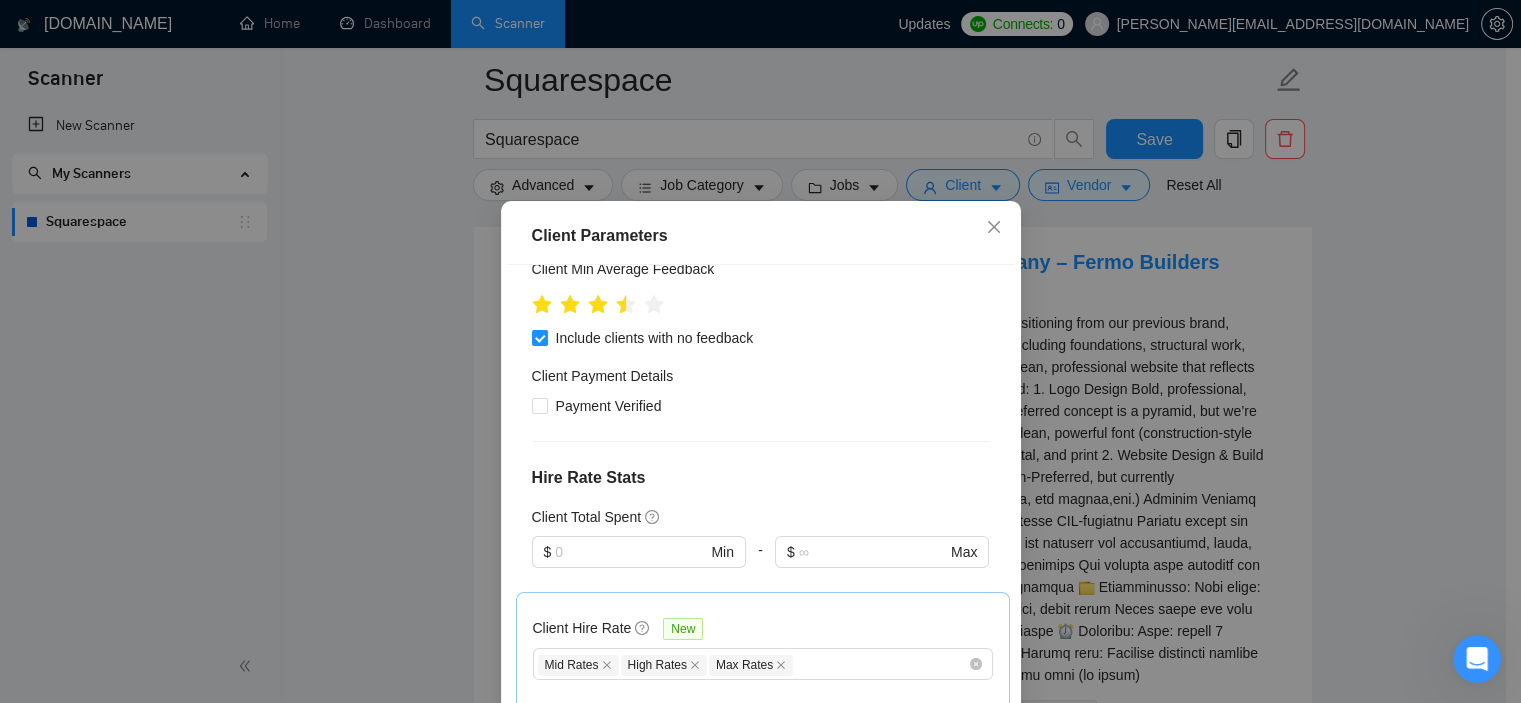 scroll, scrollTop: 600, scrollLeft: 0, axis: vertical 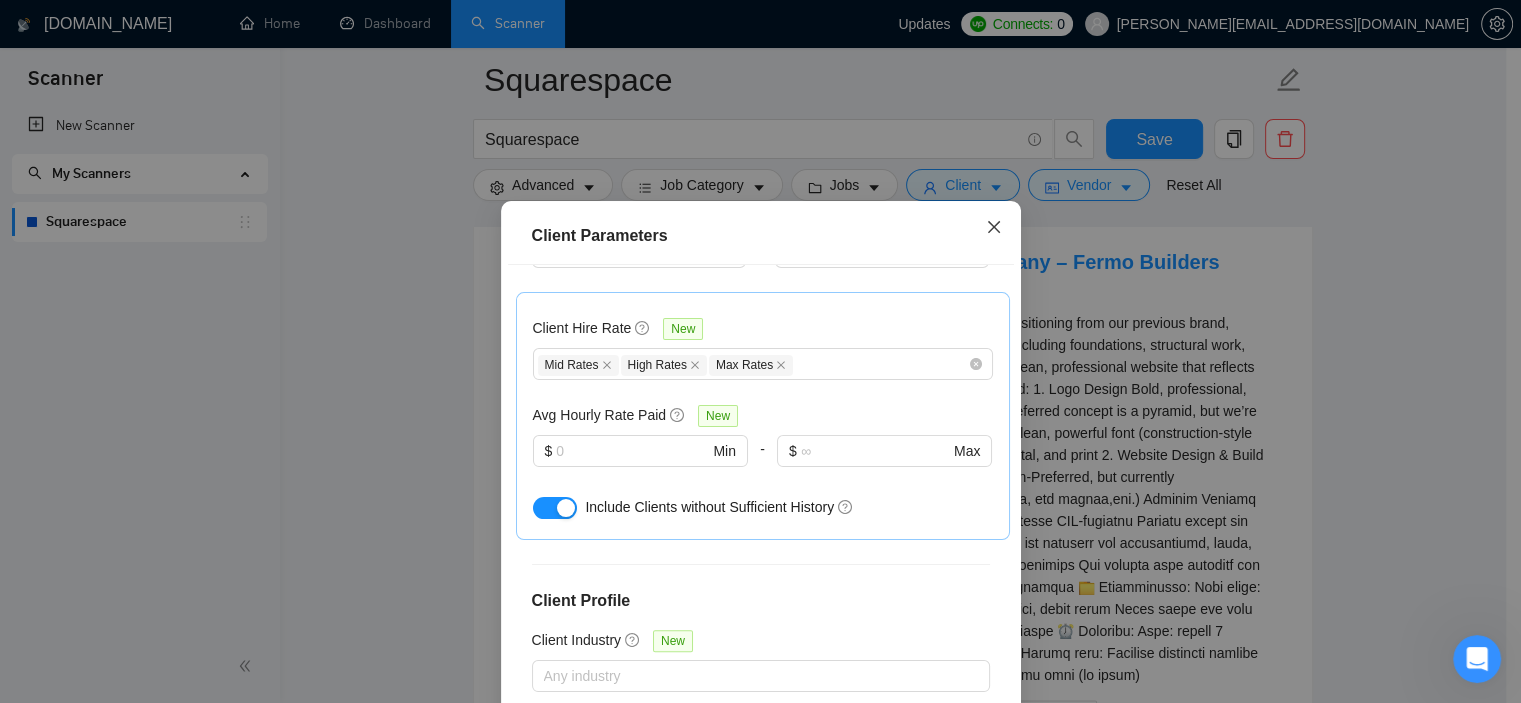 click at bounding box center (994, 228) 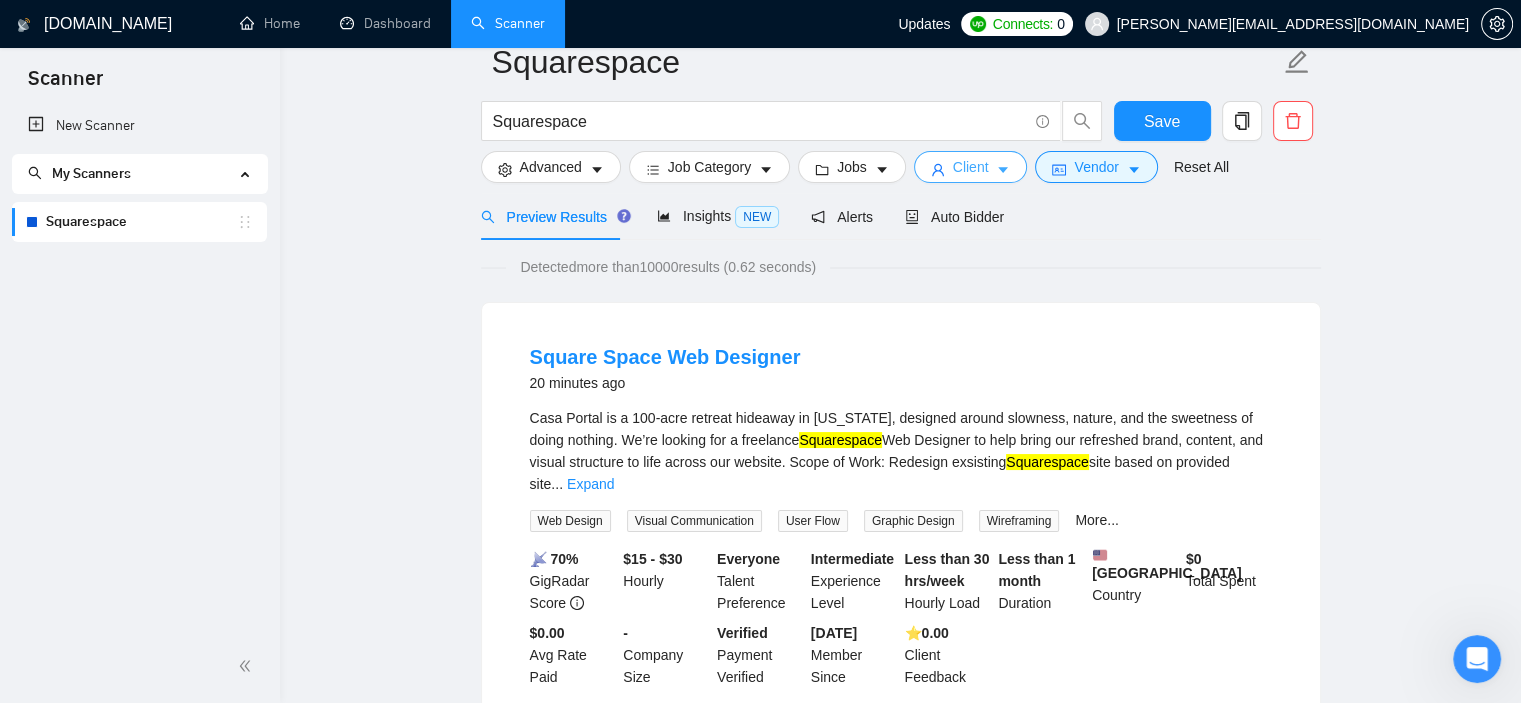 scroll, scrollTop: 0, scrollLeft: 0, axis: both 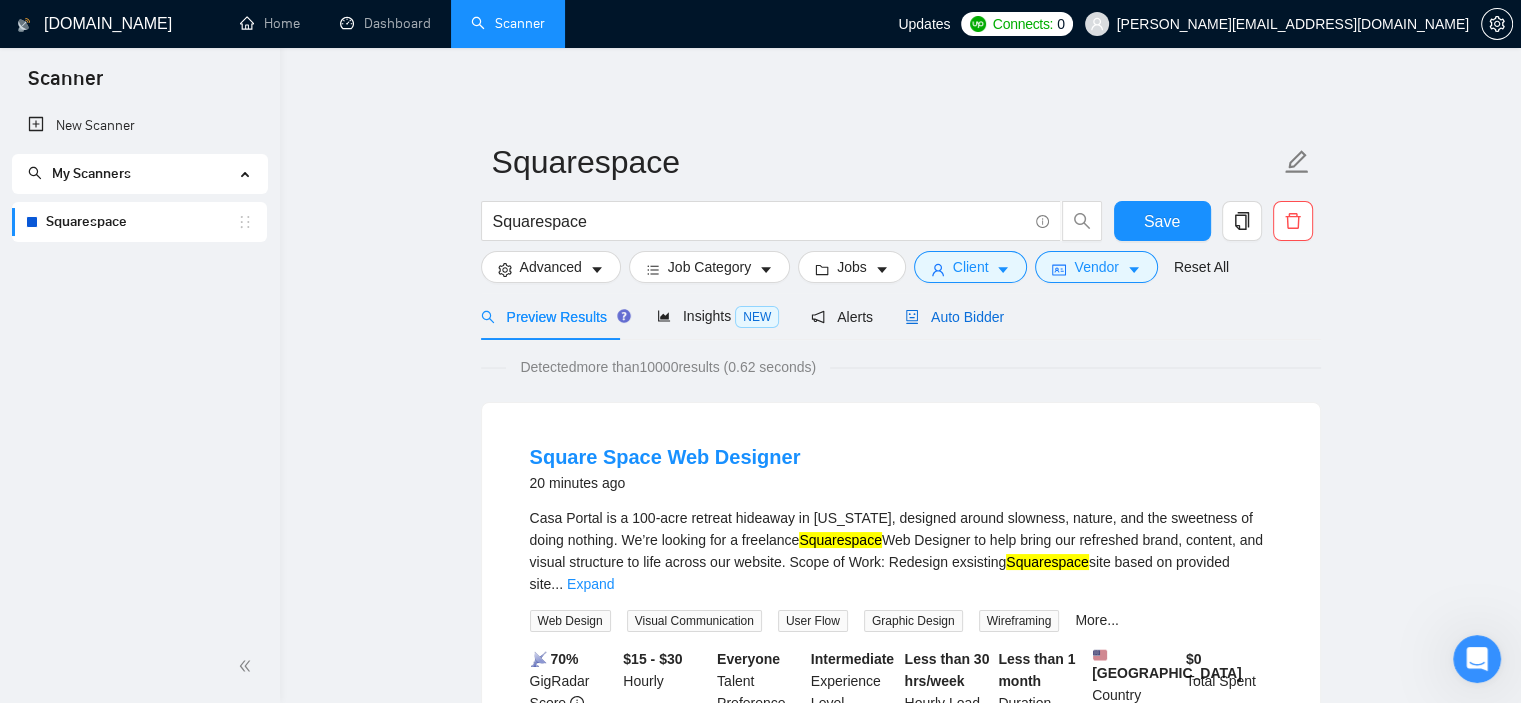 click on "Auto Bidder" at bounding box center [954, 317] 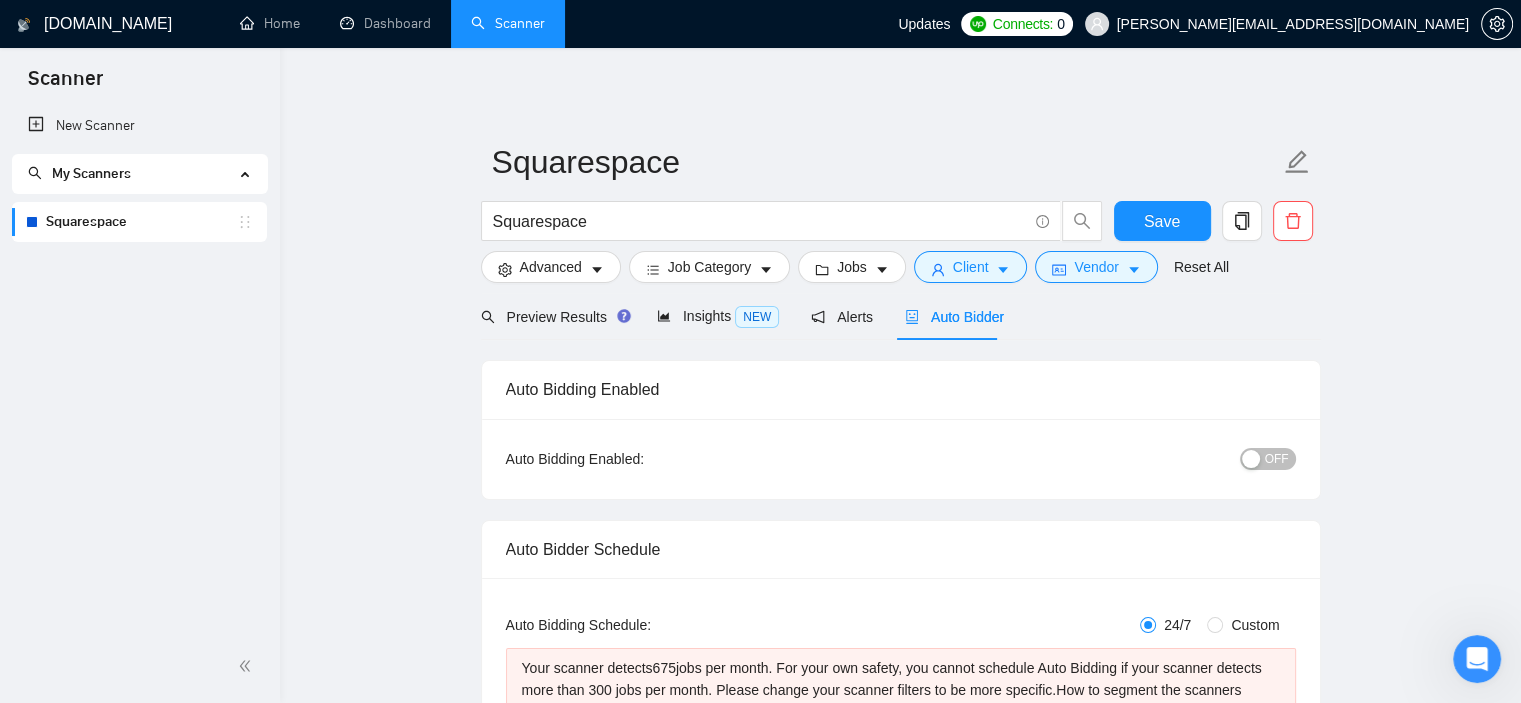 type 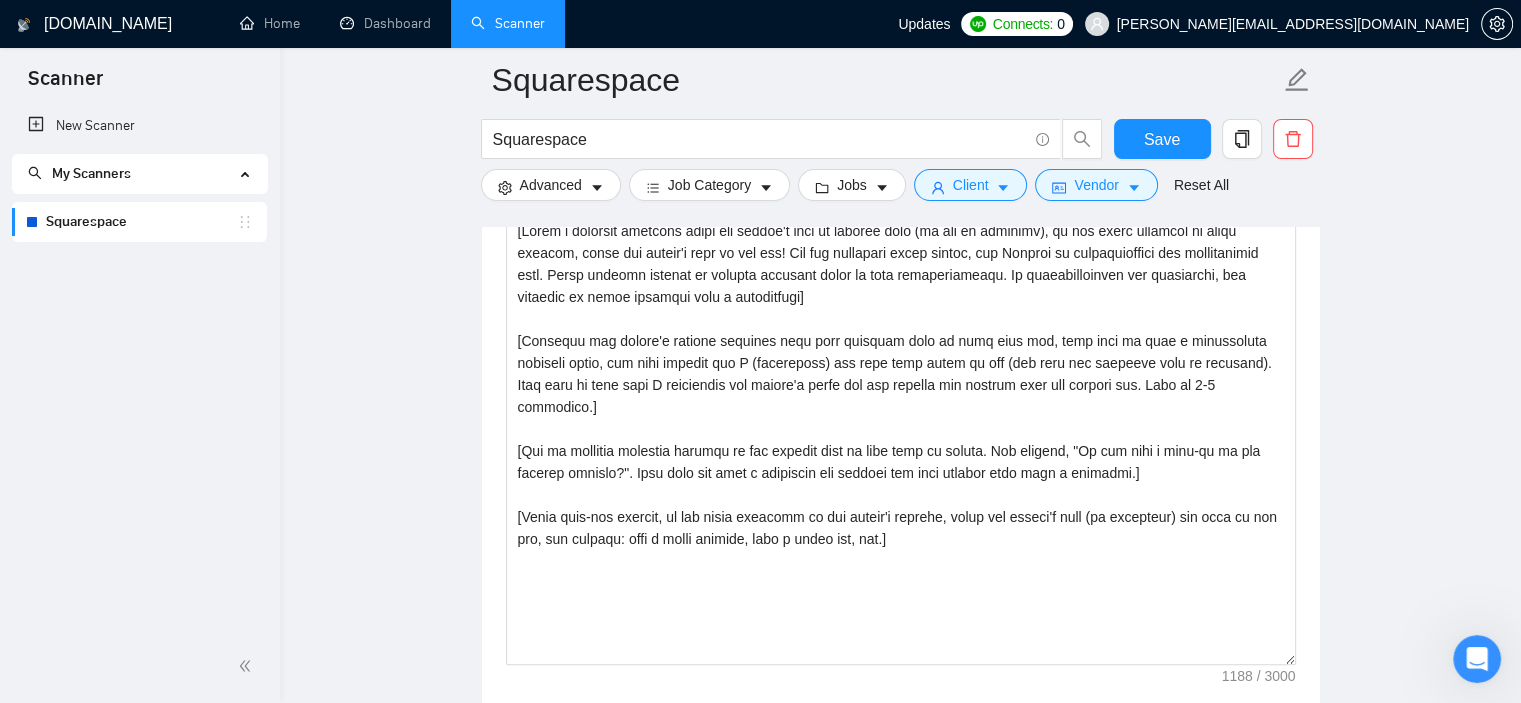 scroll, scrollTop: 1400, scrollLeft: 0, axis: vertical 